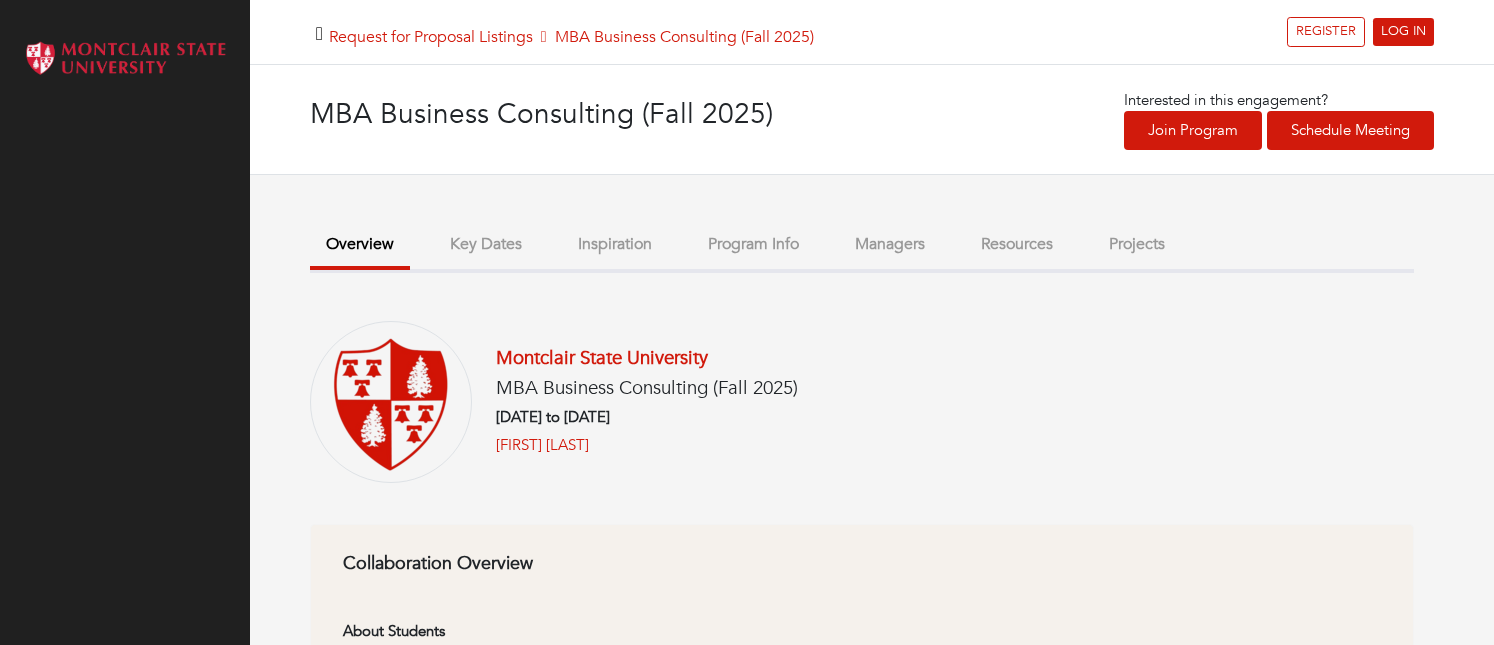 scroll, scrollTop: 0, scrollLeft: 0, axis: both 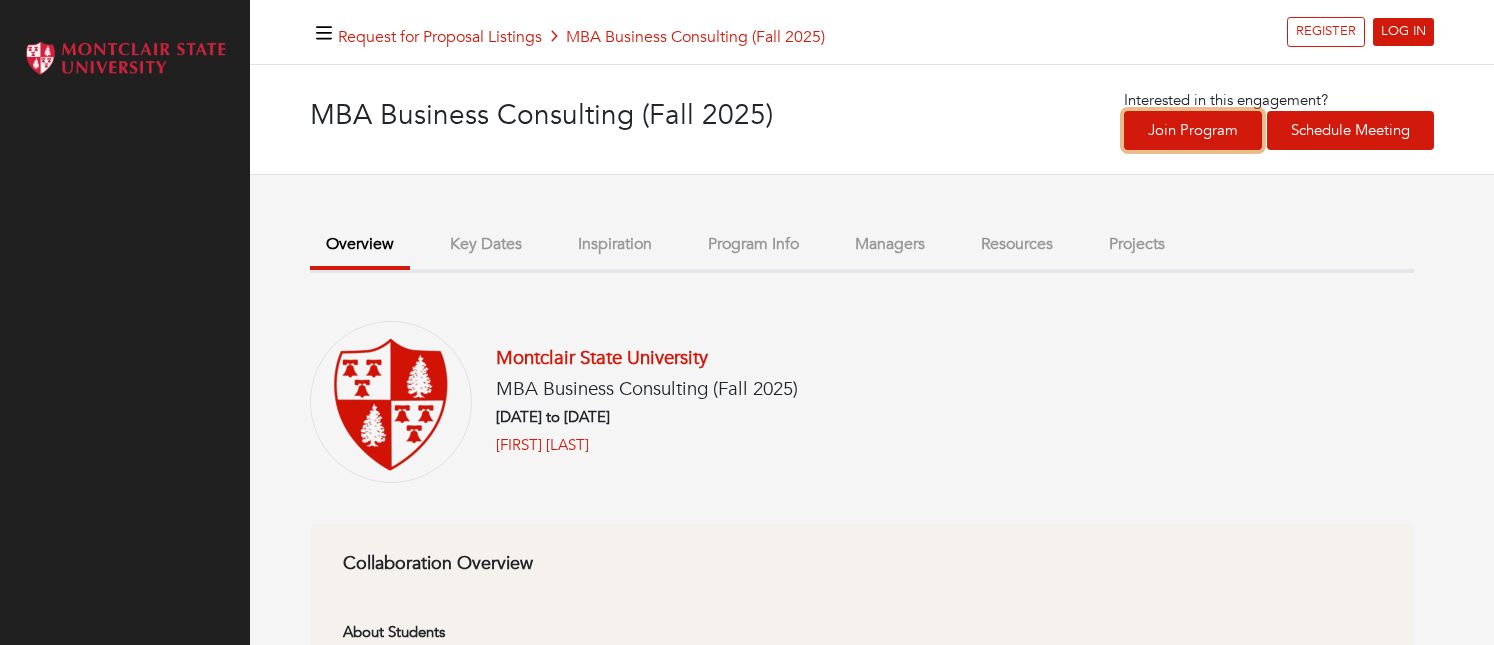 click on "Join Program" at bounding box center [1193, 130] 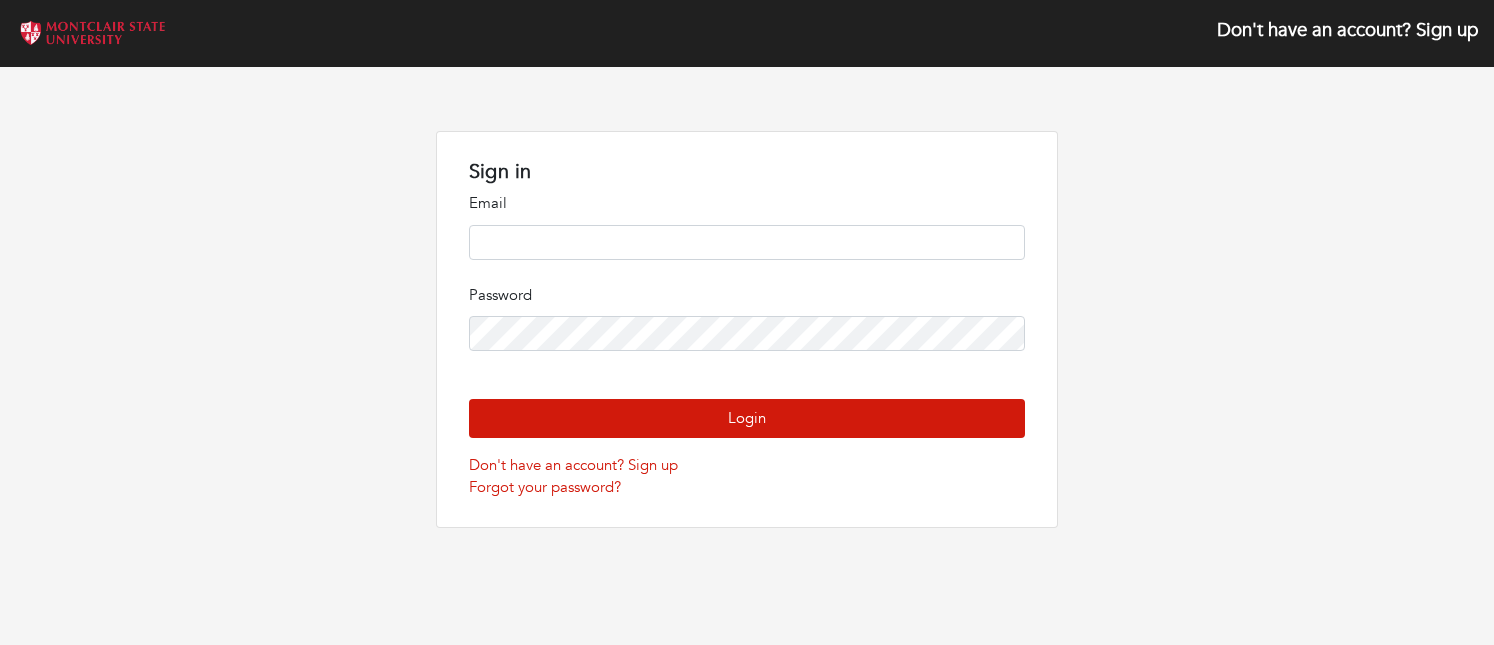 scroll, scrollTop: 0, scrollLeft: 0, axis: both 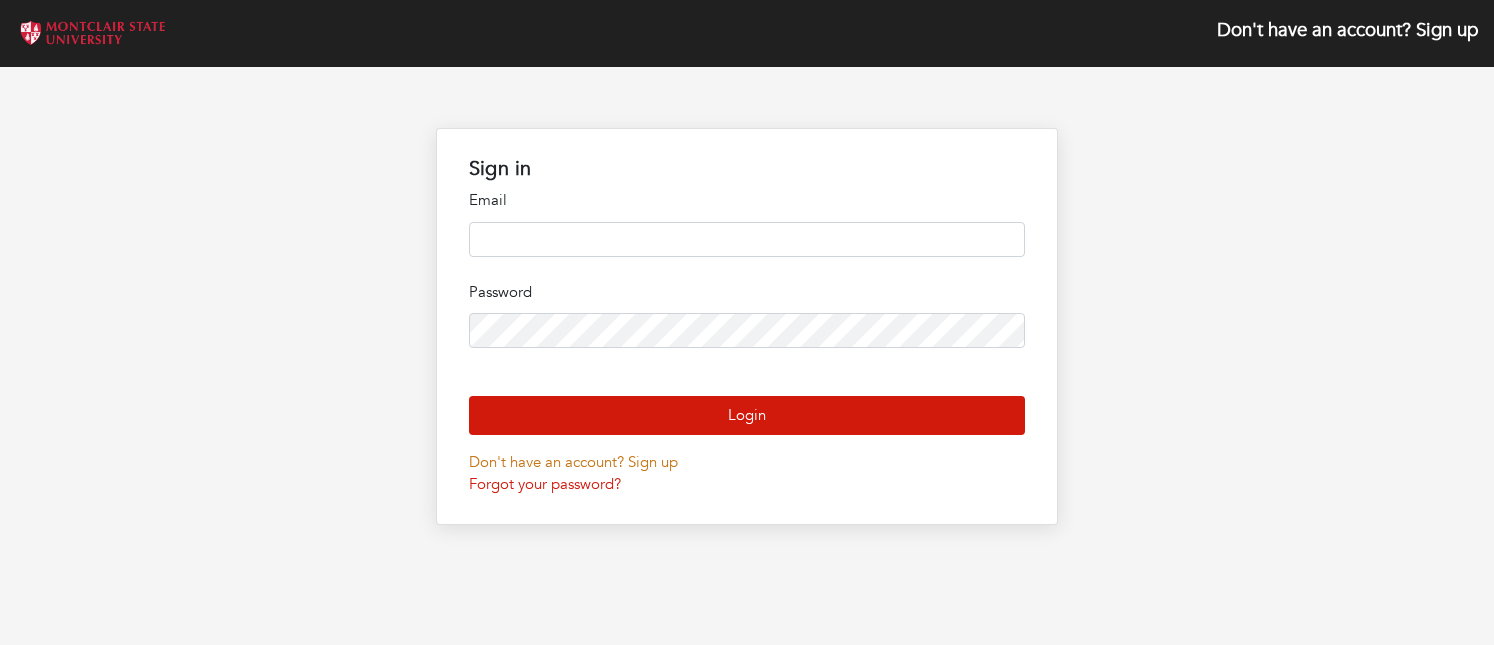 click on "Don't have an account? Sign up" at bounding box center (573, 462) 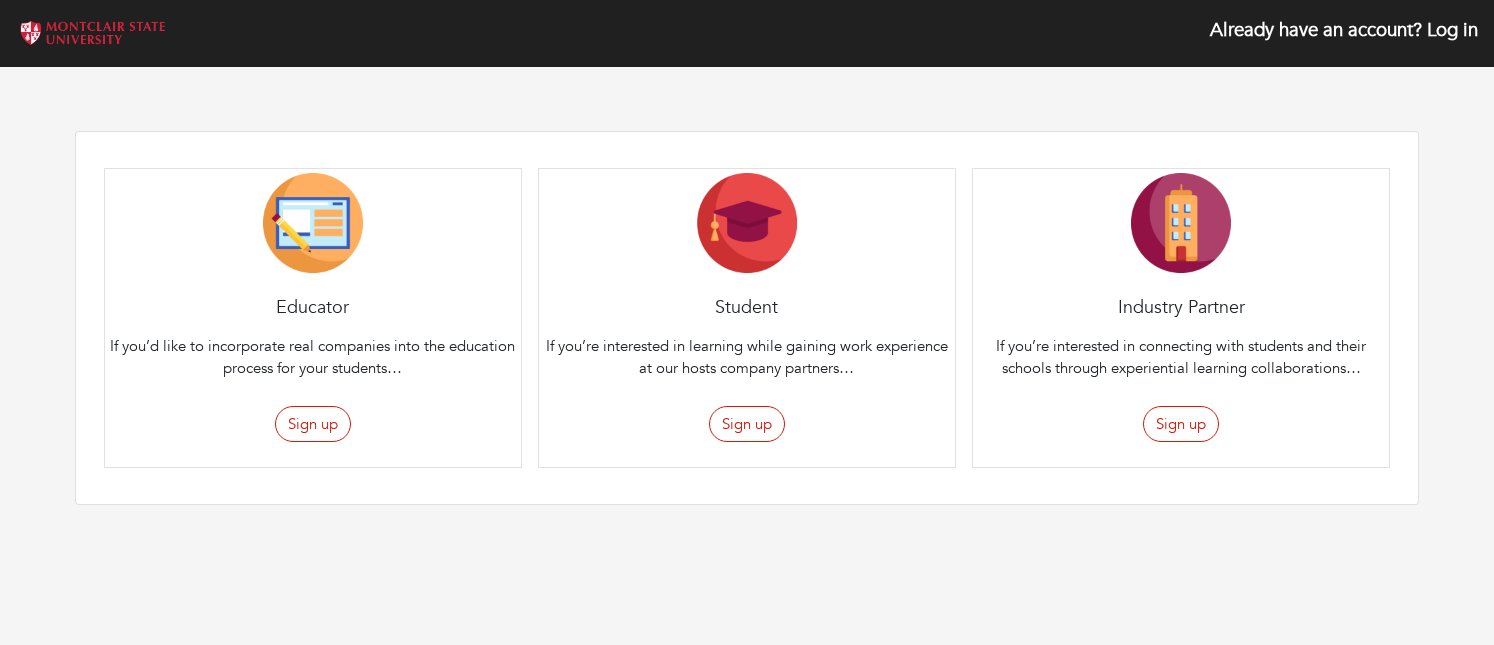 scroll, scrollTop: 0, scrollLeft: 0, axis: both 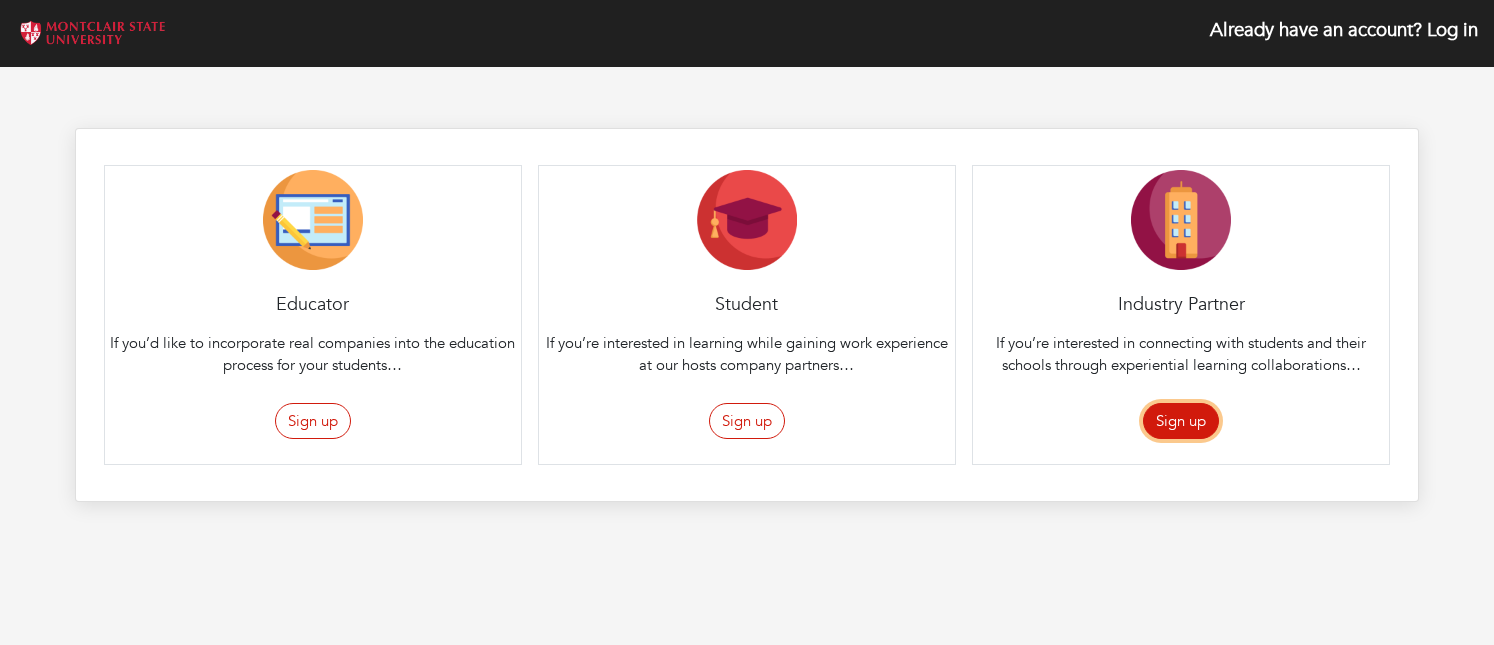 click on "Sign up" at bounding box center (1181, 421) 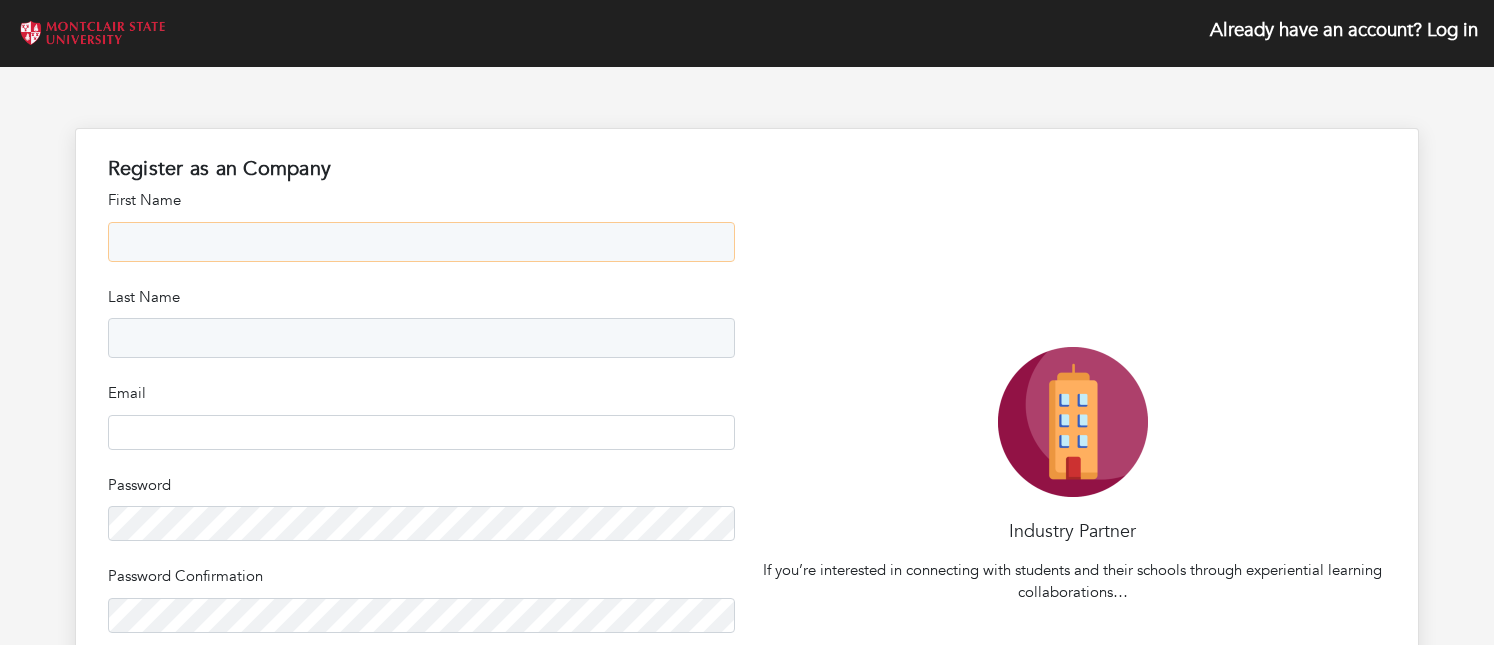click at bounding box center (421, 242) 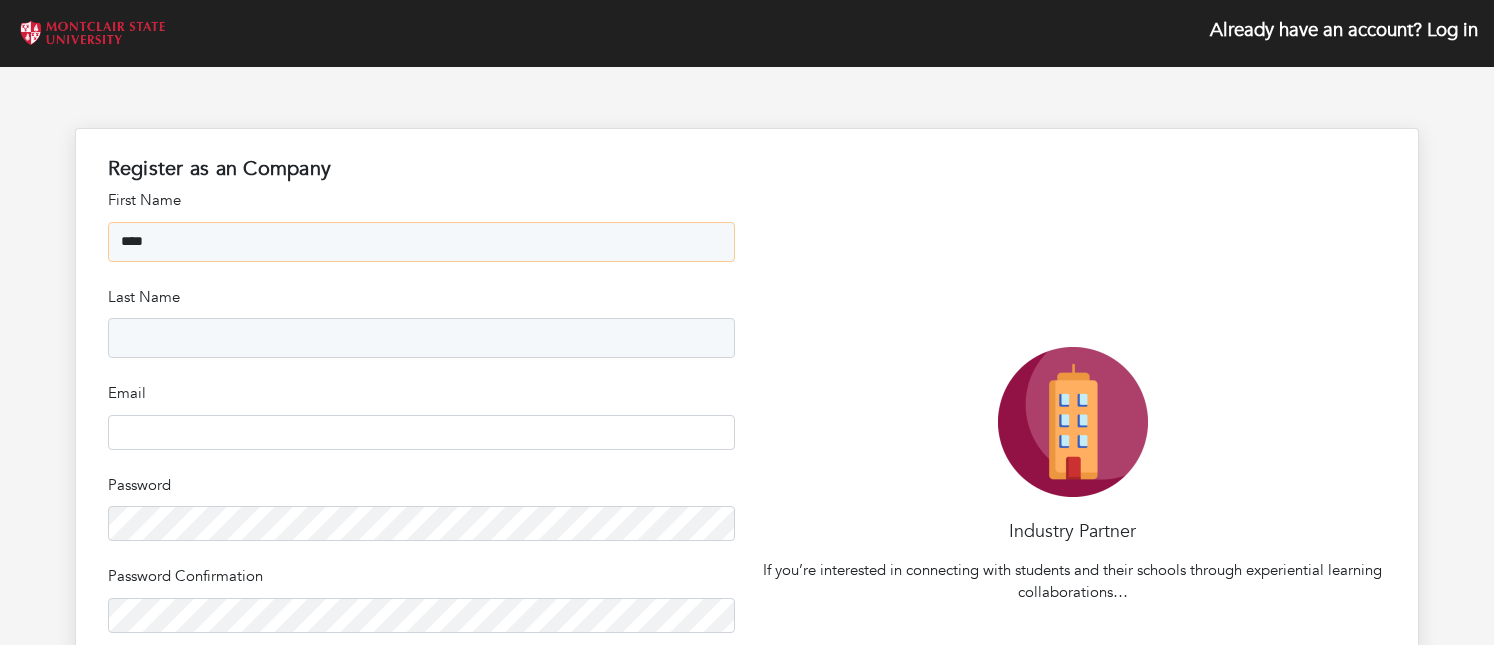 type on "****" 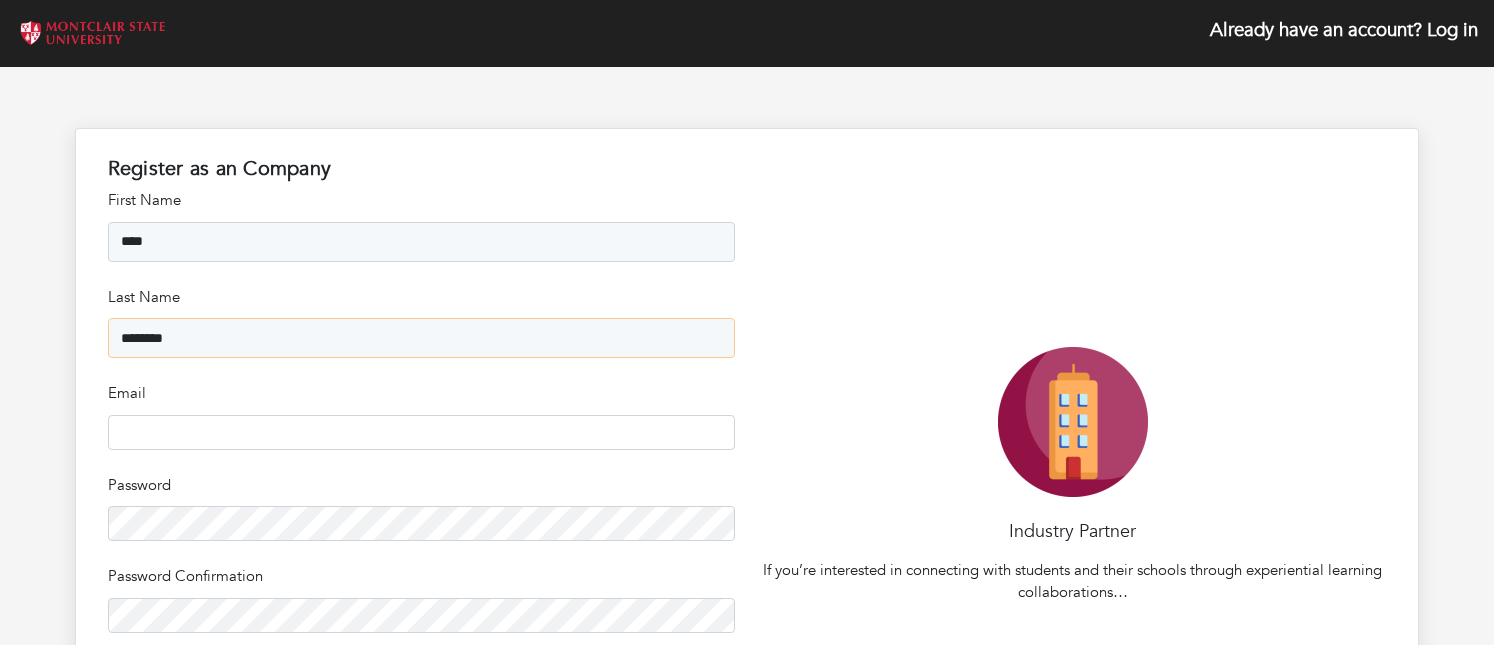 type on "********" 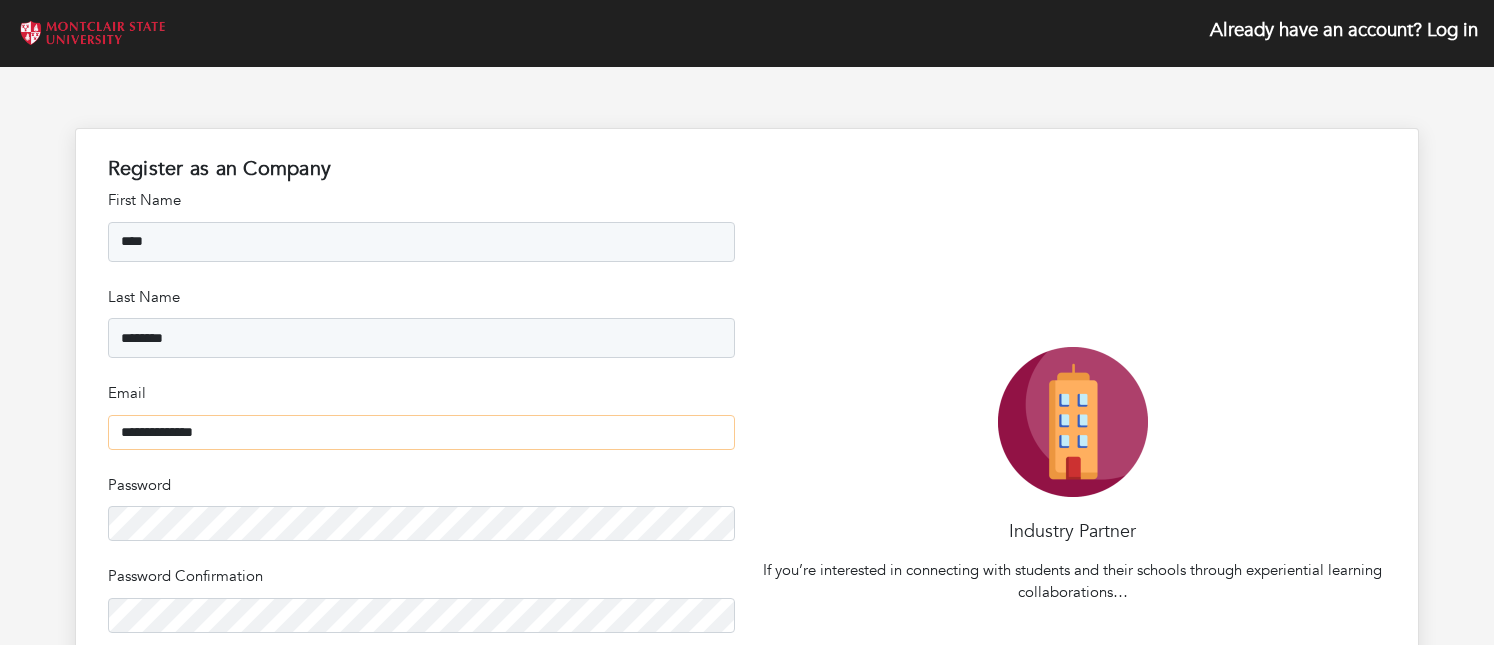 type on "**********" 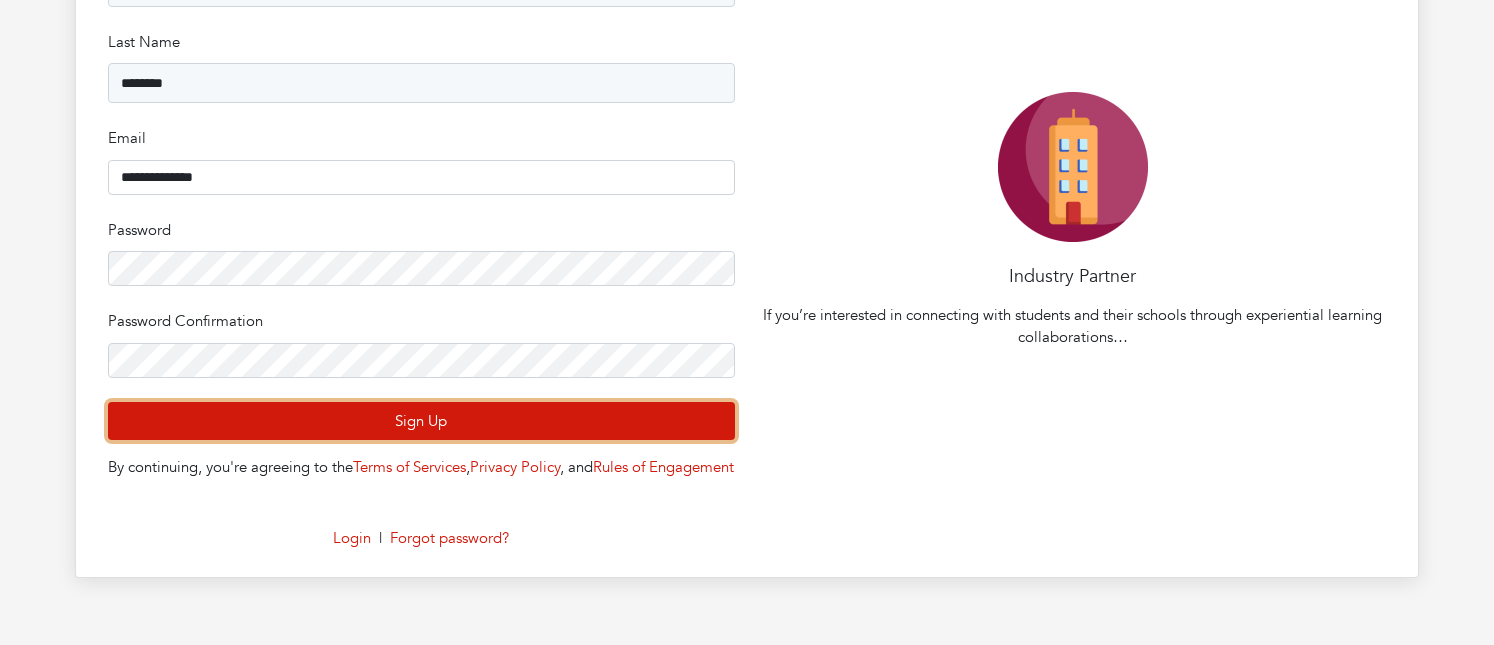 scroll, scrollTop: 277, scrollLeft: 0, axis: vertical 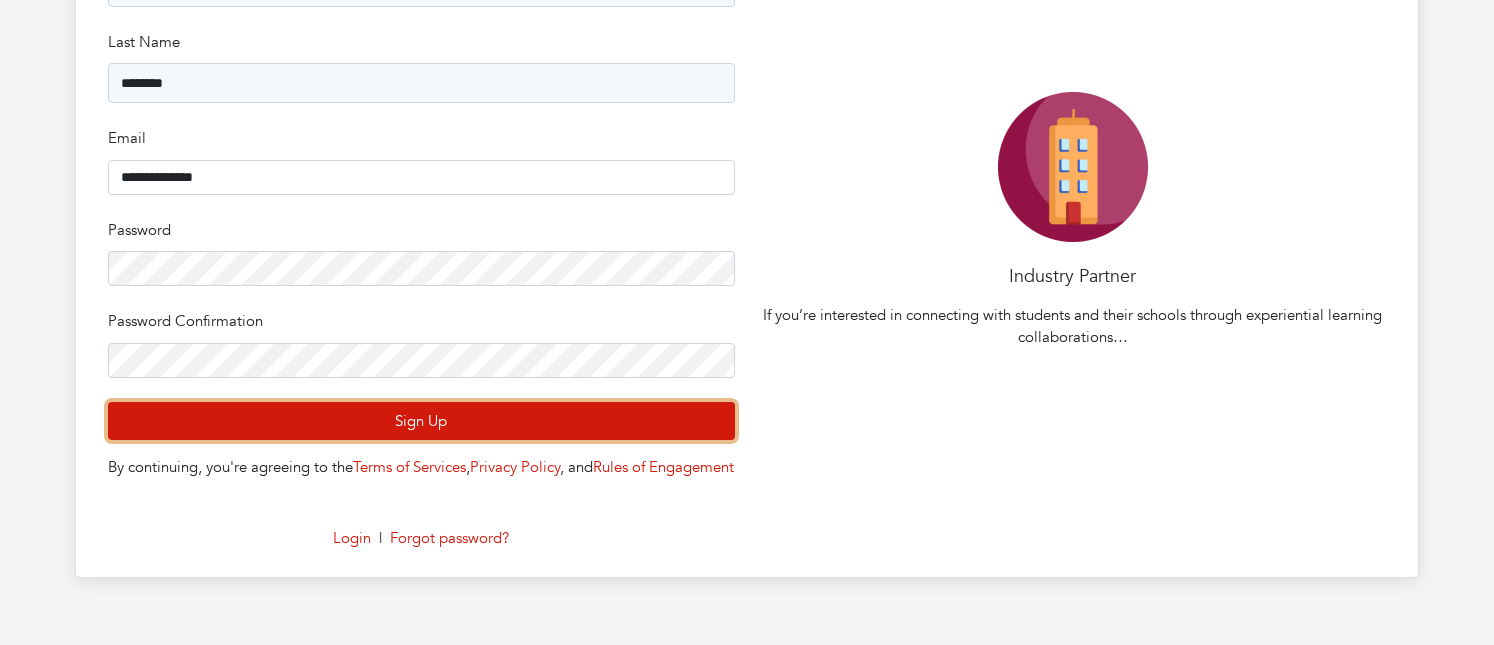 click on "Sign Up" at bounding box center (421, 421) 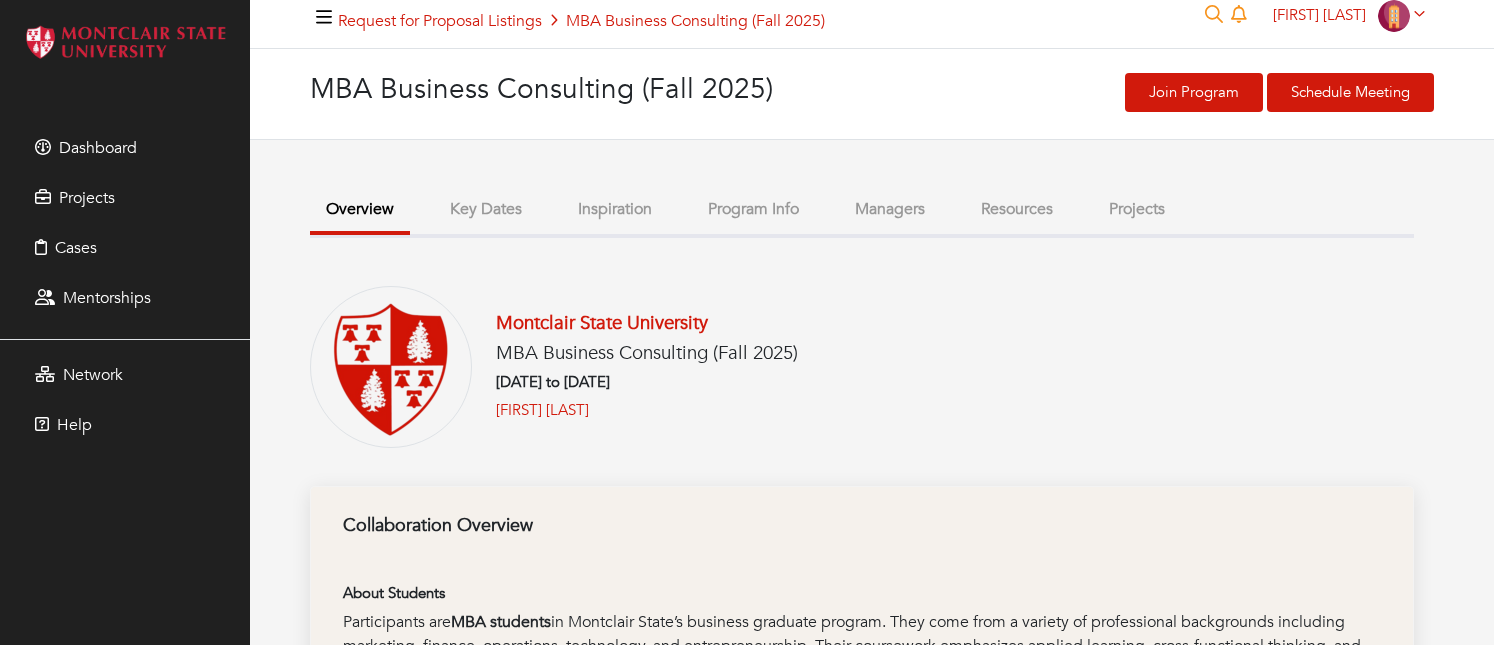 scroll, scrollTop: 0, scrollLeft: 0, axis: both 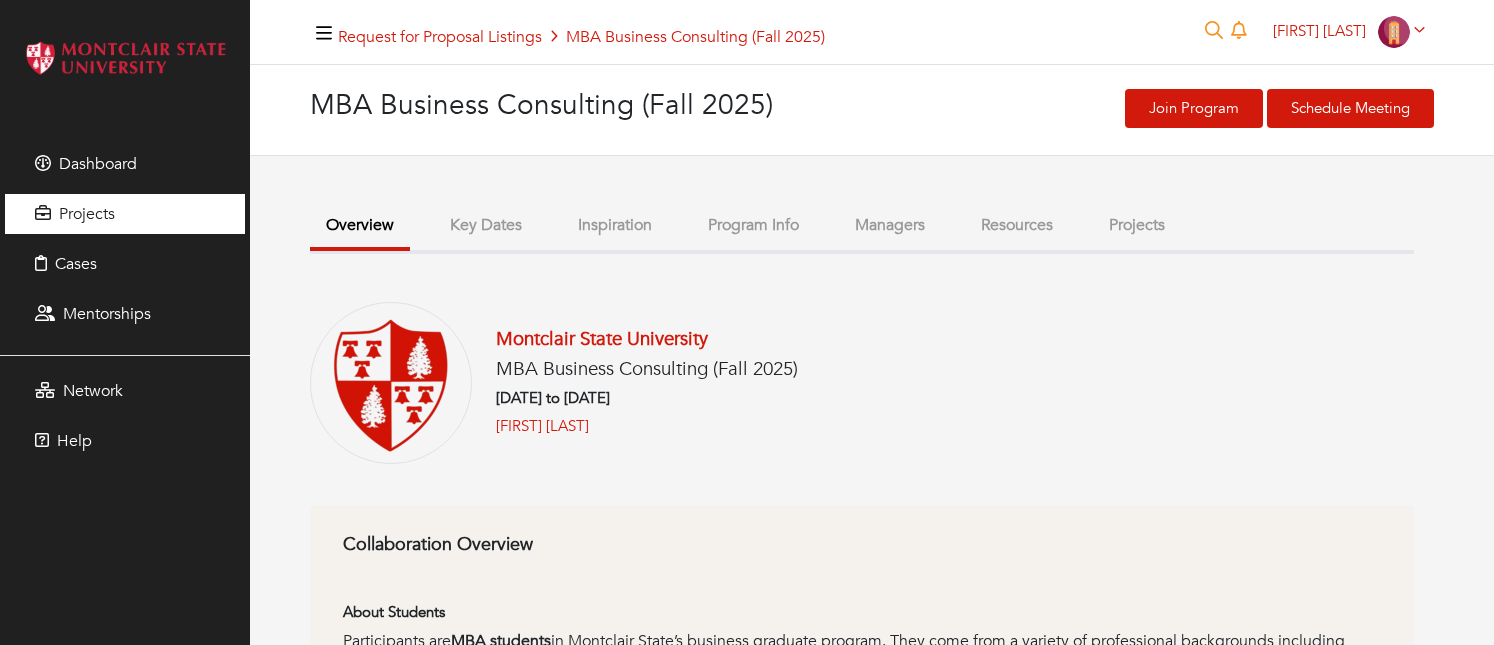 click on "Projects" at bounding box center (87, 214) 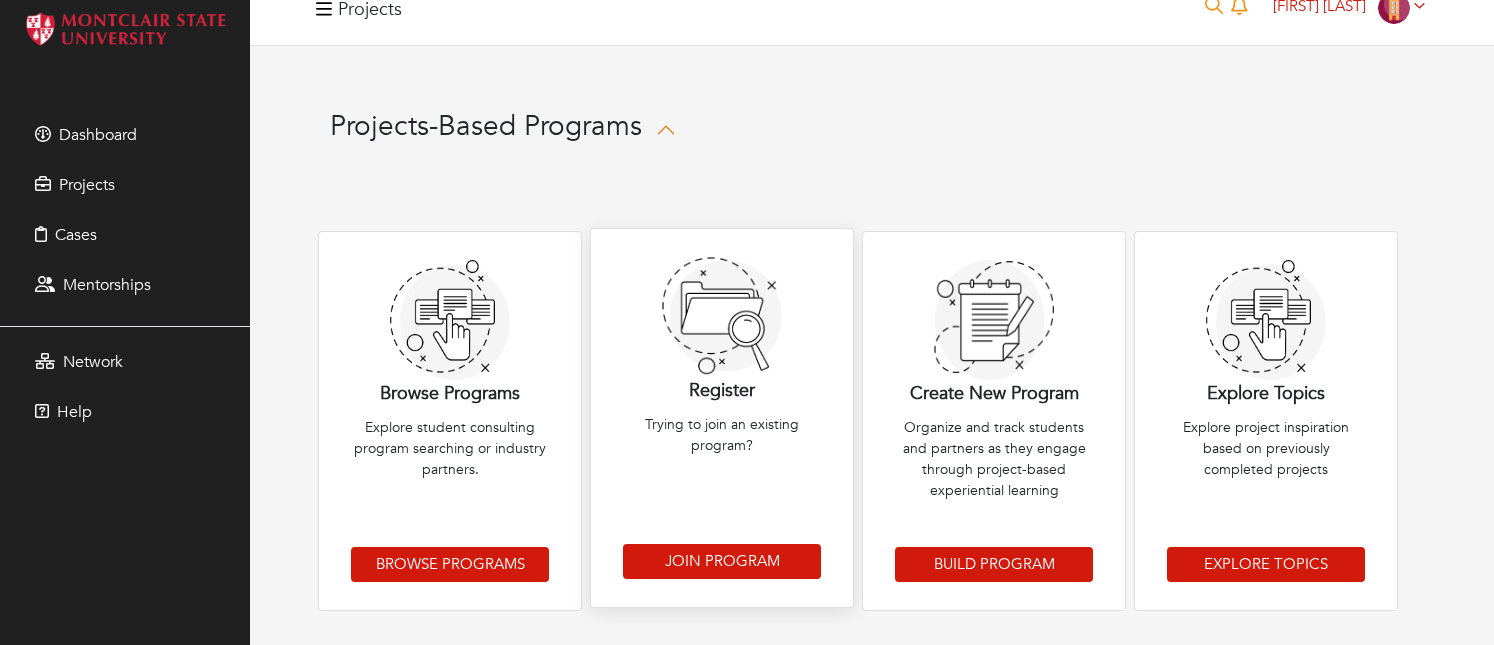 scroll, scrollTop: 0, scrollLeft: 0, axis: both 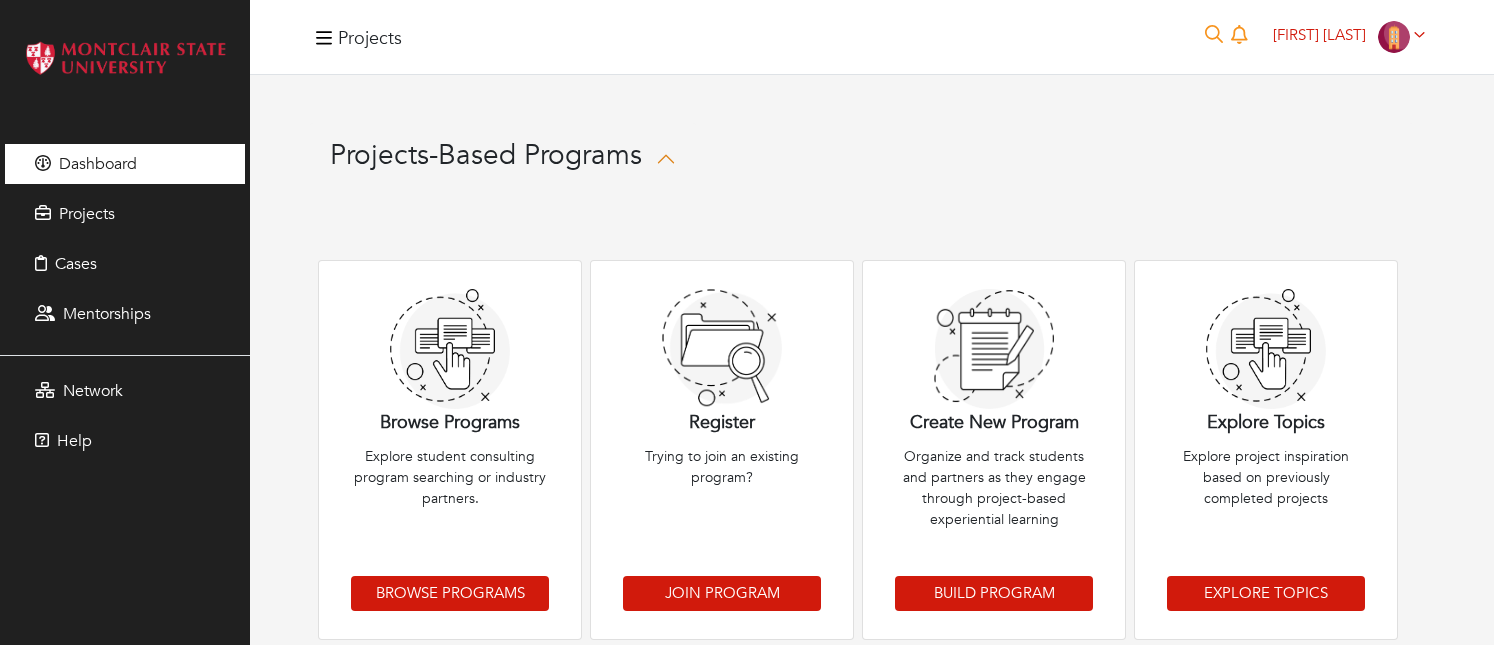 click on "Dashboard" at bounding box center (98, 164) 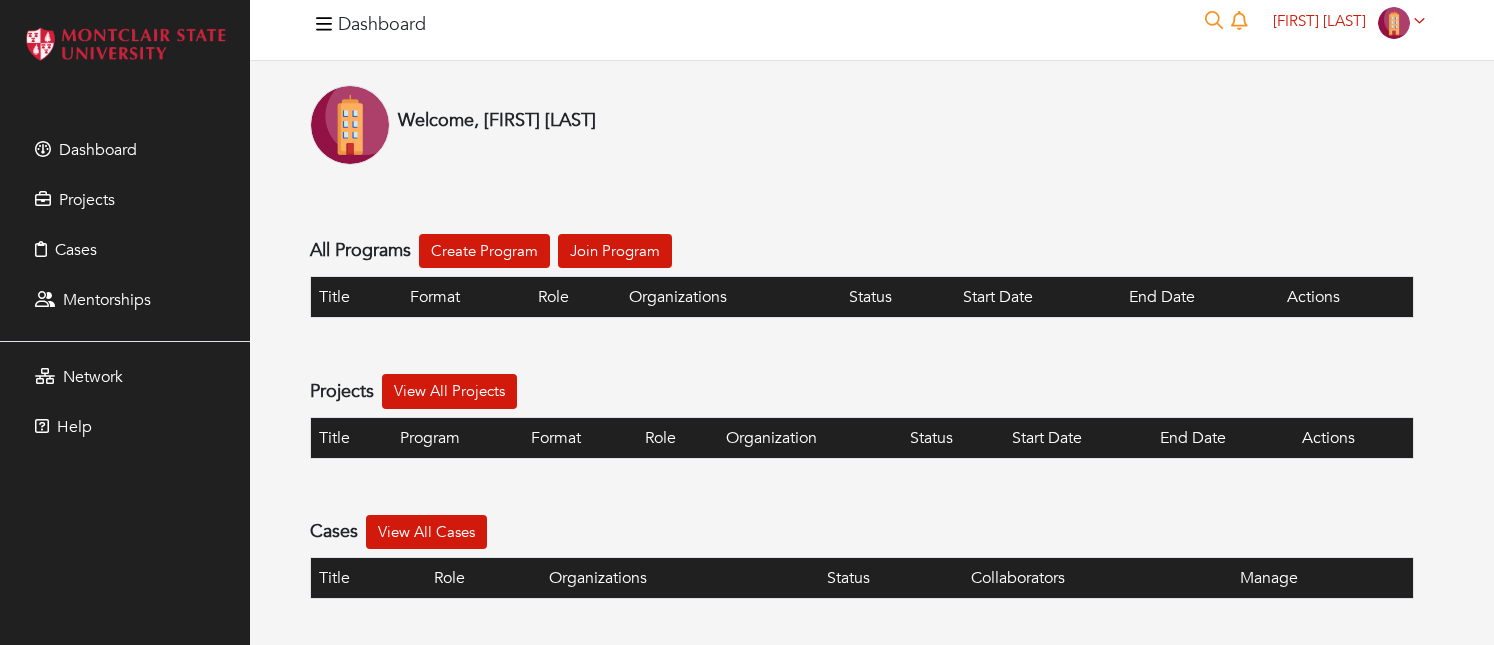 scroll, scrollTop: 8, scrollLeft: 0, axis: vertical 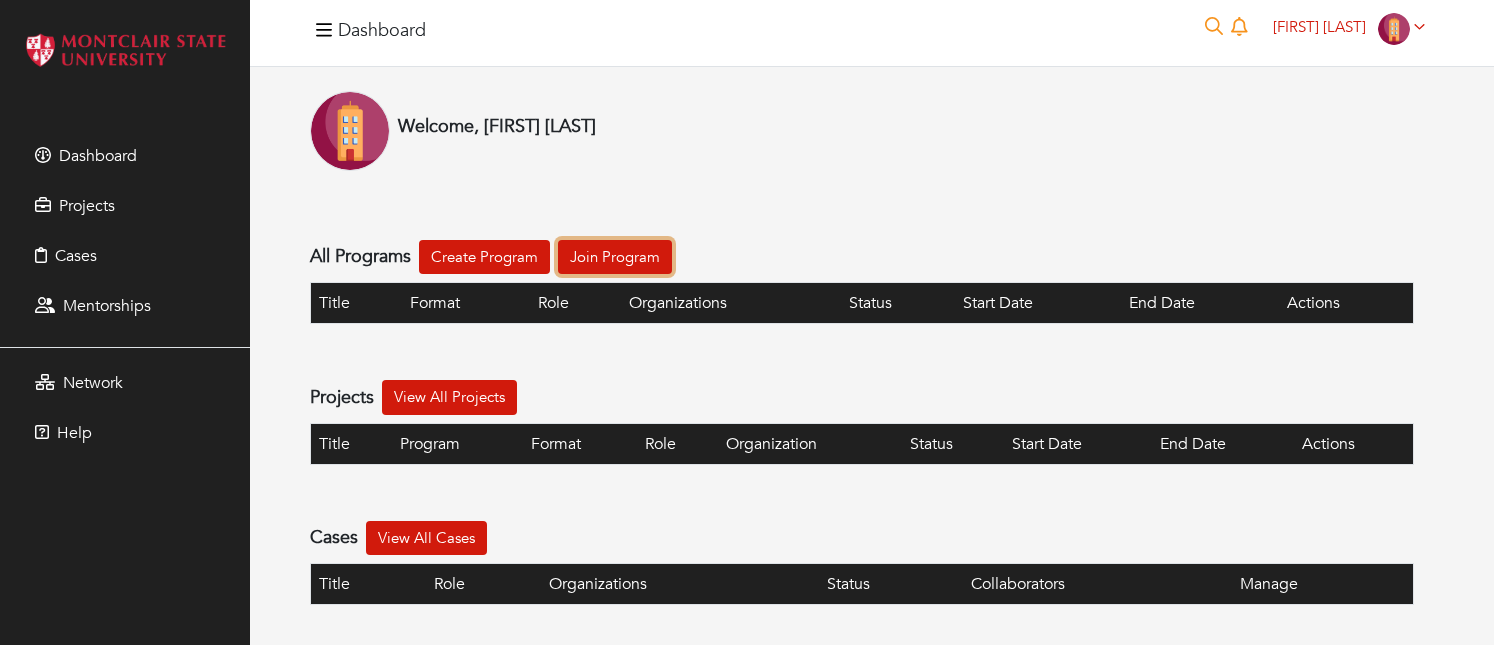 click on "Join Program" at bounding box center [615, 257] 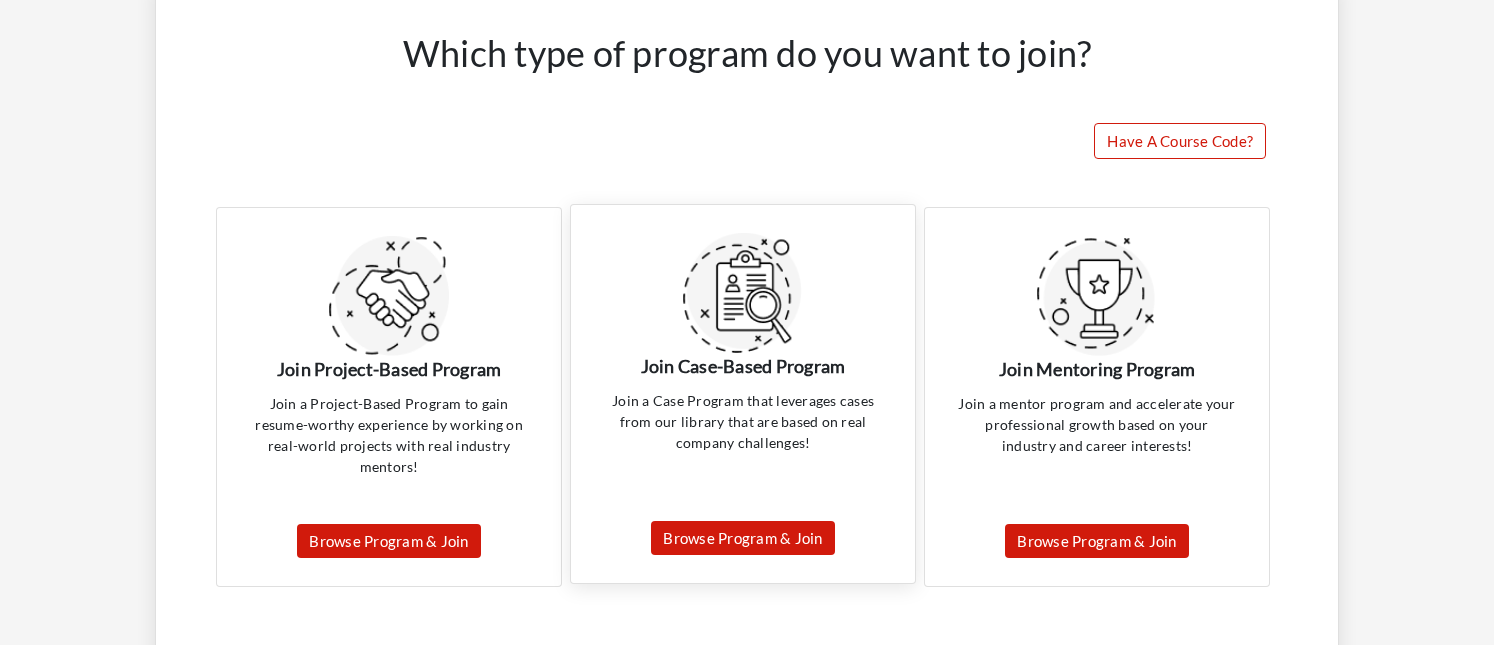 scroll, scrollTop: 0, scrollLeft: 0, axis: both 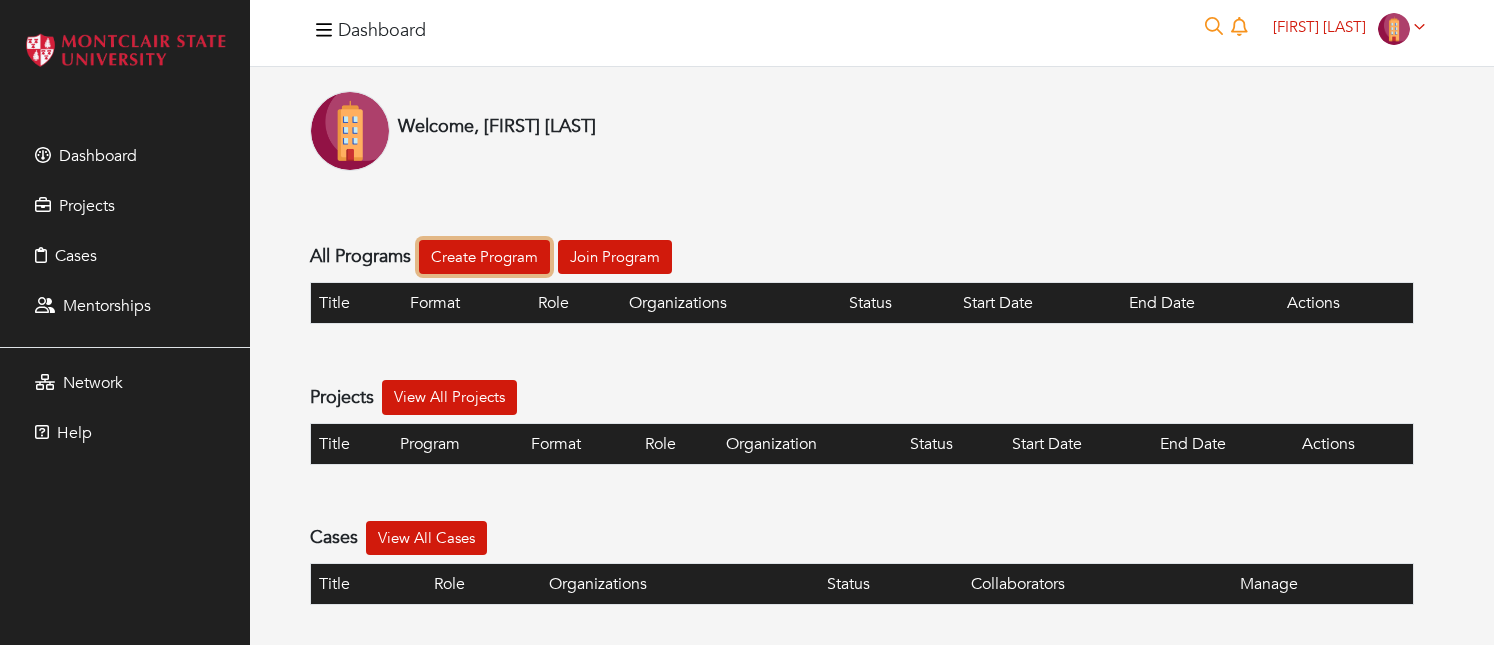 click on "Create Program" at bounding box center [484, 257] 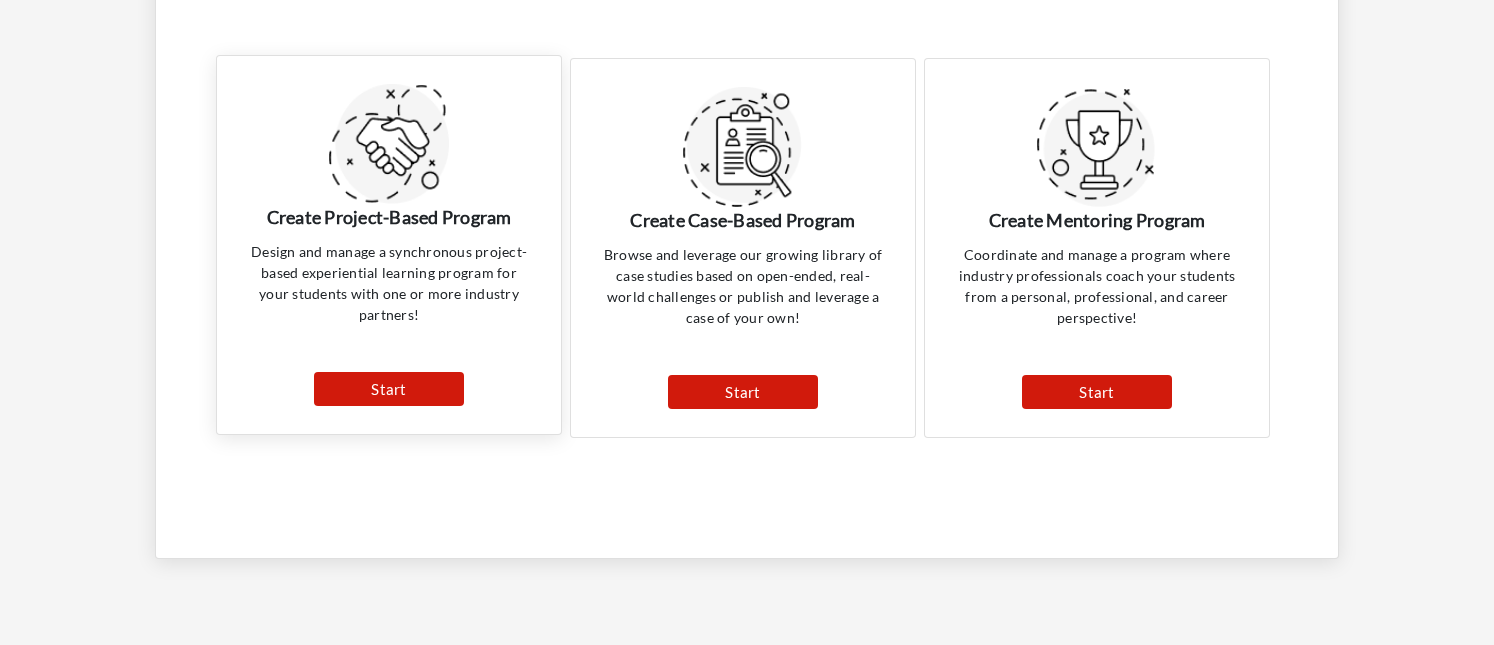 scroll, scrollTop: 364, scrollLeft: 0, axis: vertical 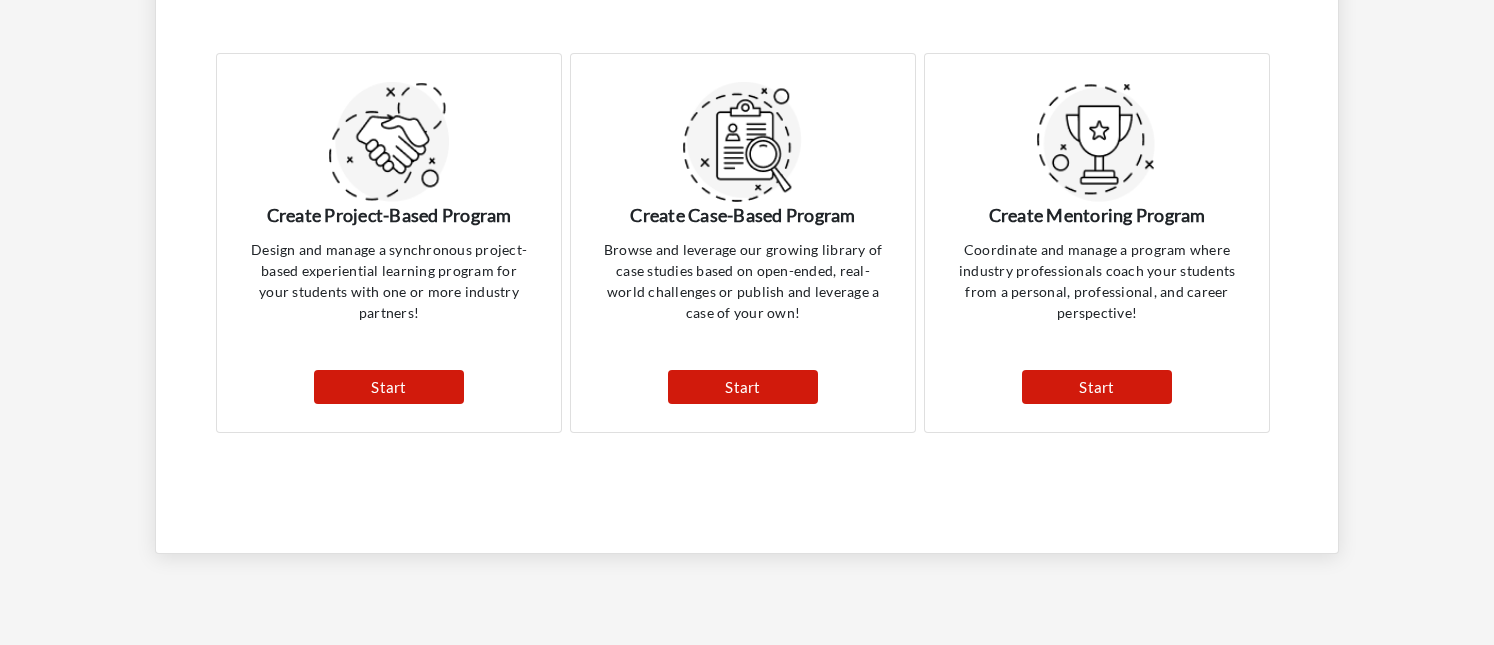 click on "Create Project-Based Program
Design and manage a synchronous project-based experiential learning program for your students with one or more industry partners!
Start
Create Case-Based Program
Browse and leverage our growing library of case studies based on open-ended, real-world challenges or publish and leverage a case of your own!
Start
Create Mentoring Program
Coordinate and manage a program where industry professionals coach your students from a personal, professional, and career perspective!
Start" at bounding box center [747, 243] 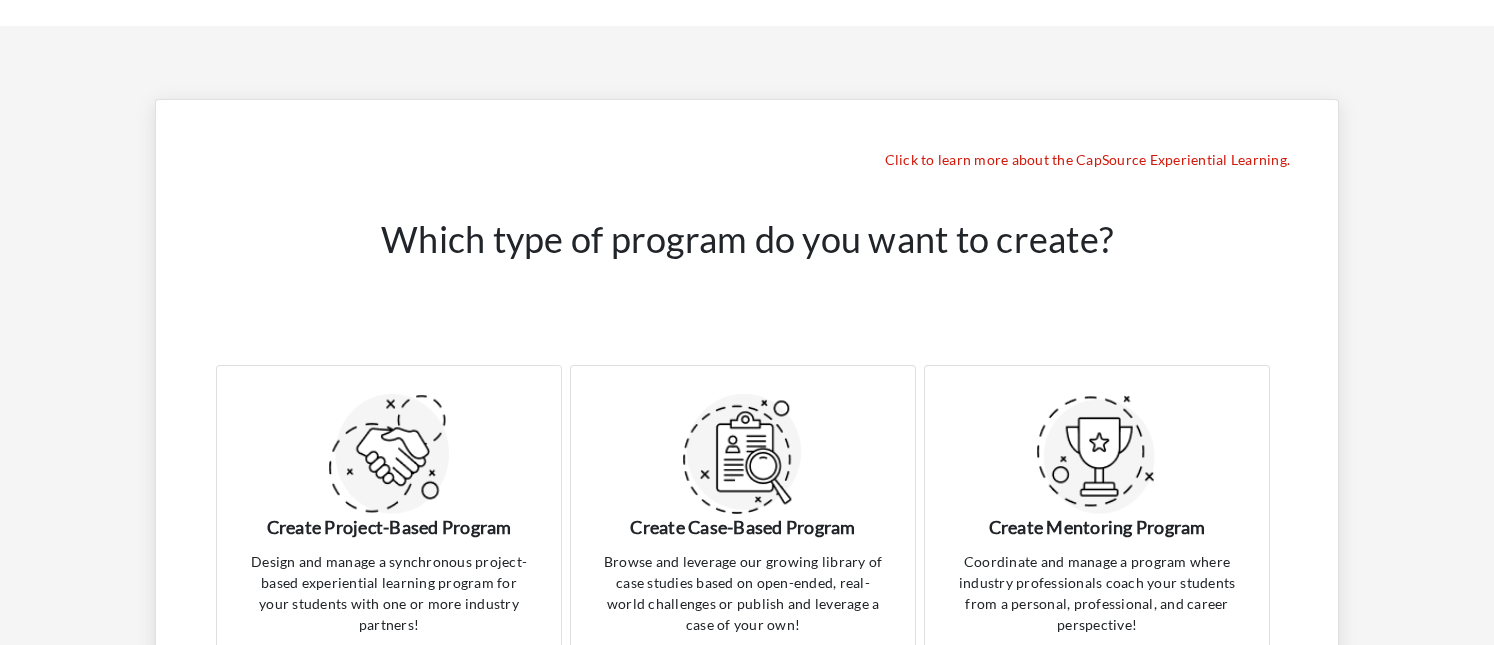 scroll, scrollTop: 0, scrollLeft: 0, axis: both 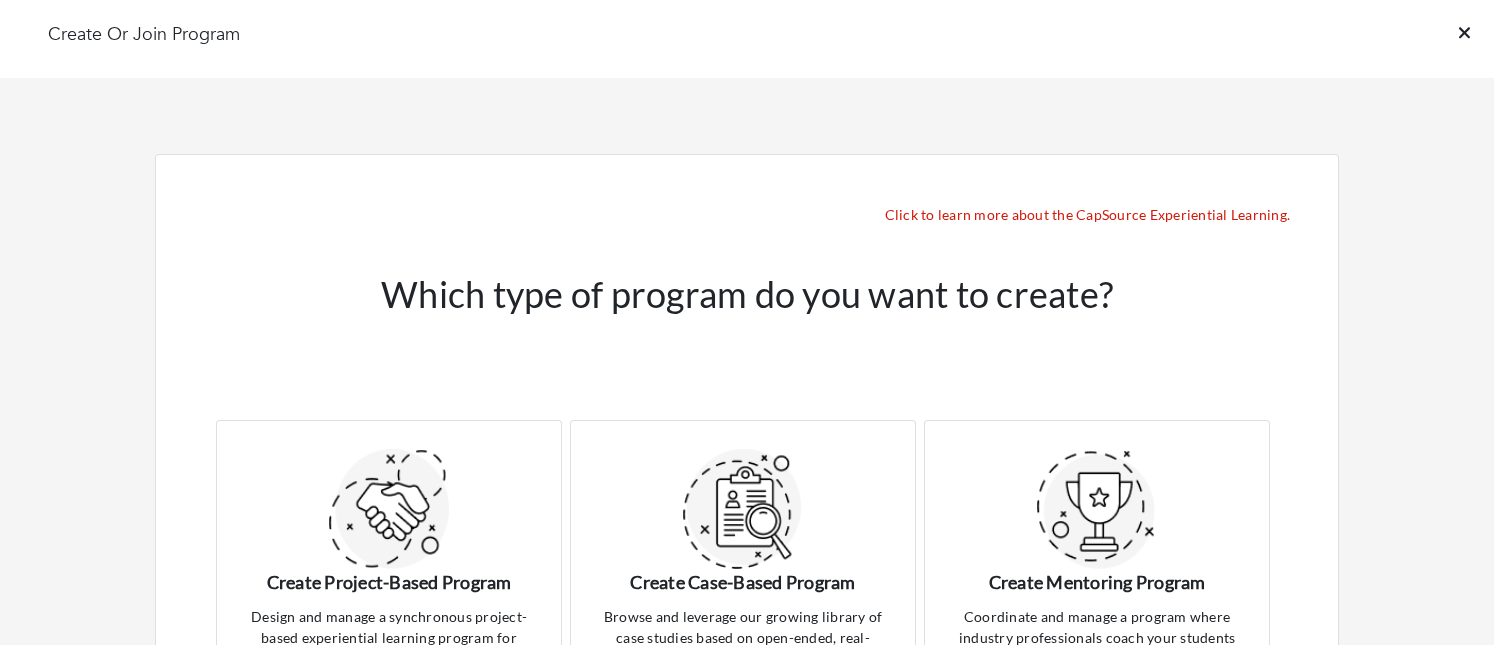 click on "Create Or Join Program" at bounding box center [120, 35] 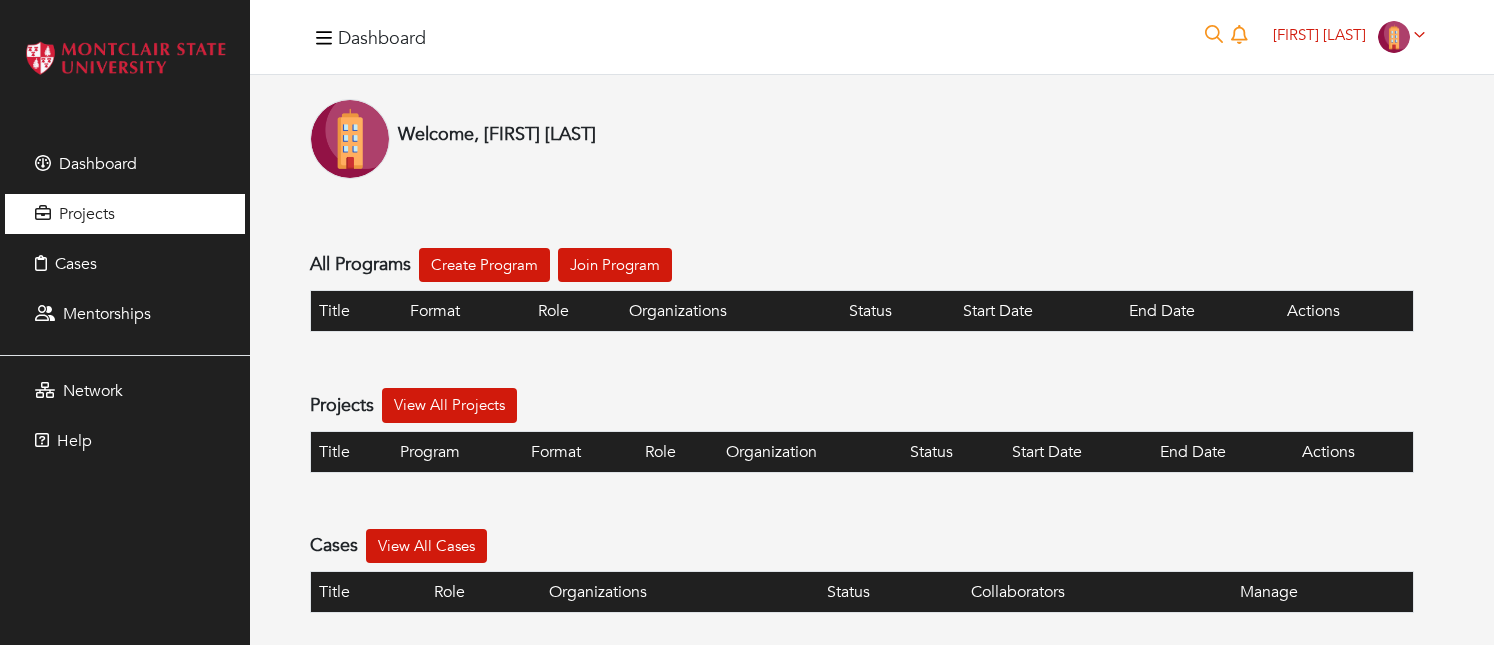 click on "Projects" at bounding box center [87, 214] 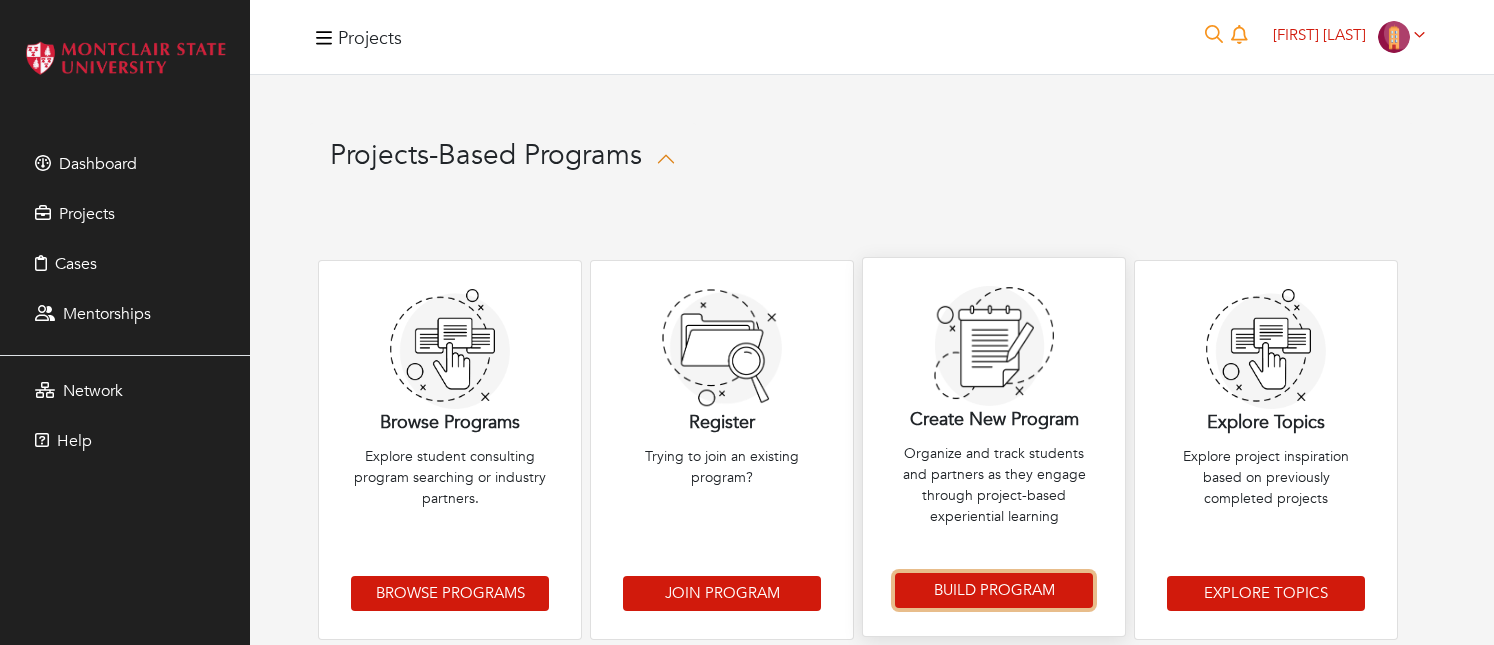 click on "Build Program" at bounding box center [994, 590] 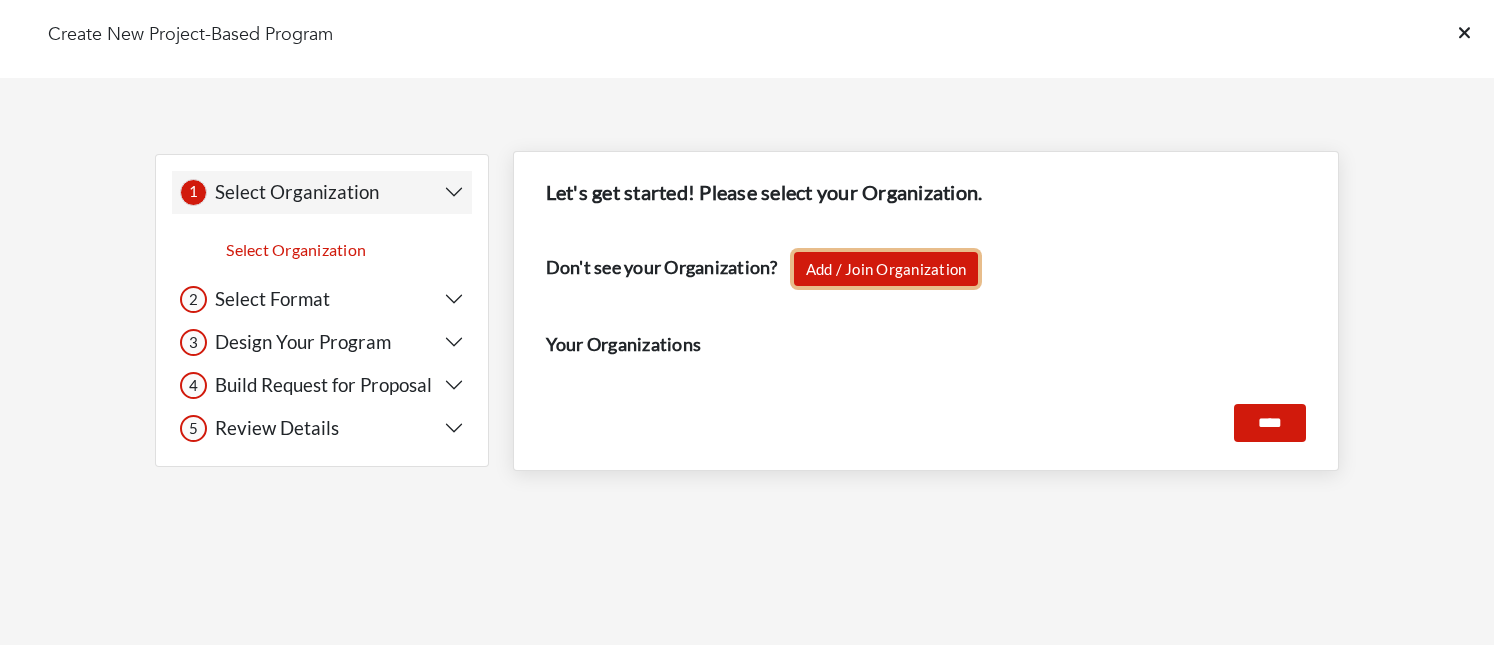 click on "Add / Join Organization" at bounding box center [886, 269] 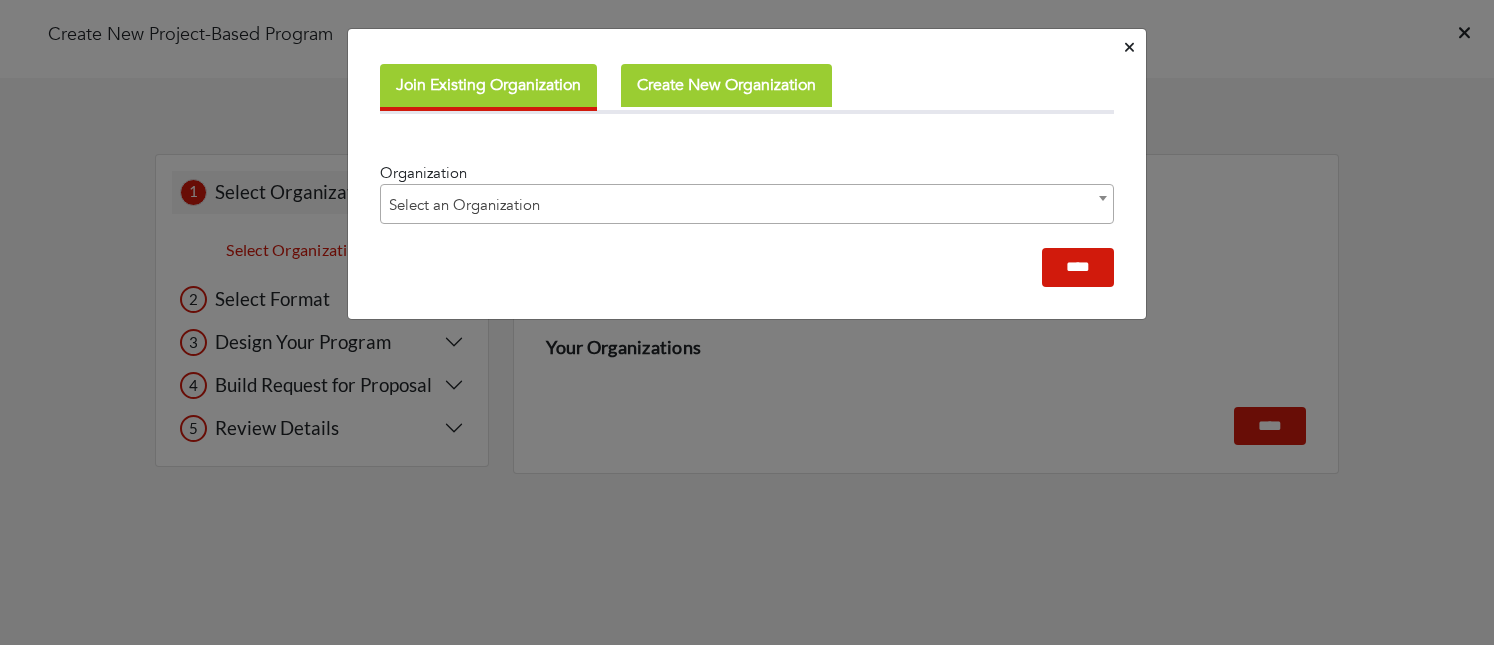 click on "Select an Organization" at bounding box center (747, 205) 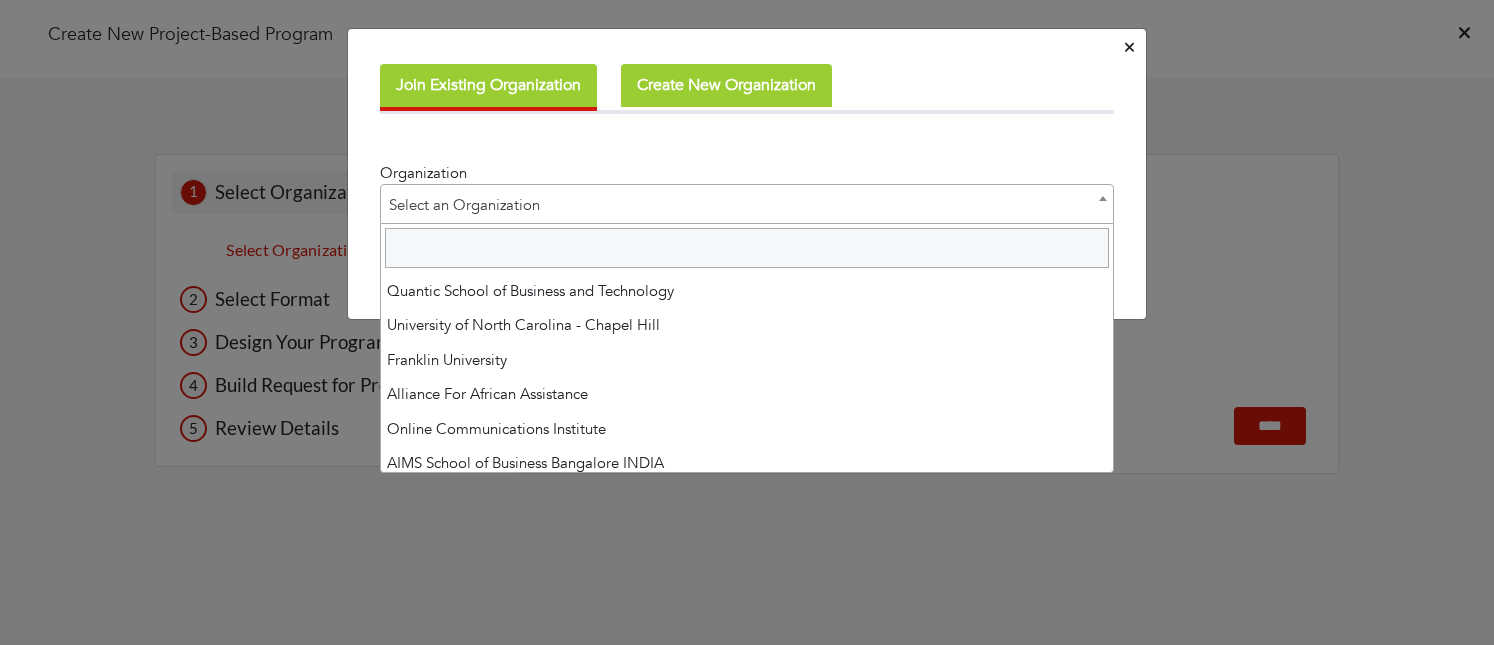 scroll, scrollTop: 960, scrollLeft: 0, axis: vertical 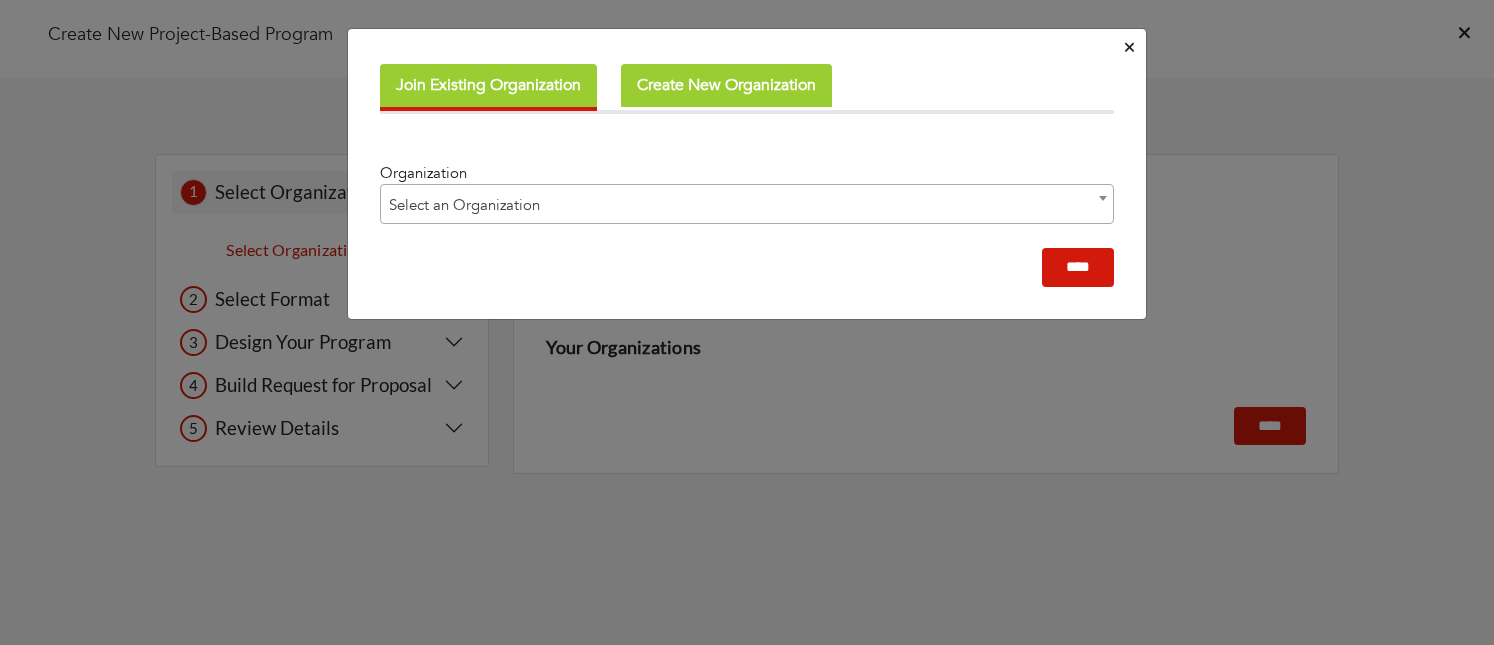click on "Create New Organization" at bounding box center [726, 85] 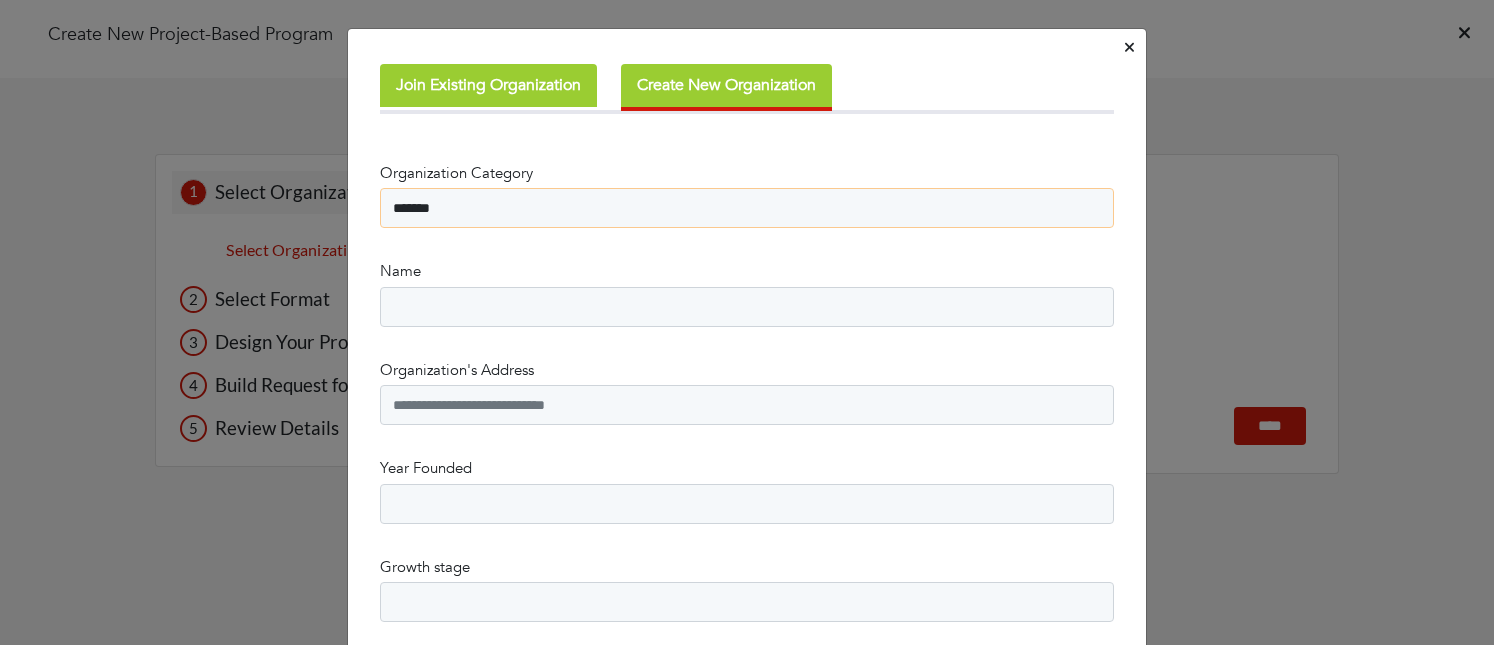 click on "*******
******" at bounding box center [747, 208] 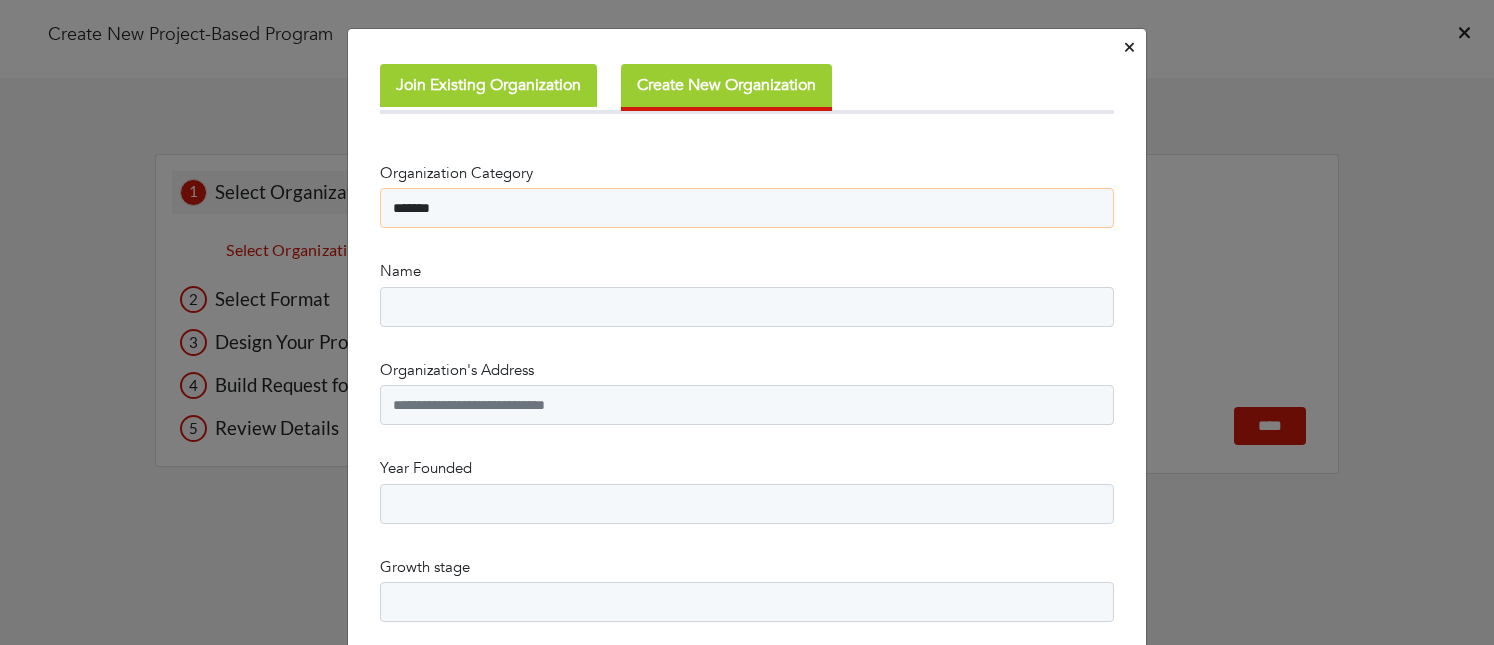 click on "*******
******" at bounding box center [747, 208] 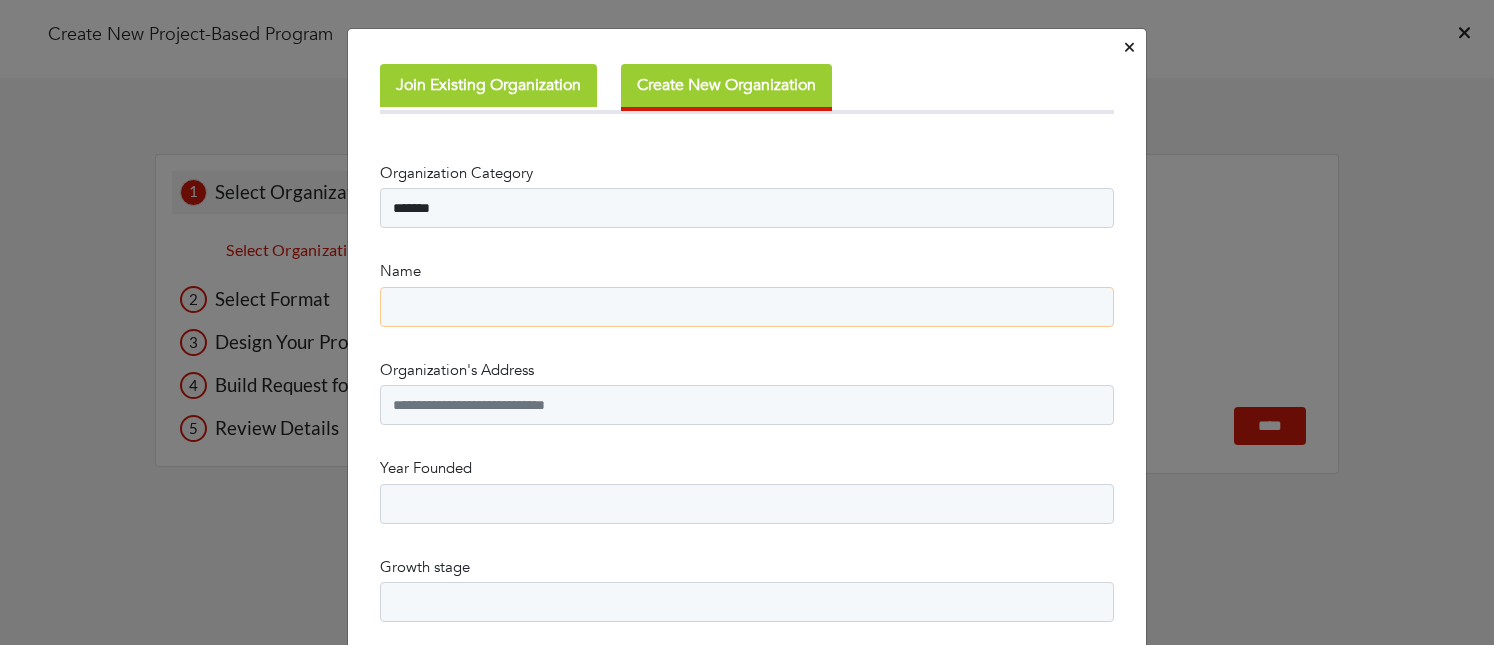 click on "Name" at bounding box center (747, 307) 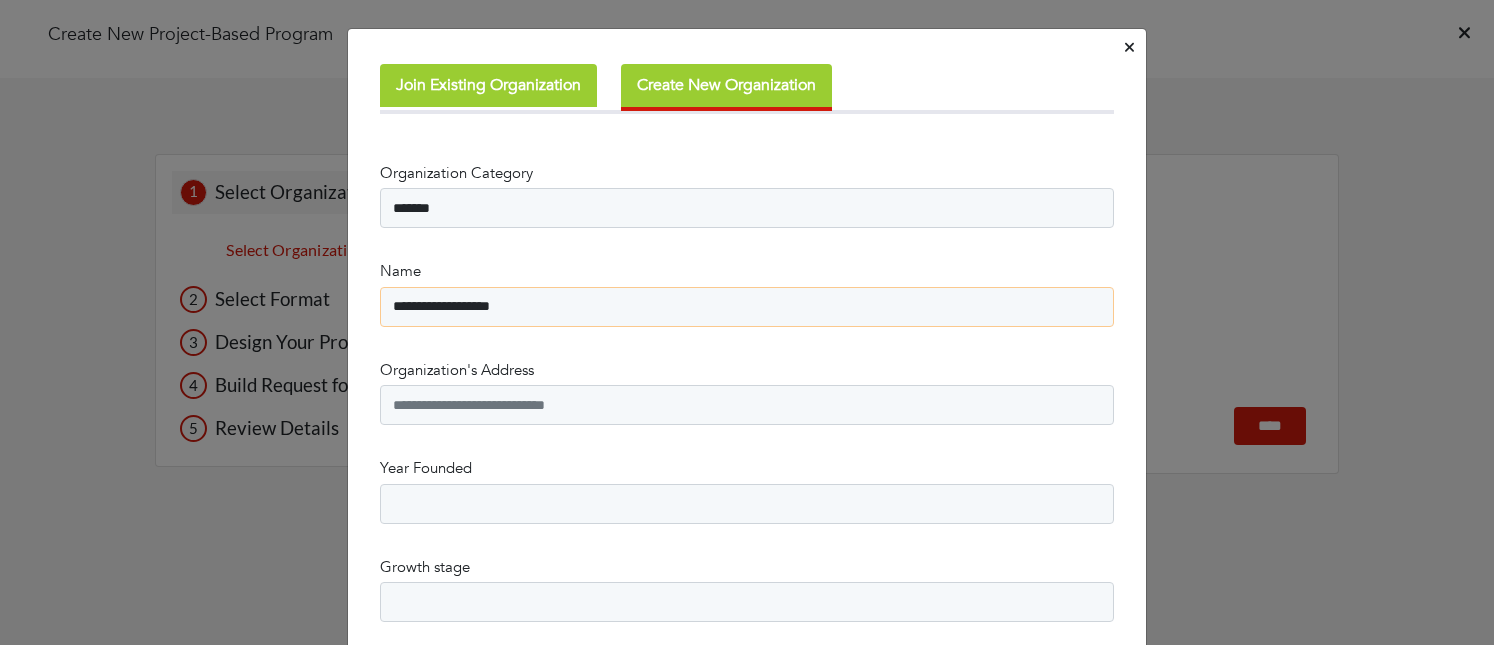 type on "**********" 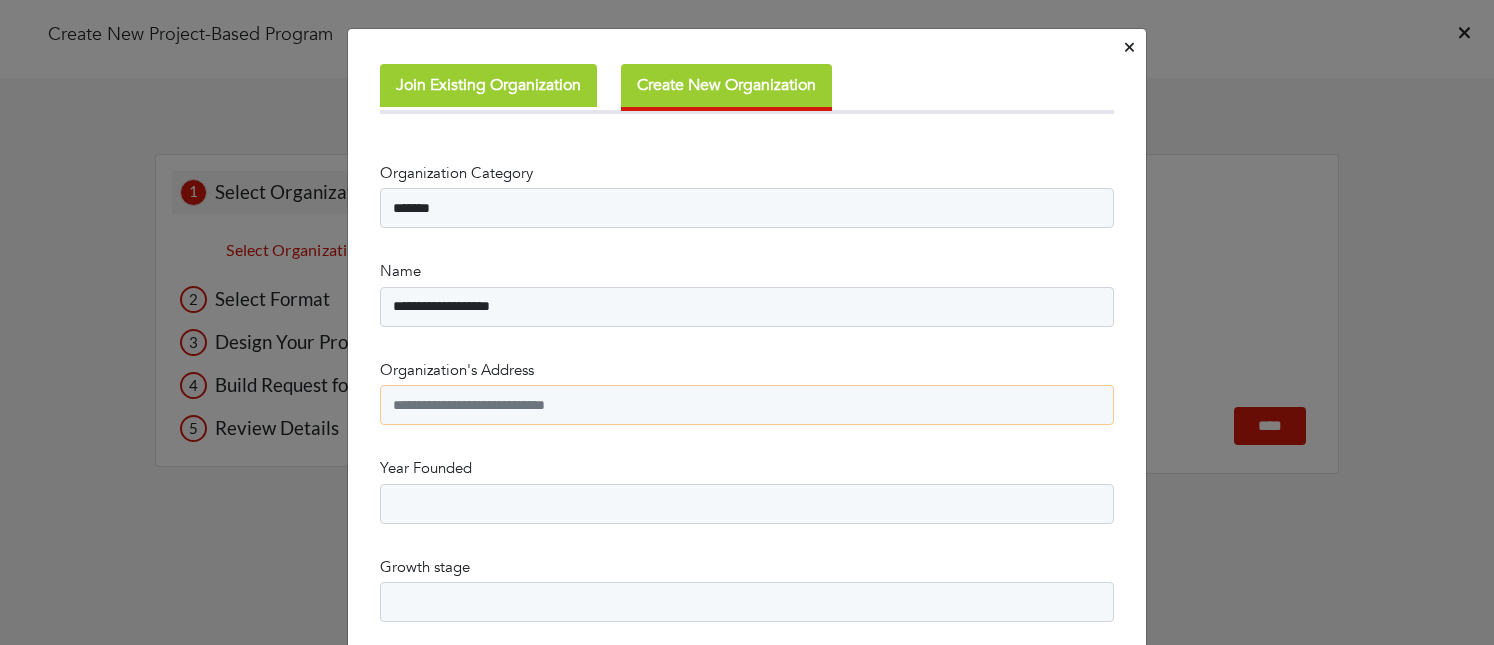 click on "Organization's Address" at bounding box center (747, 405) 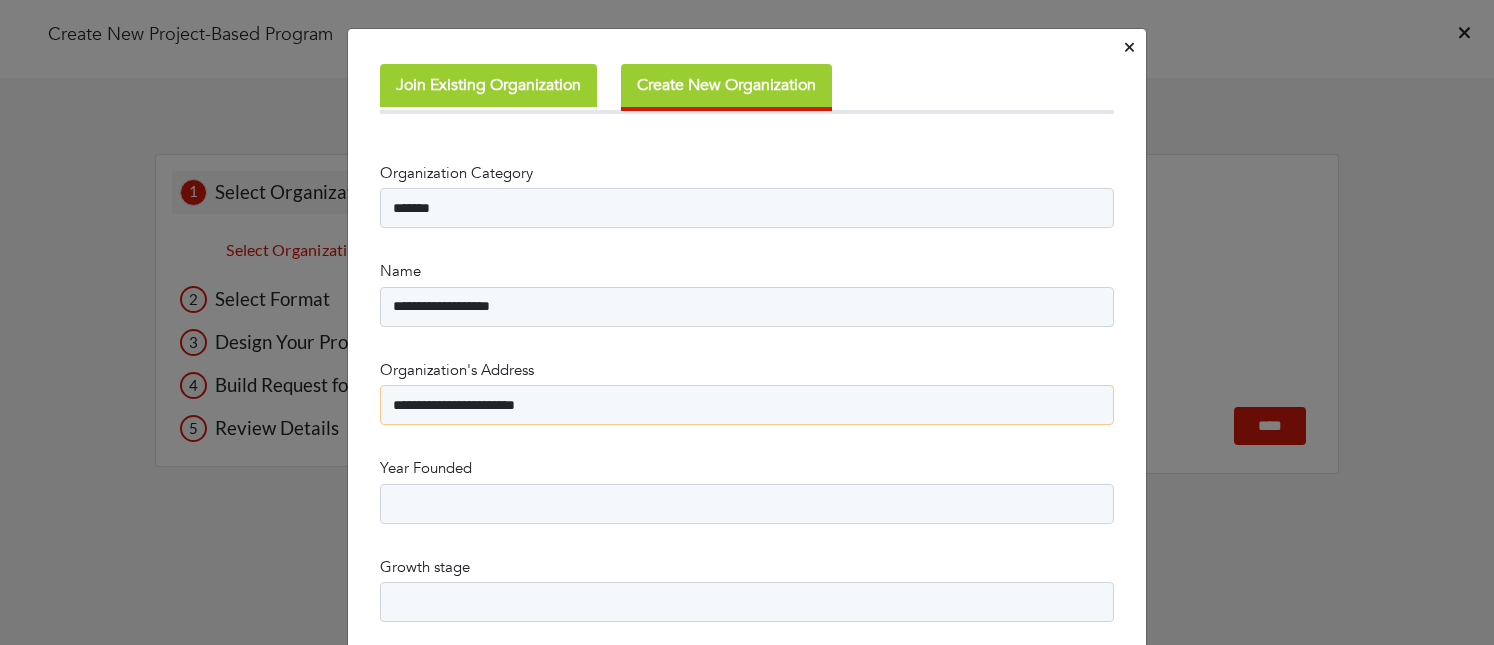 click on "**********" at bounding box center [747, 405] 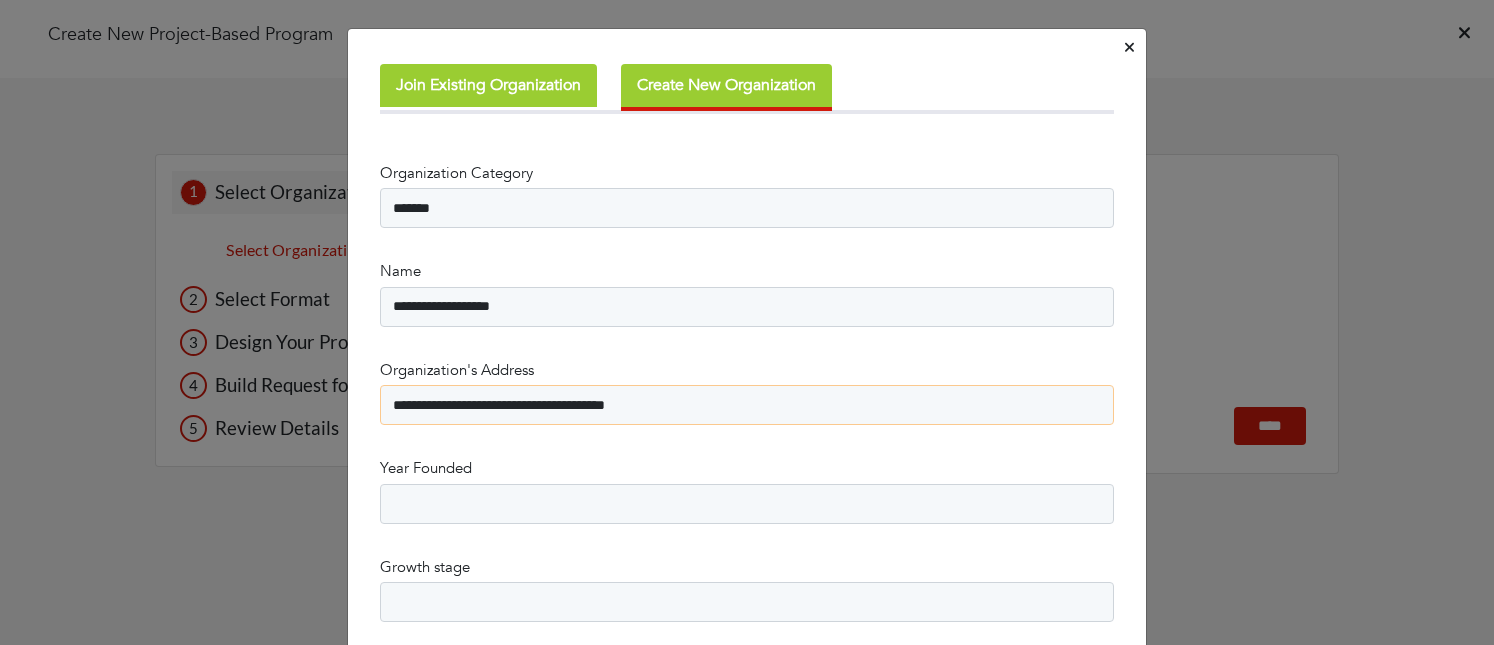 type on "**********" 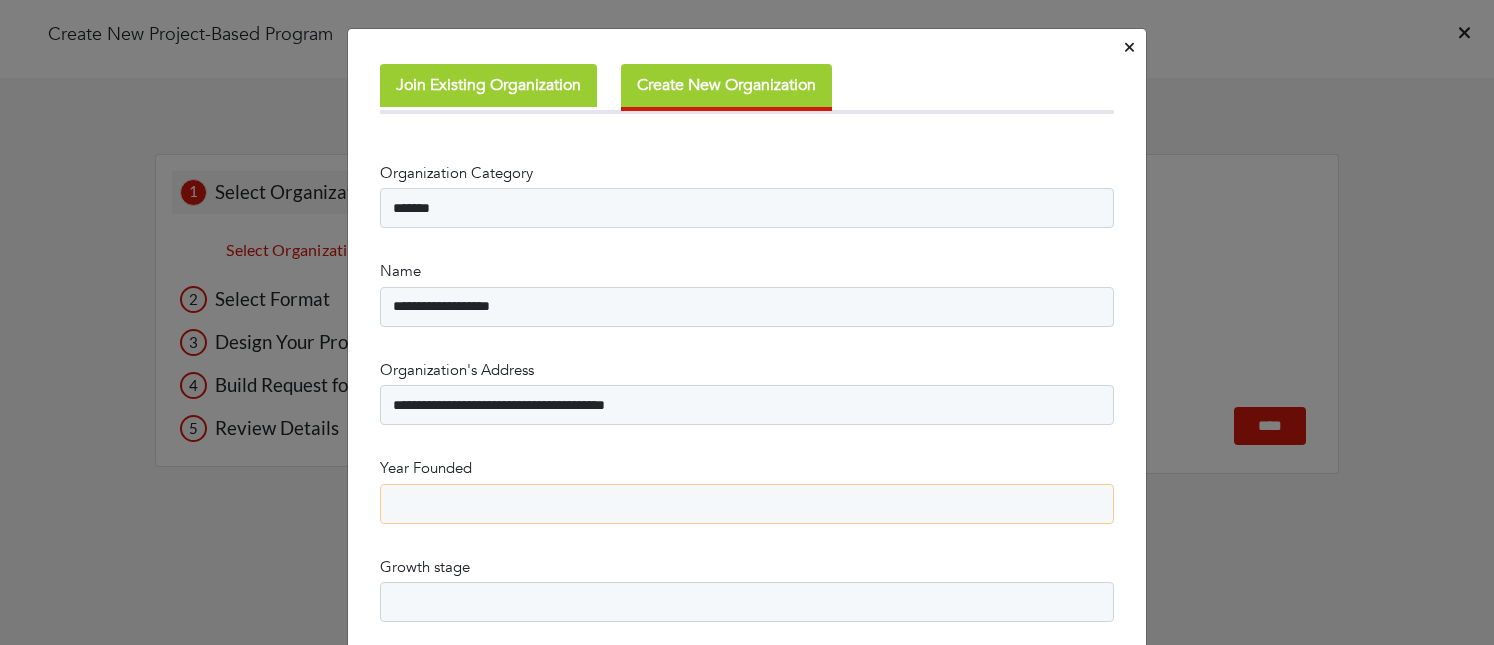click on "****
****
****
****
****
****
****
****
****
****
****
****
****
****
****
****
****
****
****
****
****
****
****
****
****
****
****
****
****
****
****
****
****
****
****
****
****
****
****
****
****
****
****
****
****
****
****
****
****
****
****
****
****
****
****
****
****
****
****
****
****
****
****
****
****
****
****
****
****
****
****
****
****
****
****
****
****
****
****
****
****
****
****
****
****
****
****
****
****
****
****
****
****
****
****
****
****
****
****
****
****
****
****
****
****
****
****
****
****
****
****
****
****
****
****
****
****
****
****
****
****
****
****
****
****
****
****
****
****
****
****
****
****
****
****
****
****
****
****
****
****
****
****
****
****
****" at bounding box center (747, 504) 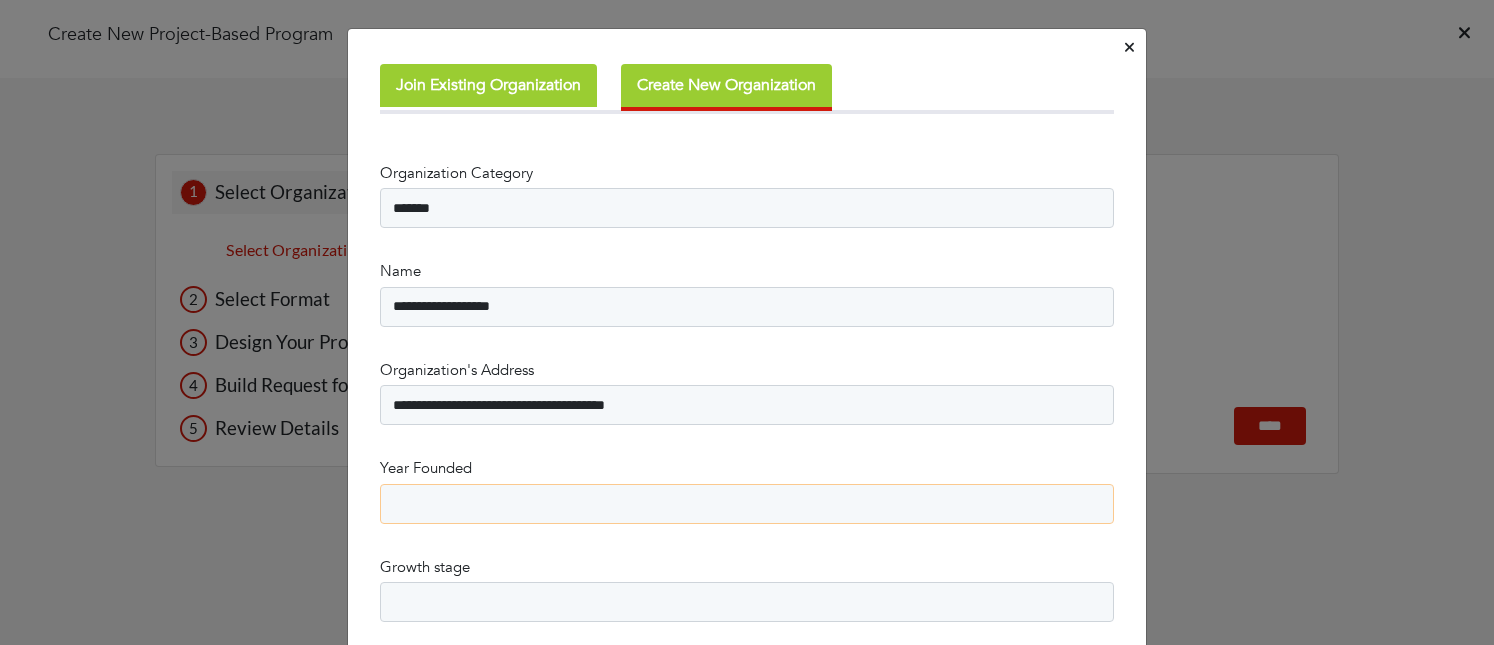 select on "****" 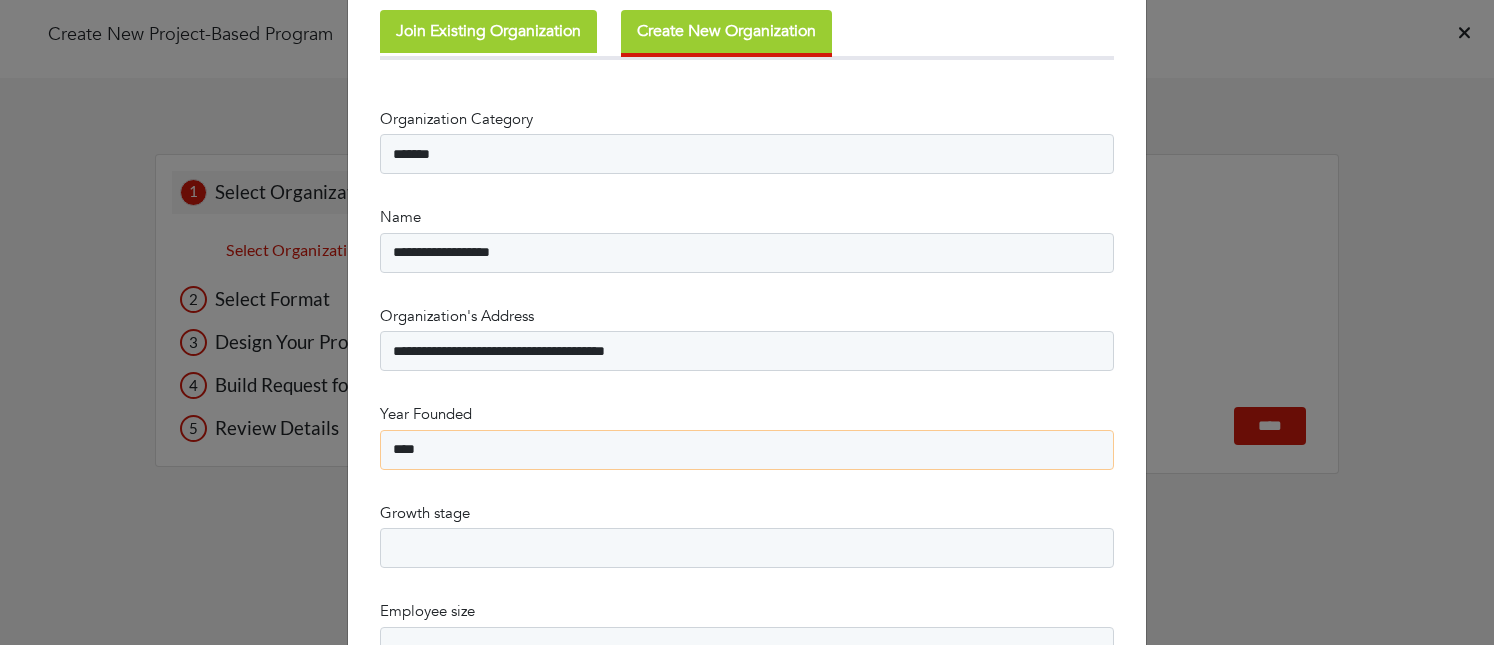 scroll, scrollTop: 101, scrollLeft: 0, axis: vertical 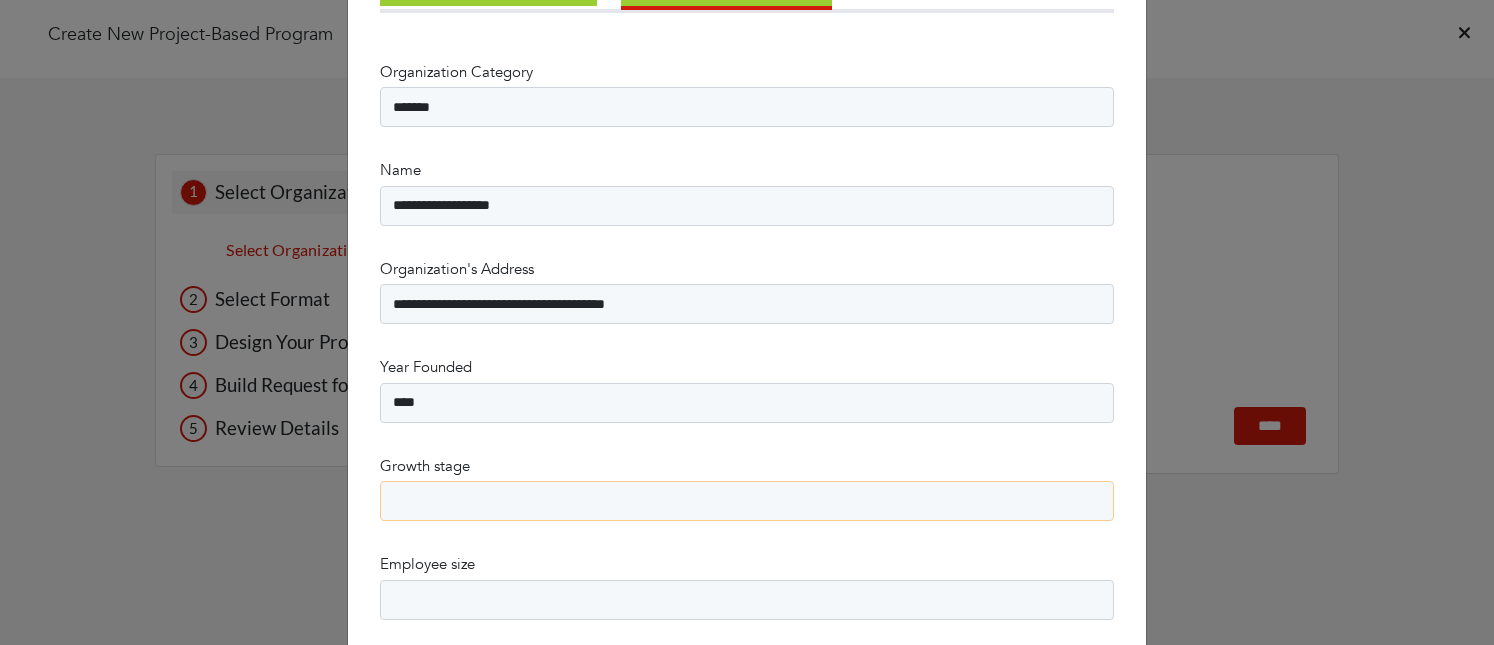 click on "**********" at bounding box center [747, 501] 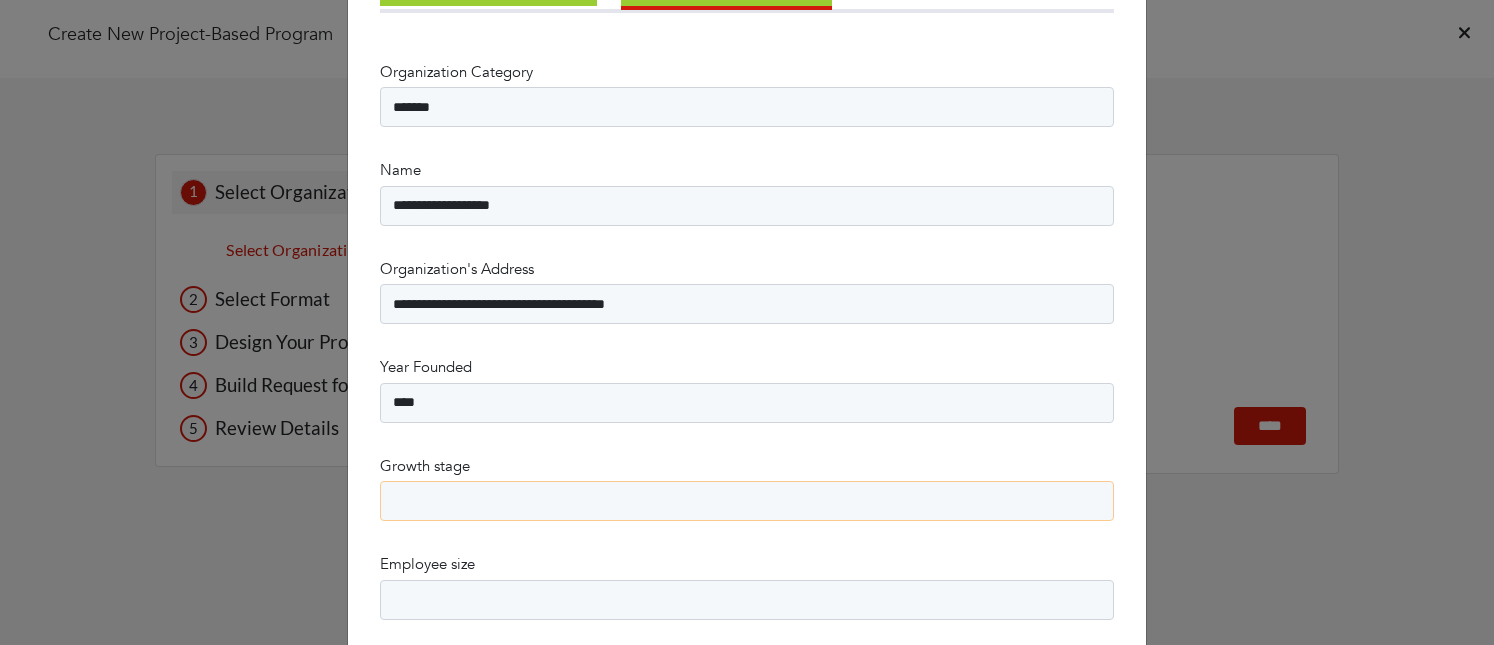 select on "**********" 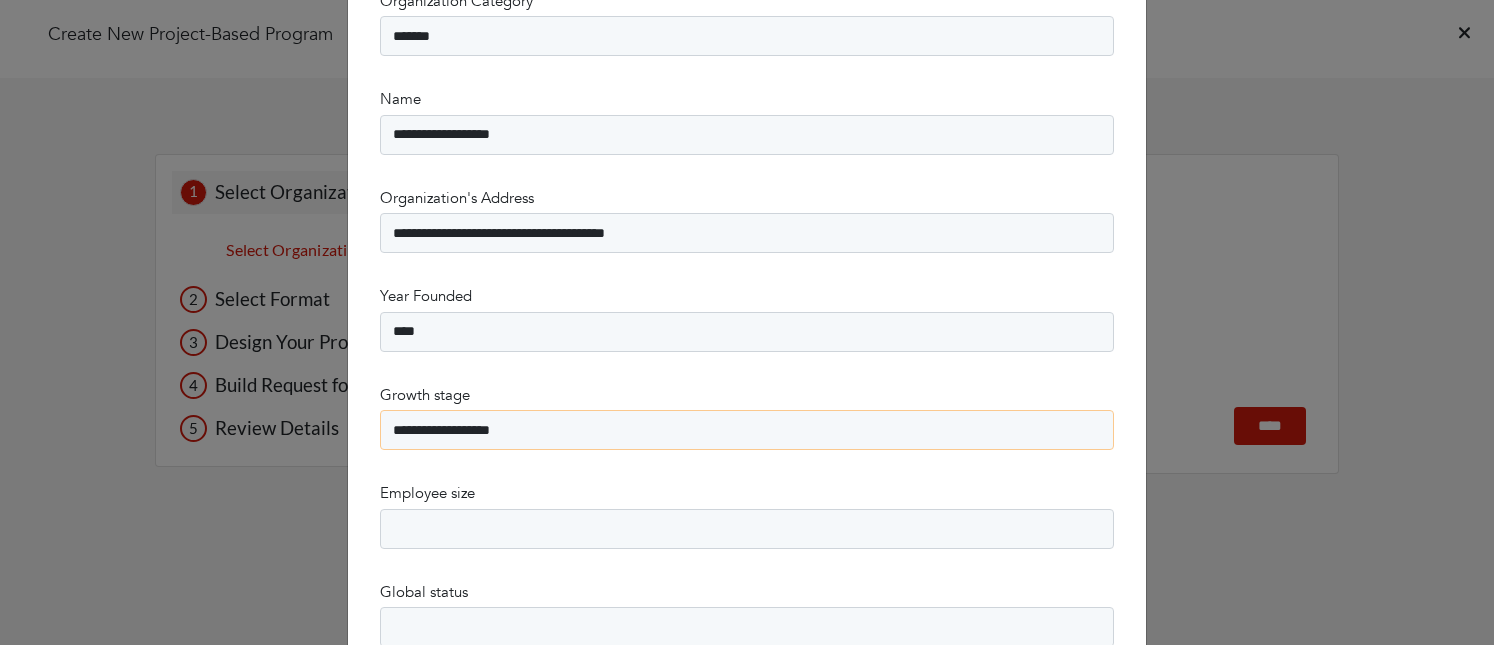 scroll, scrollTop: 230, scrollLeft: 0, axis: vertical 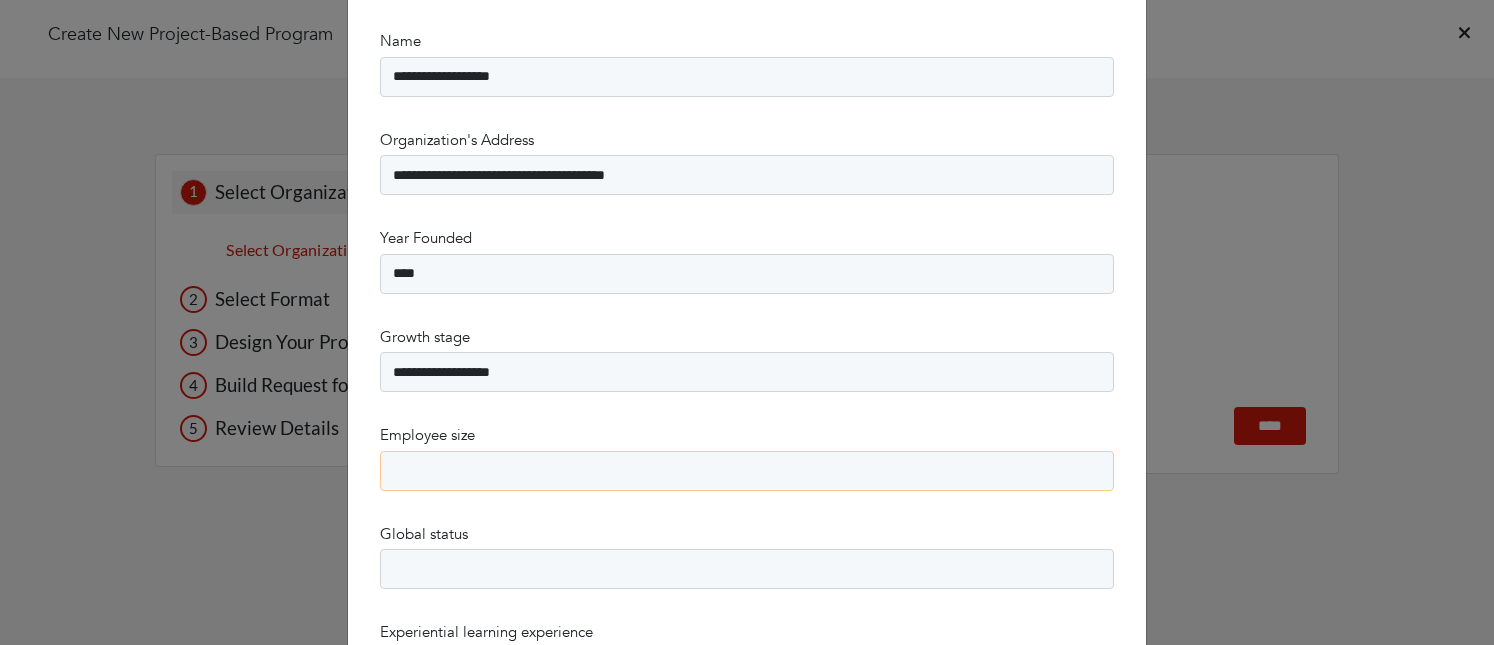 click on "********
***
****
*****
*****
******
*******
********
*****" at bounding box center (747, 471) 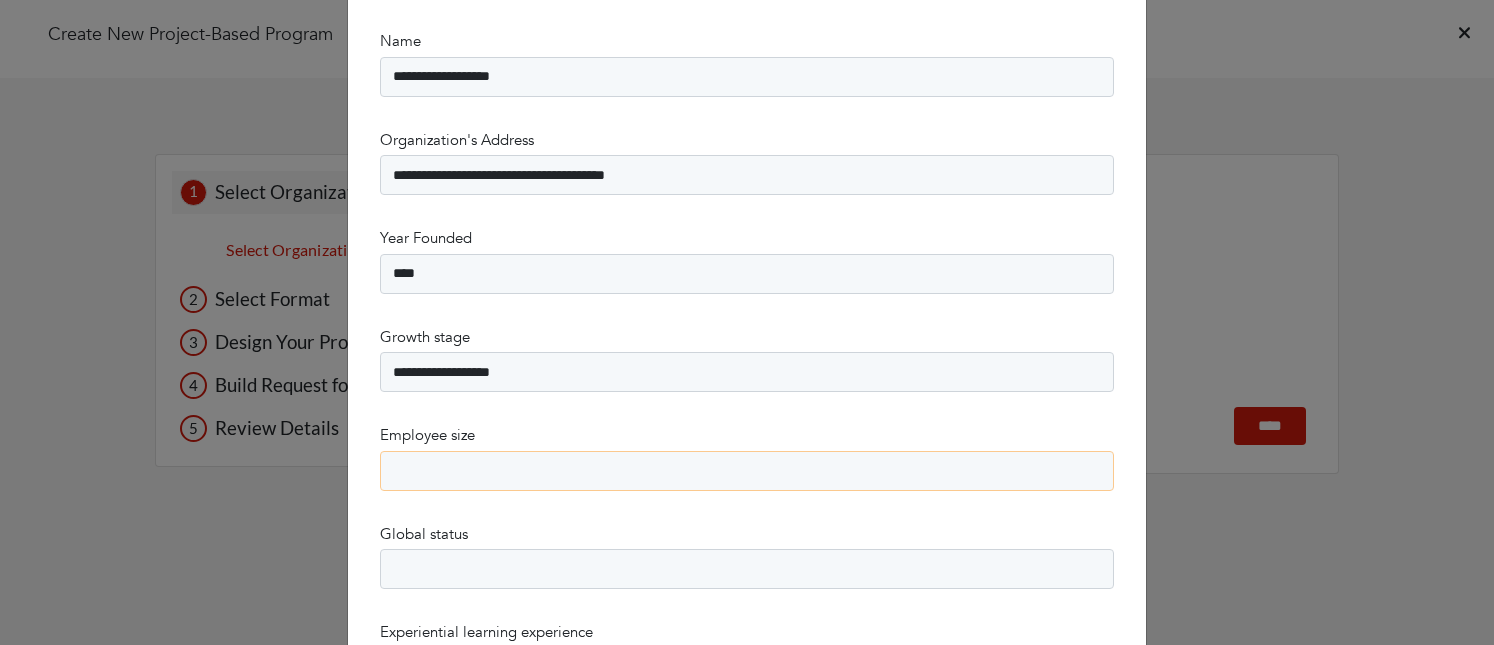 select on "***" 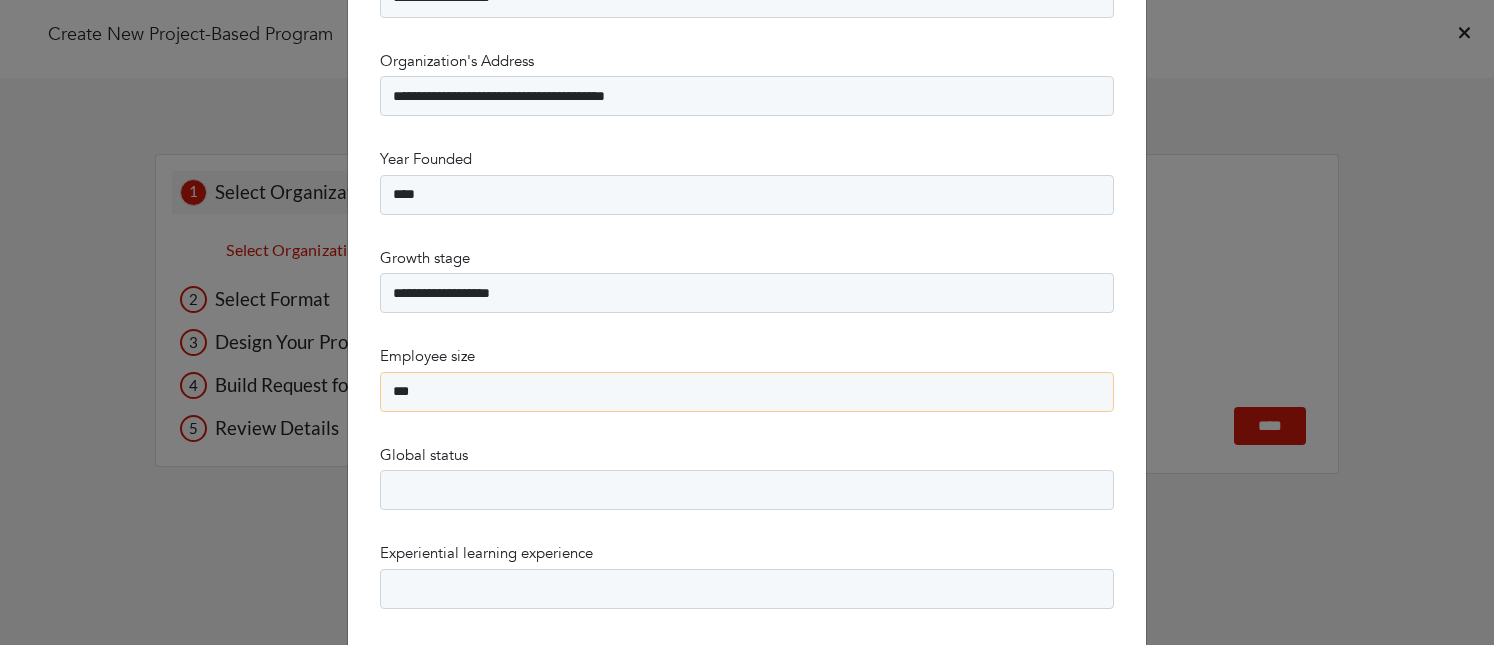 scroll, scrollTop: 359, scrollLeft: 0, axis: vertical 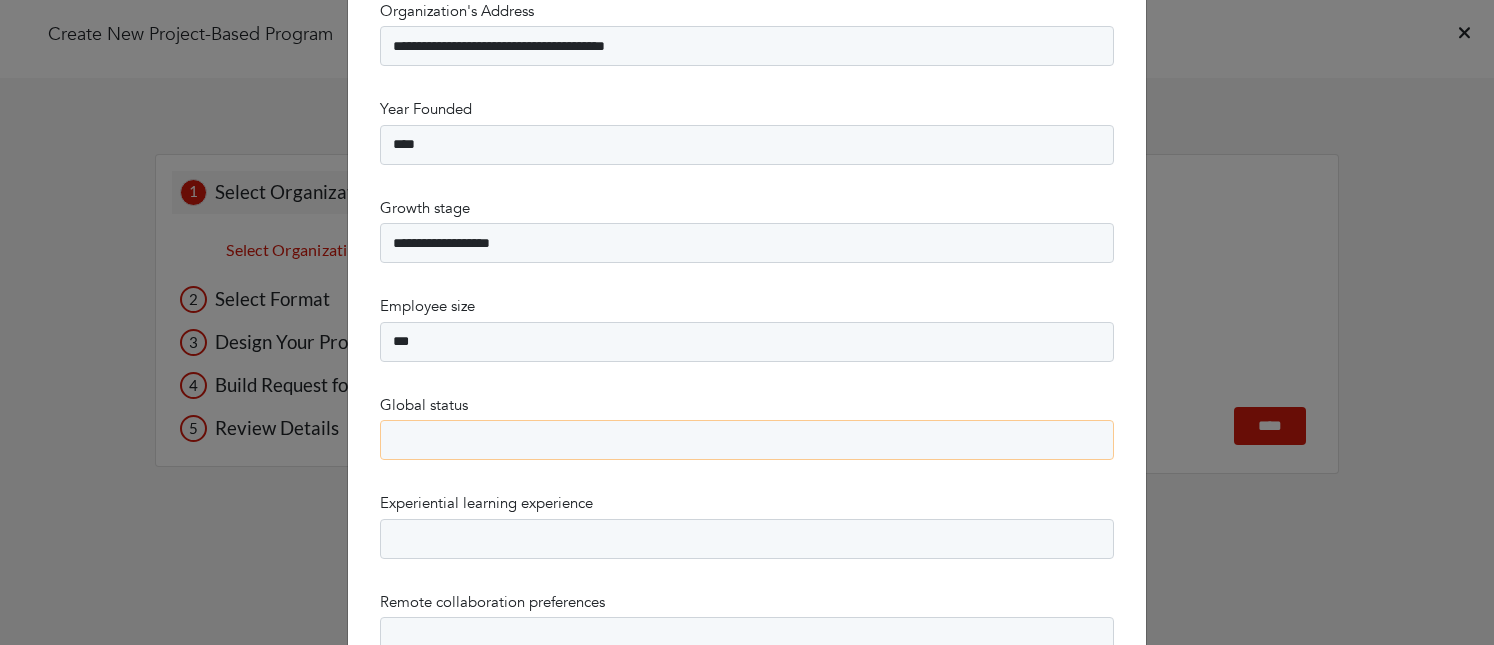 click on "**********" at bounding box center [747, 440] 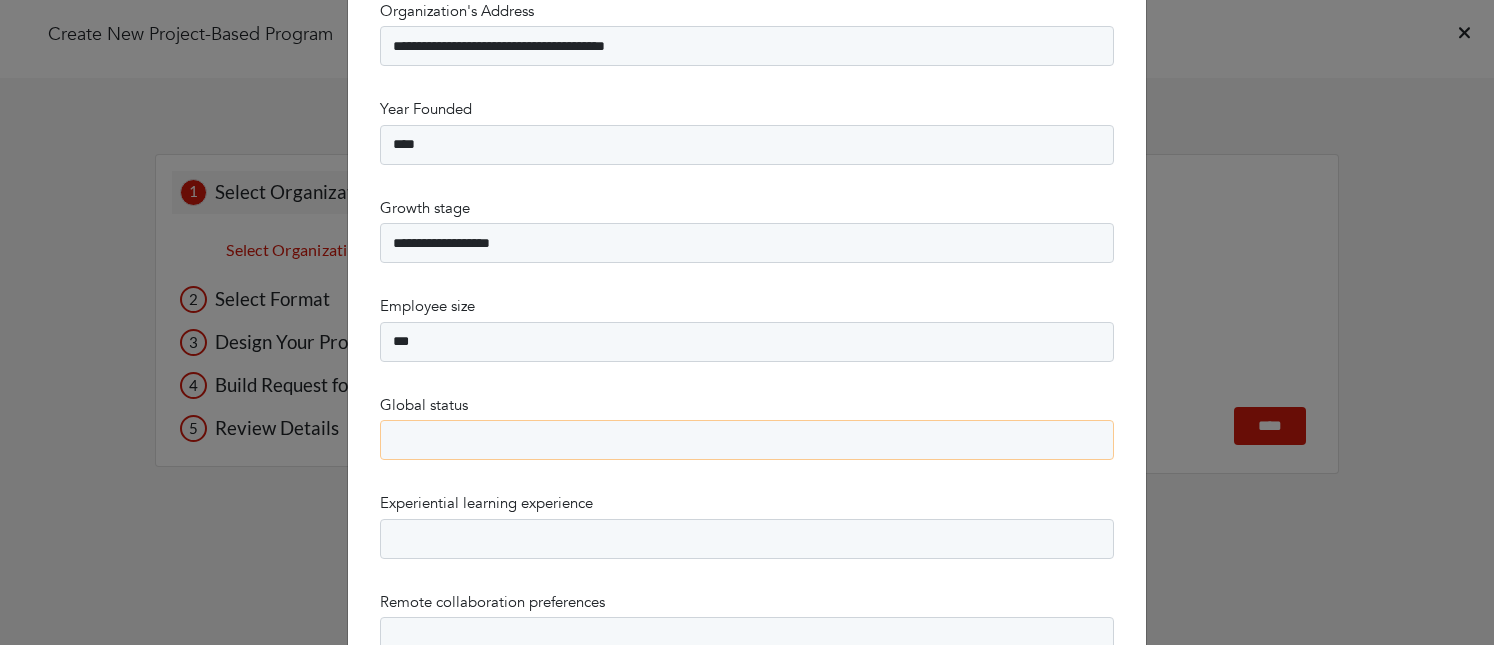select on "******" 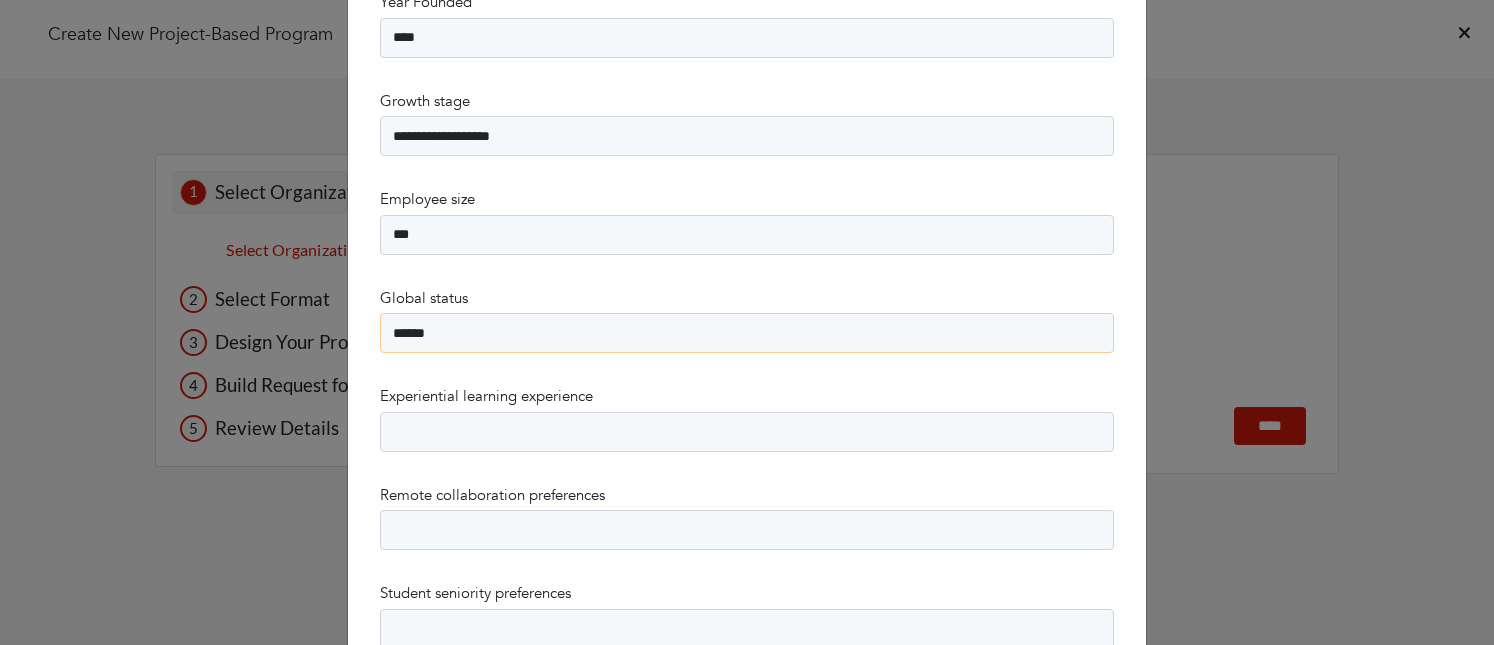scroll, scrollTop: 468, scrollLeft: 0, axis: vertical 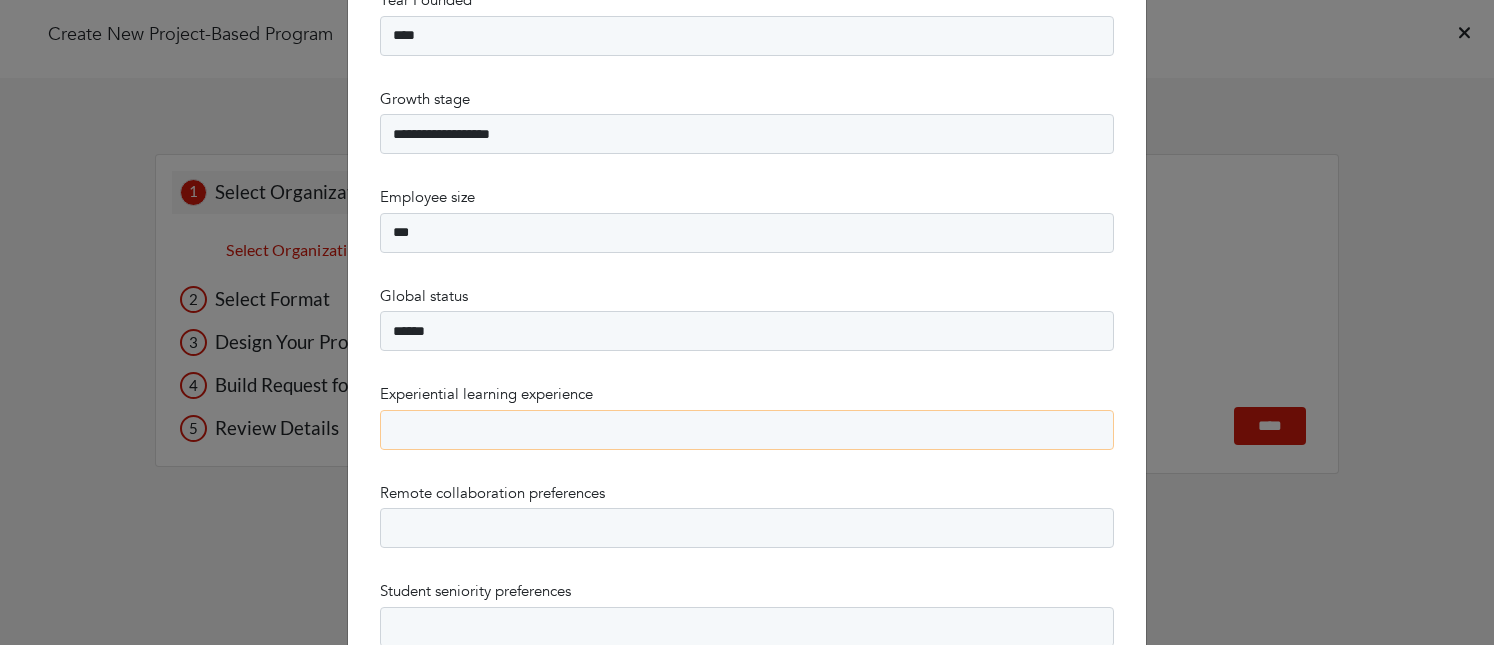 click on "**********" at bounding box center (747, 430) 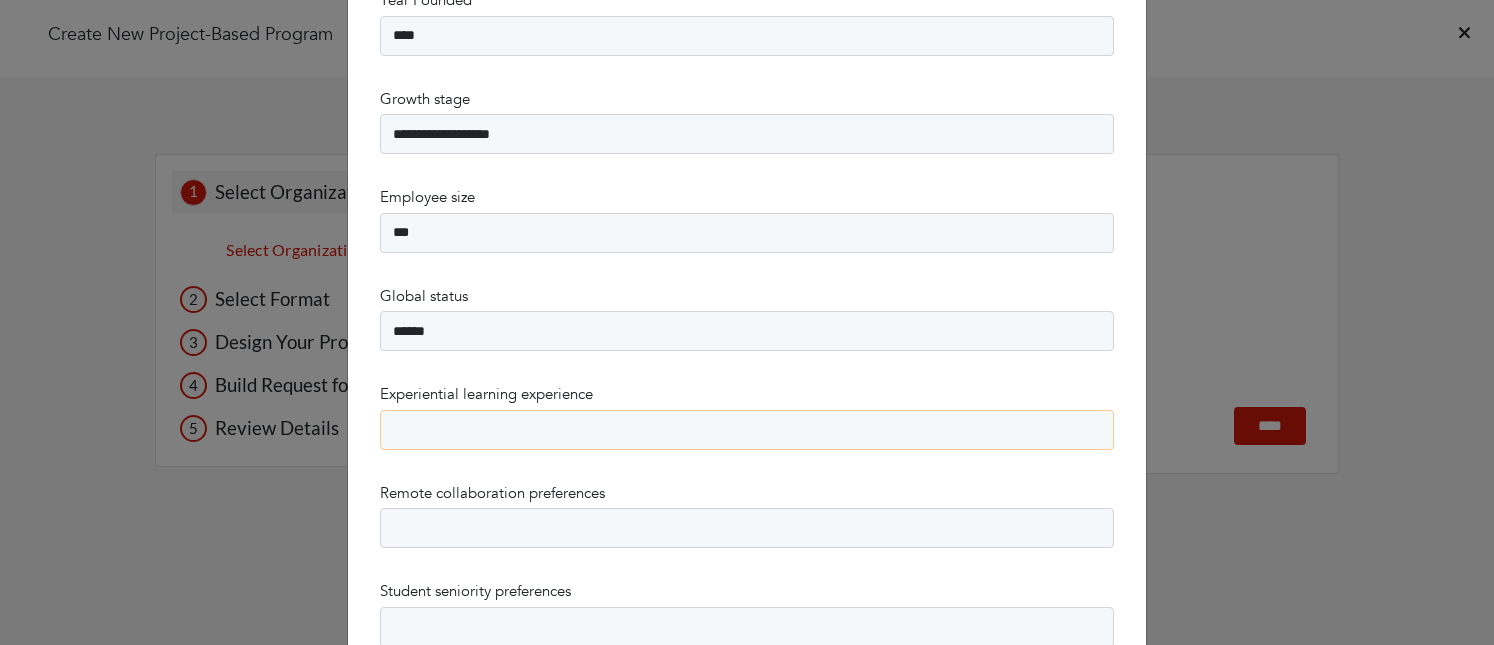 select on "**********" 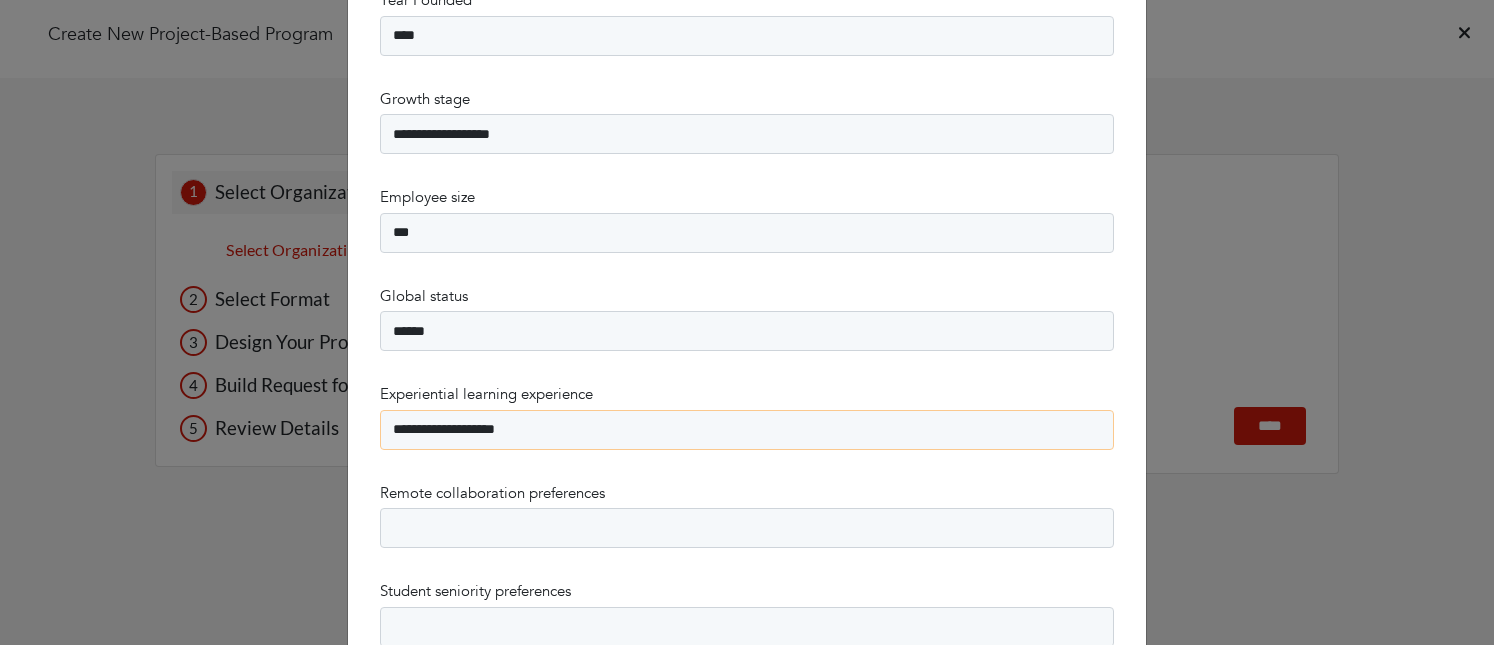 scroll, scrollTop: 492, scrollLeft: 0, axis: vertical 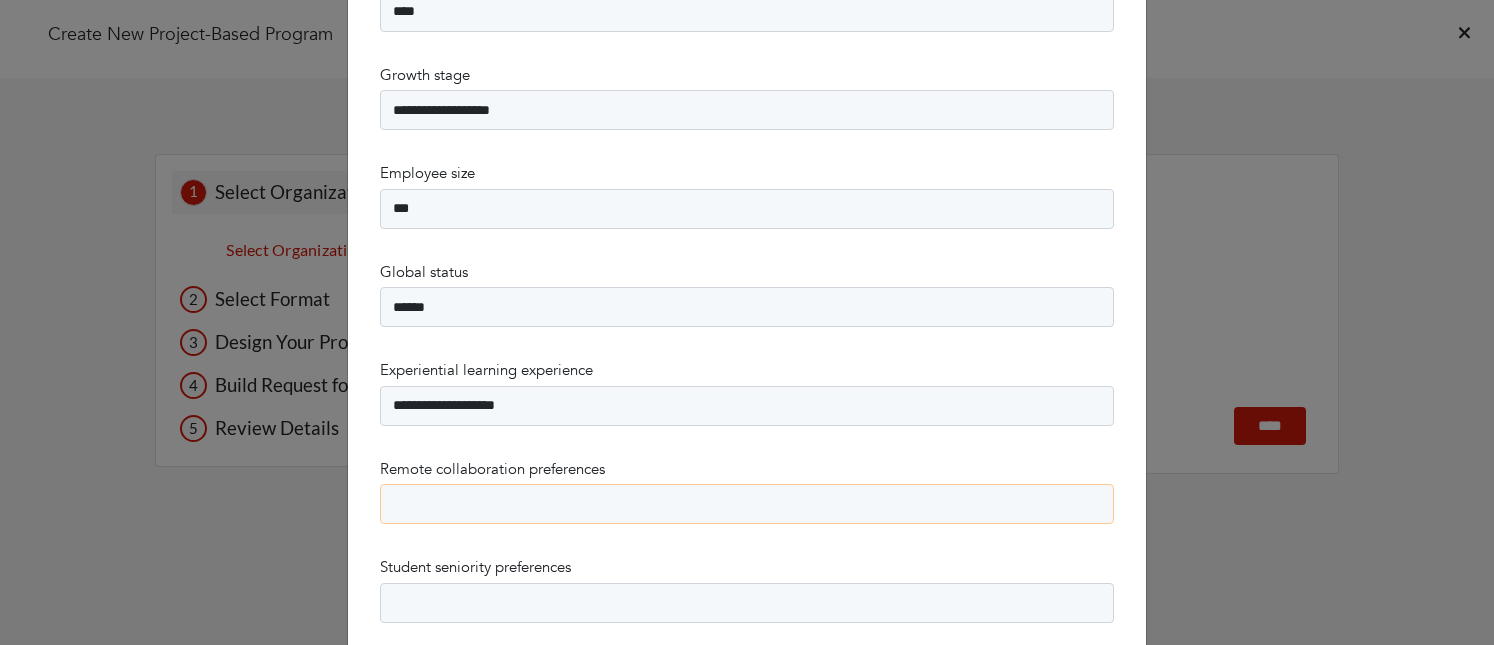 click on "***
*****
**" at bounding box center [747, 504] 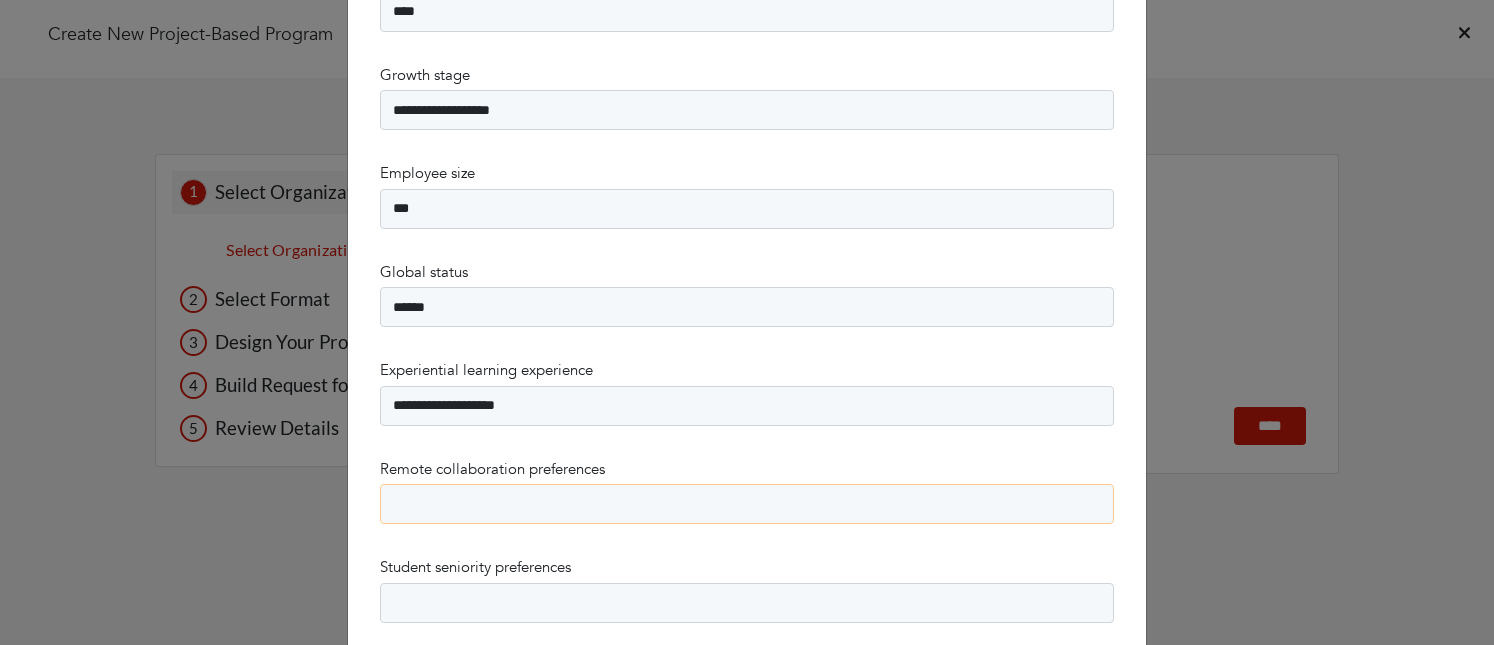 select on "***" 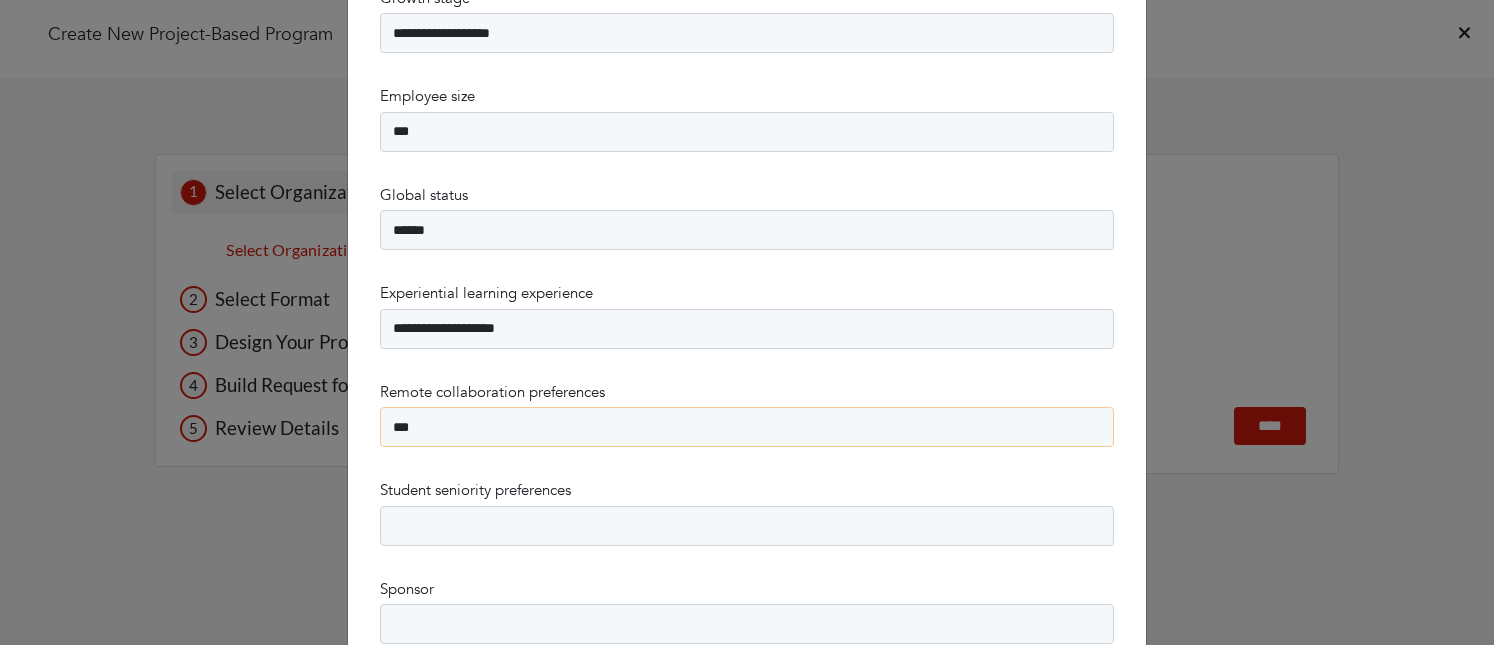 scroll, scrollTop: 582, scrollLeft: 0, axis: vertical 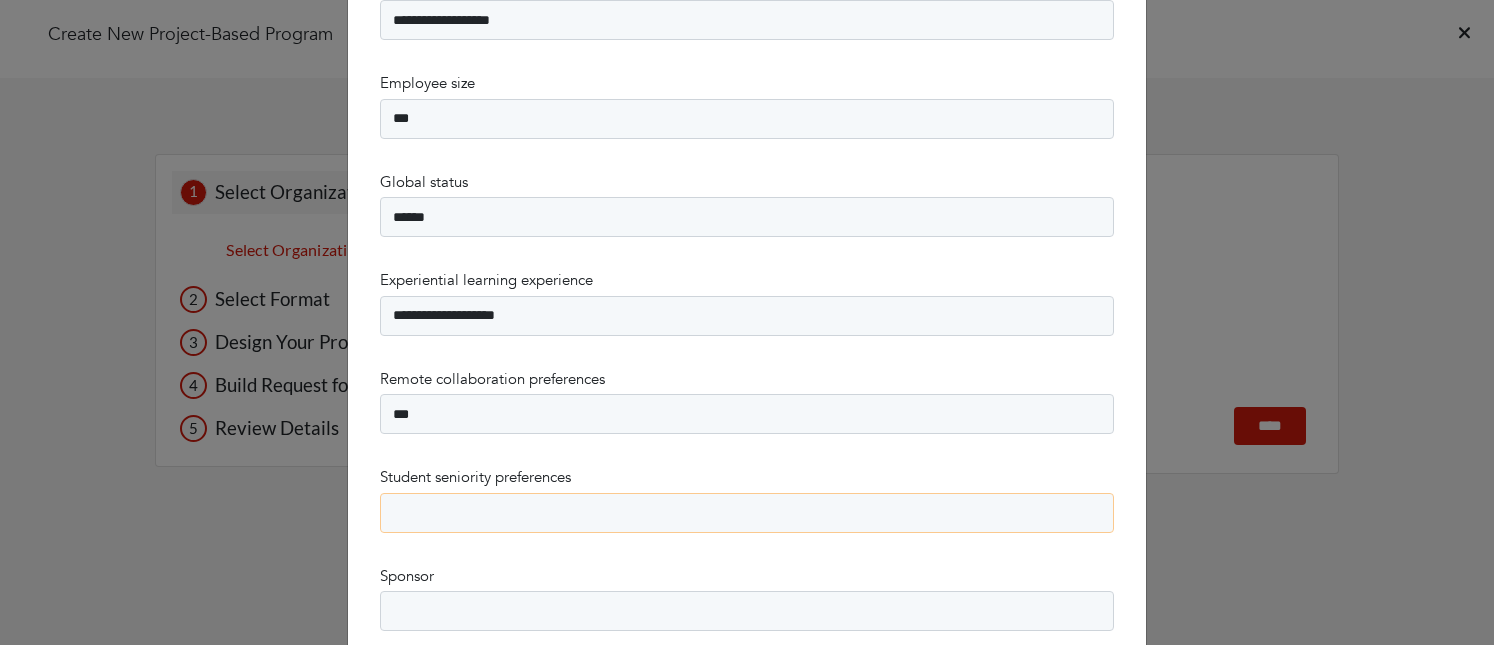 click on "**********" at bounding box center [747, 513] 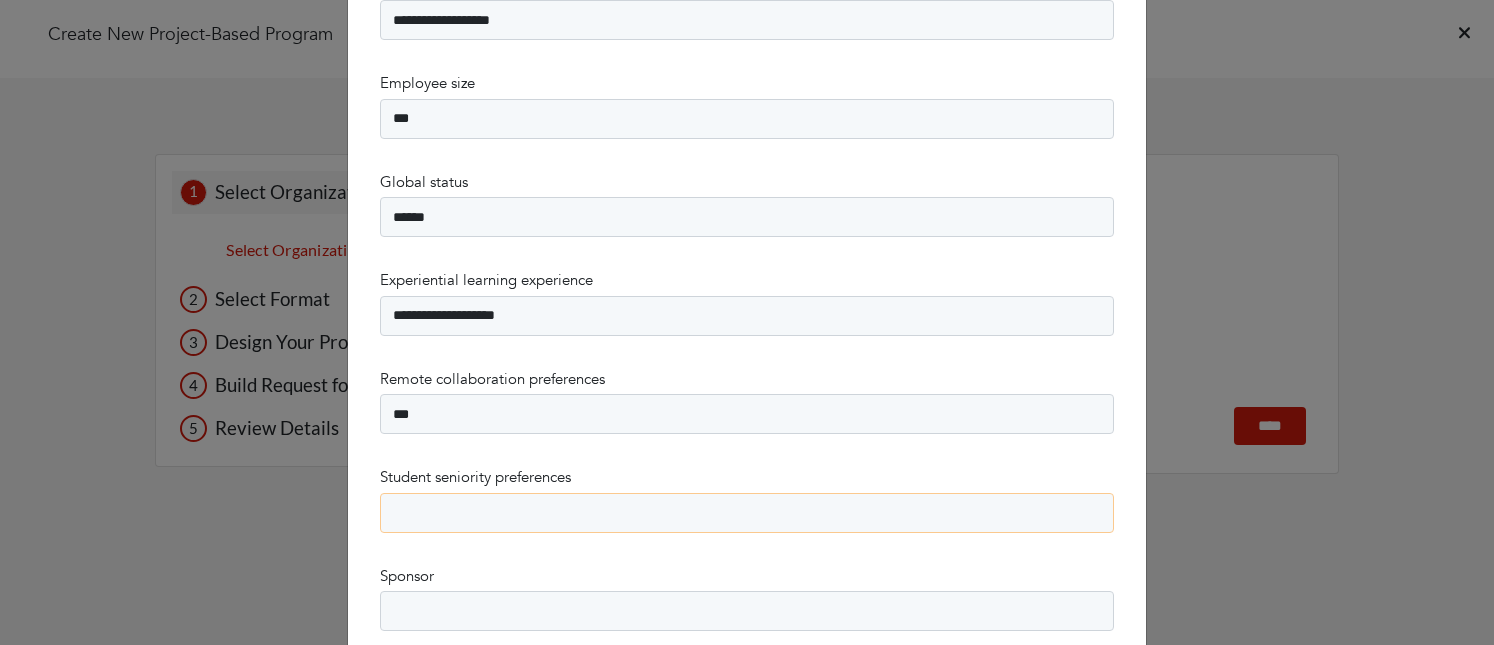 select on "**********" 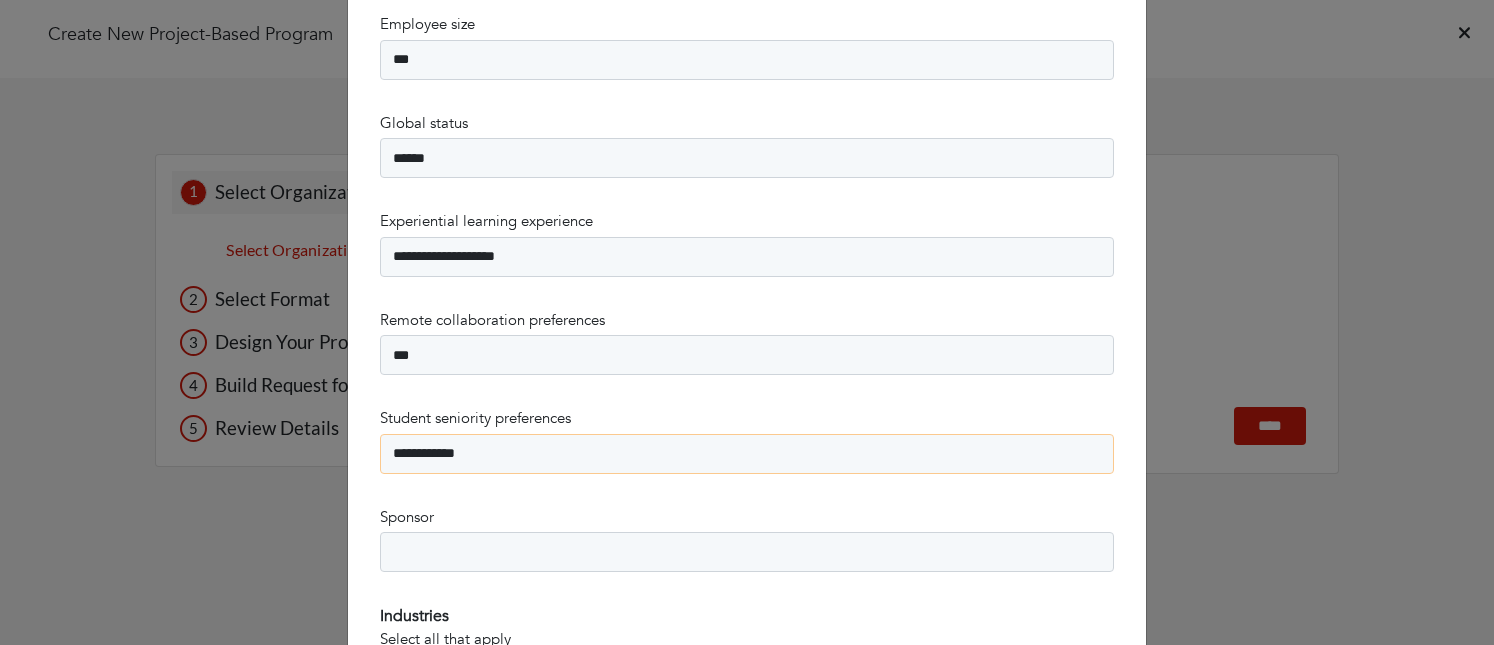 scroll, scrollTop: 664, scrollLeft: 0, axis: vertical 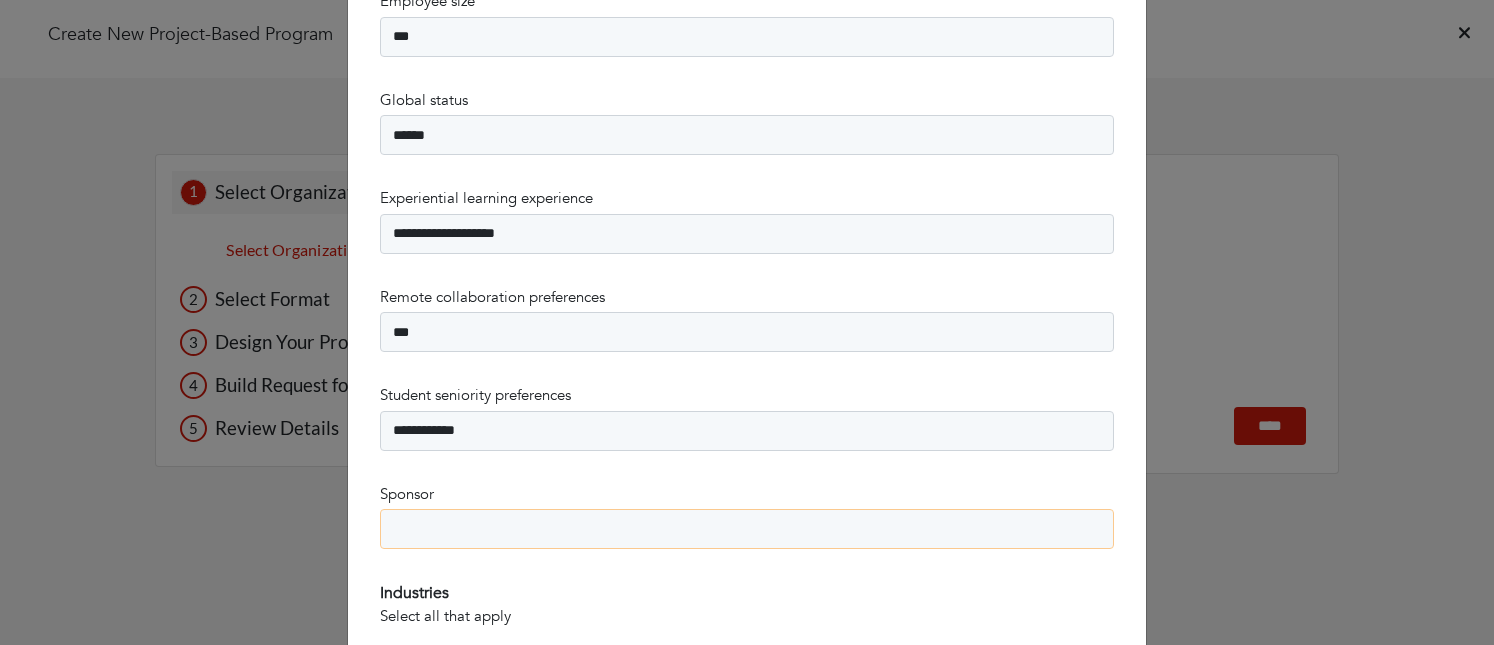 click on "***
*****
**" at bounding box center [747, 529] 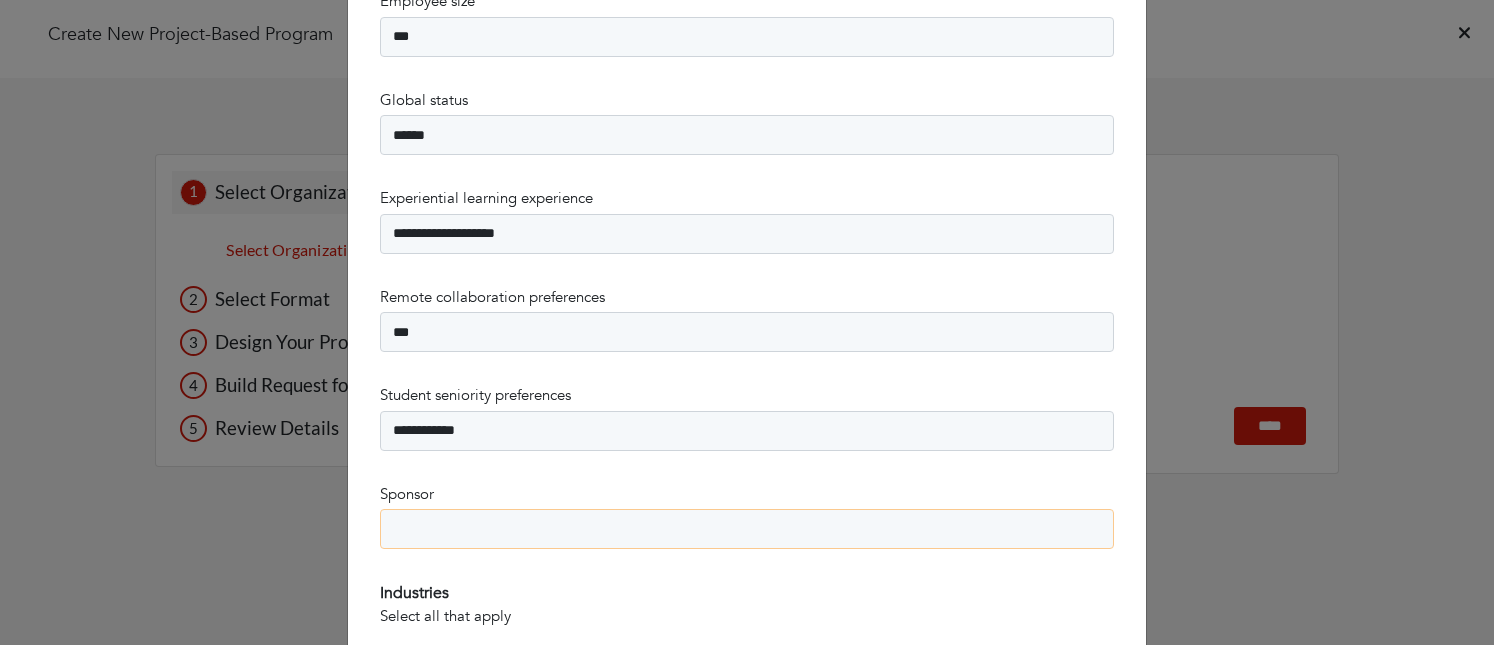 select on "**" 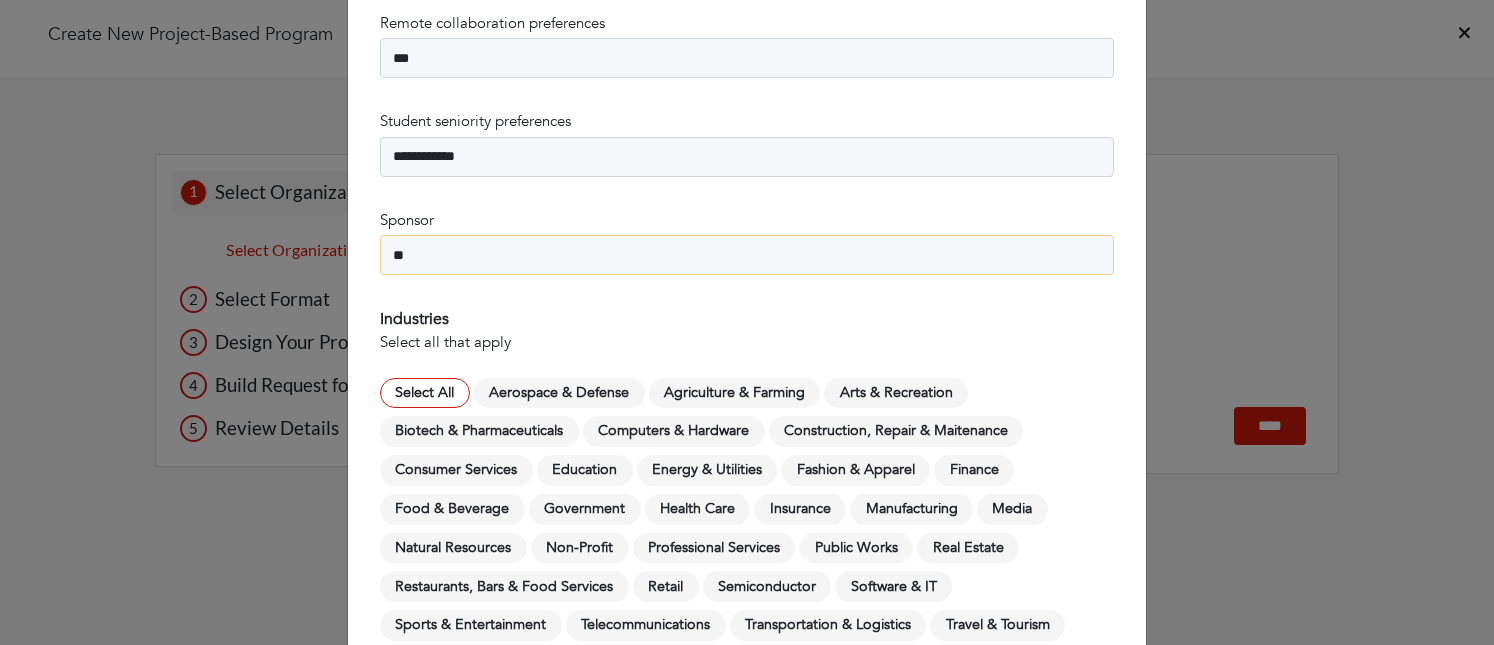 scroll, scrollTop: 945, scrollLeft: 0, axis: vertical 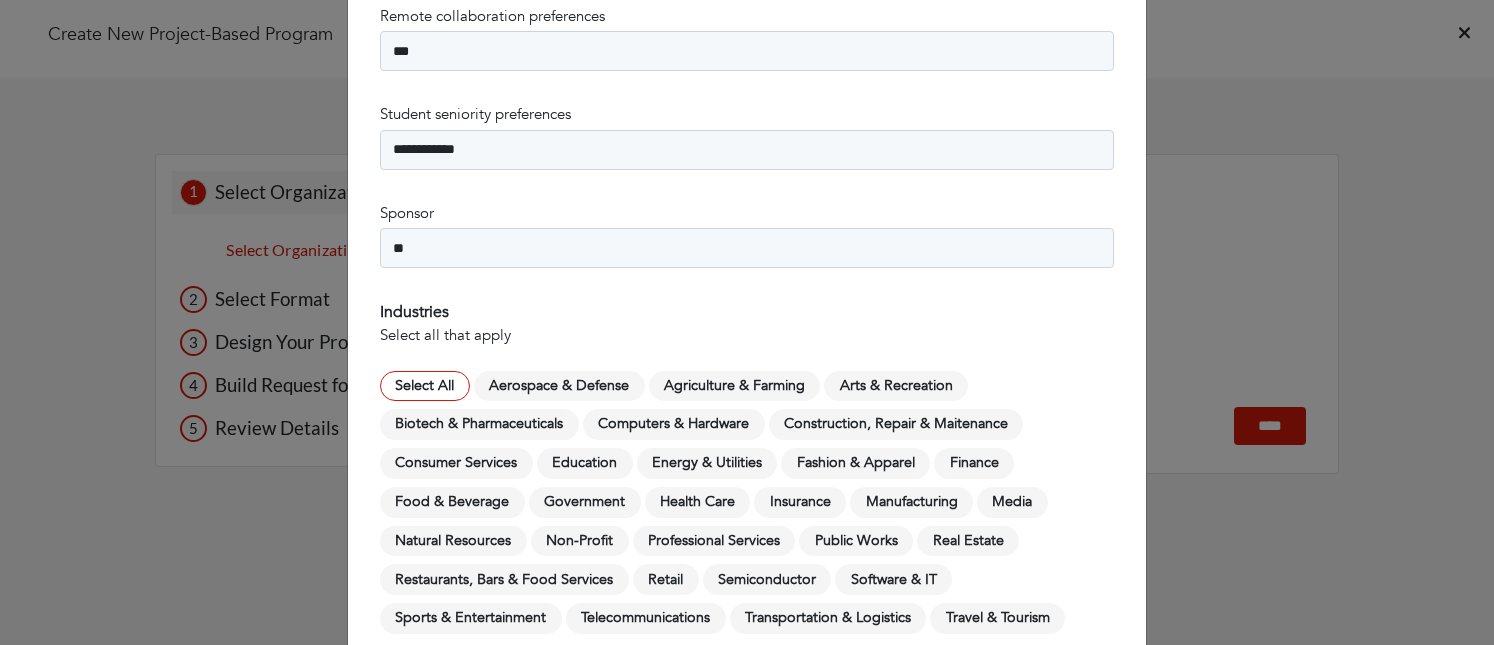 click on "Agriculture & Farming" at bounding box center [735, 386] 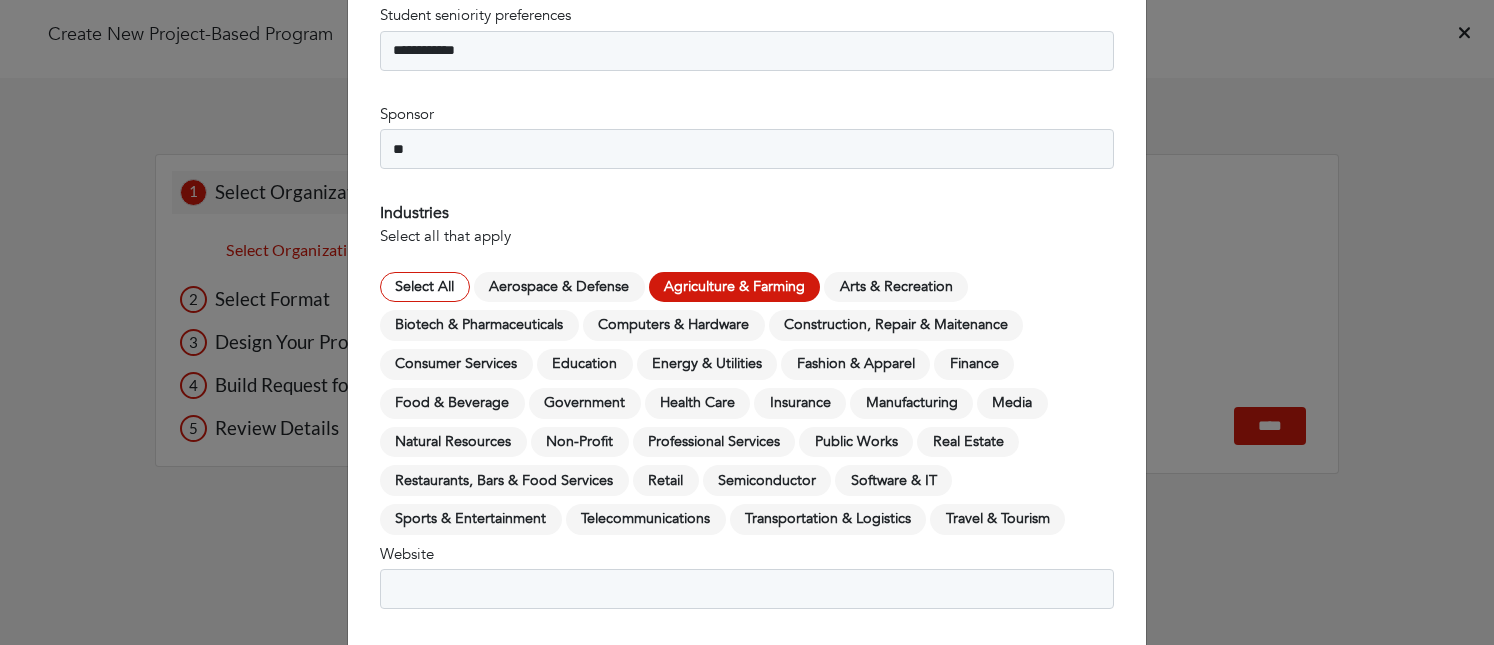 scroll, scrollTop: 1046, scrollLeft: 0, axis: vertical 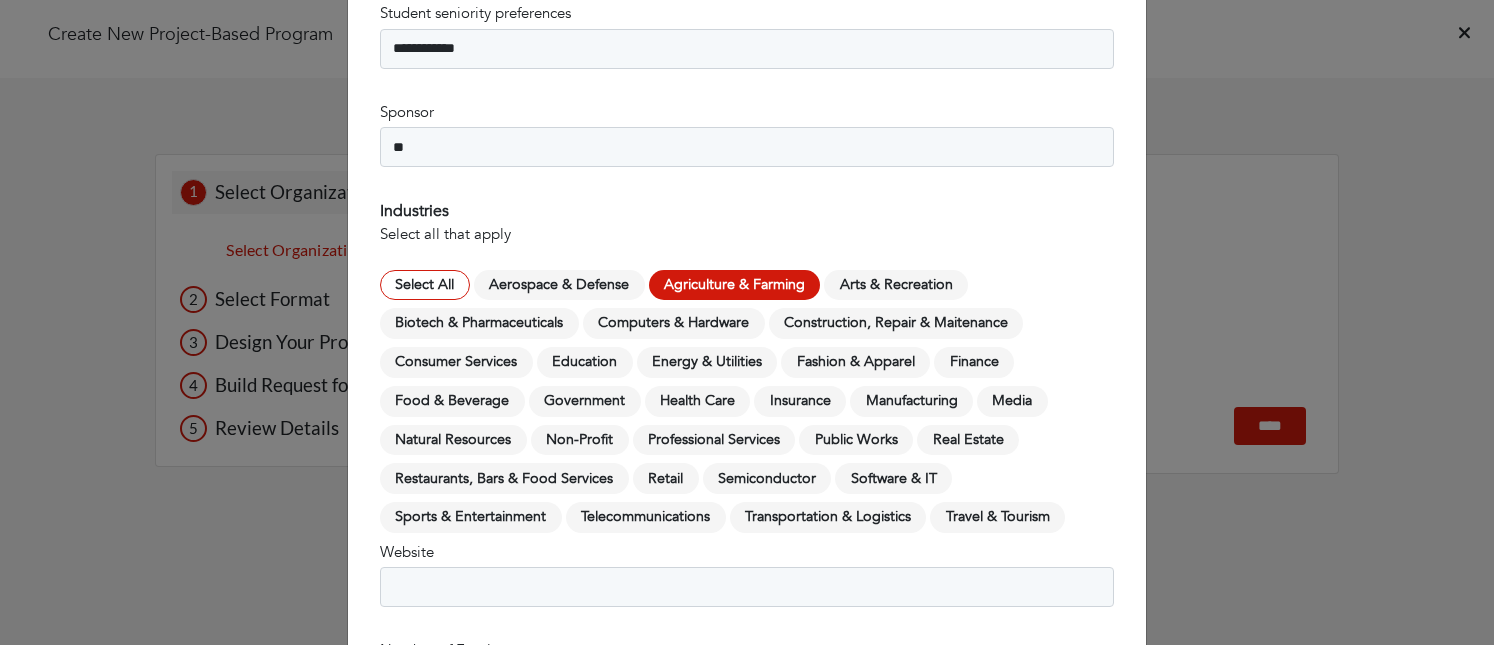 click on "Software & IT" at bounding box center (893, 478) 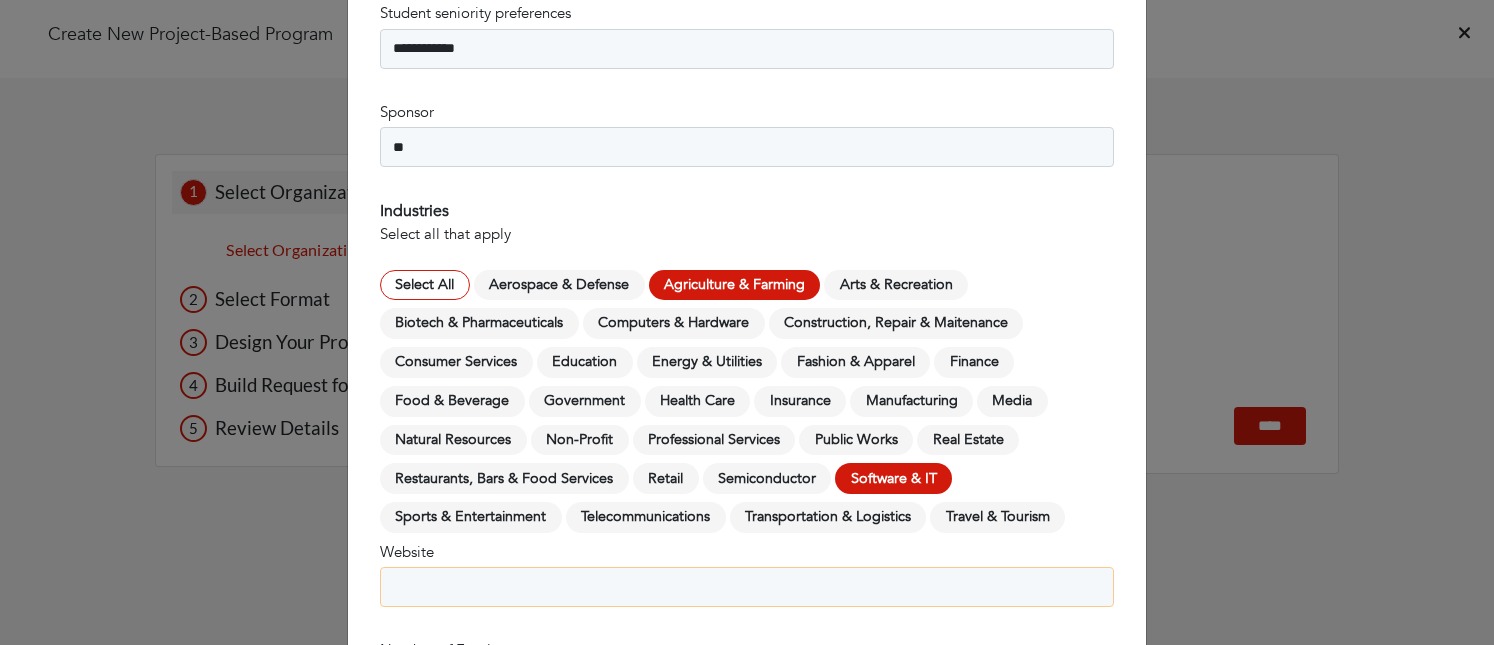click on "Website" at bounding box center (747, 587) 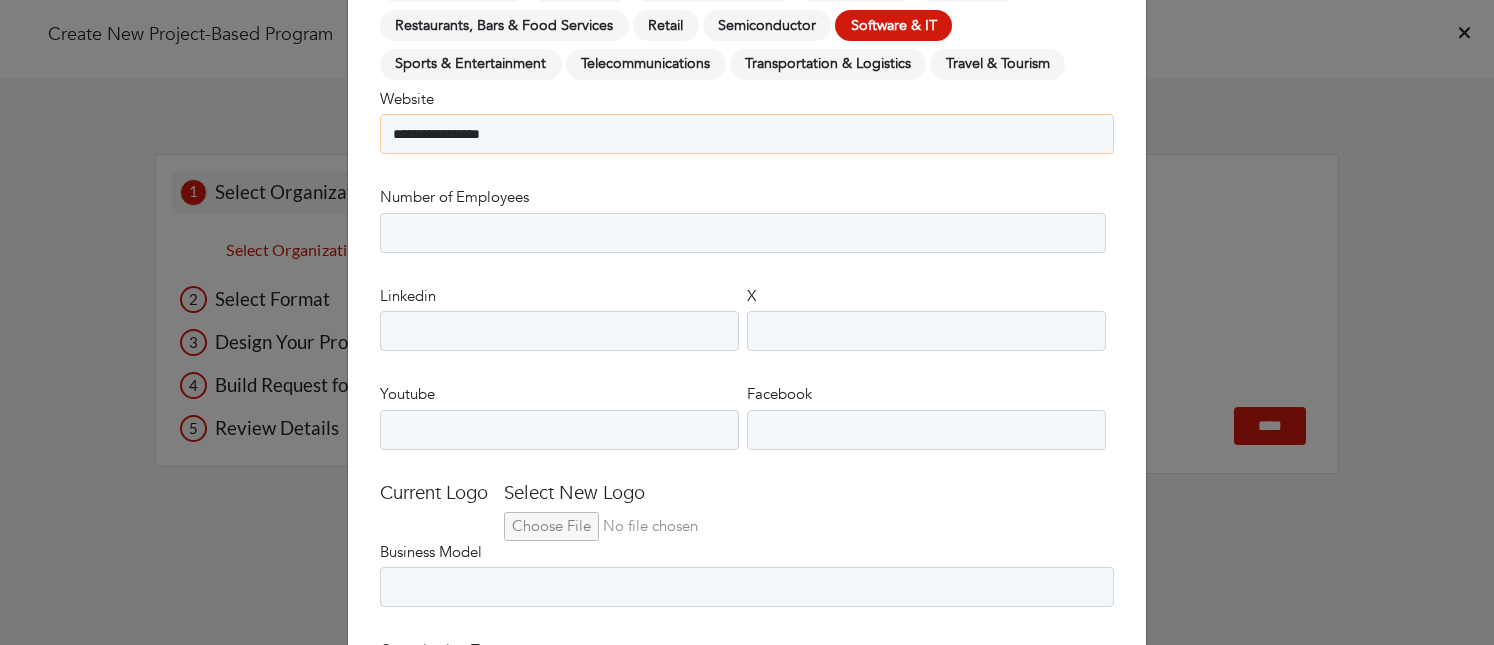 scroll, scrollTop: 1496, scrollLeft: 0, axis: vertical 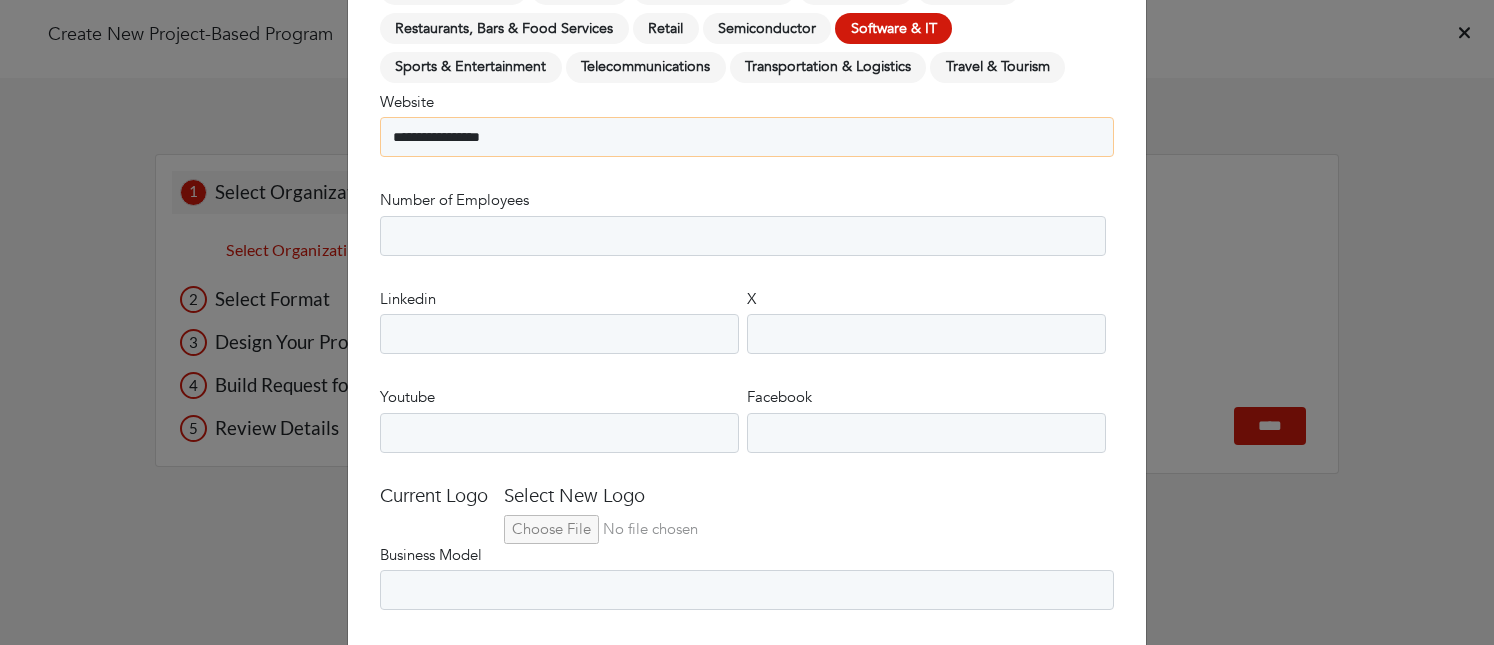 type on "**********" 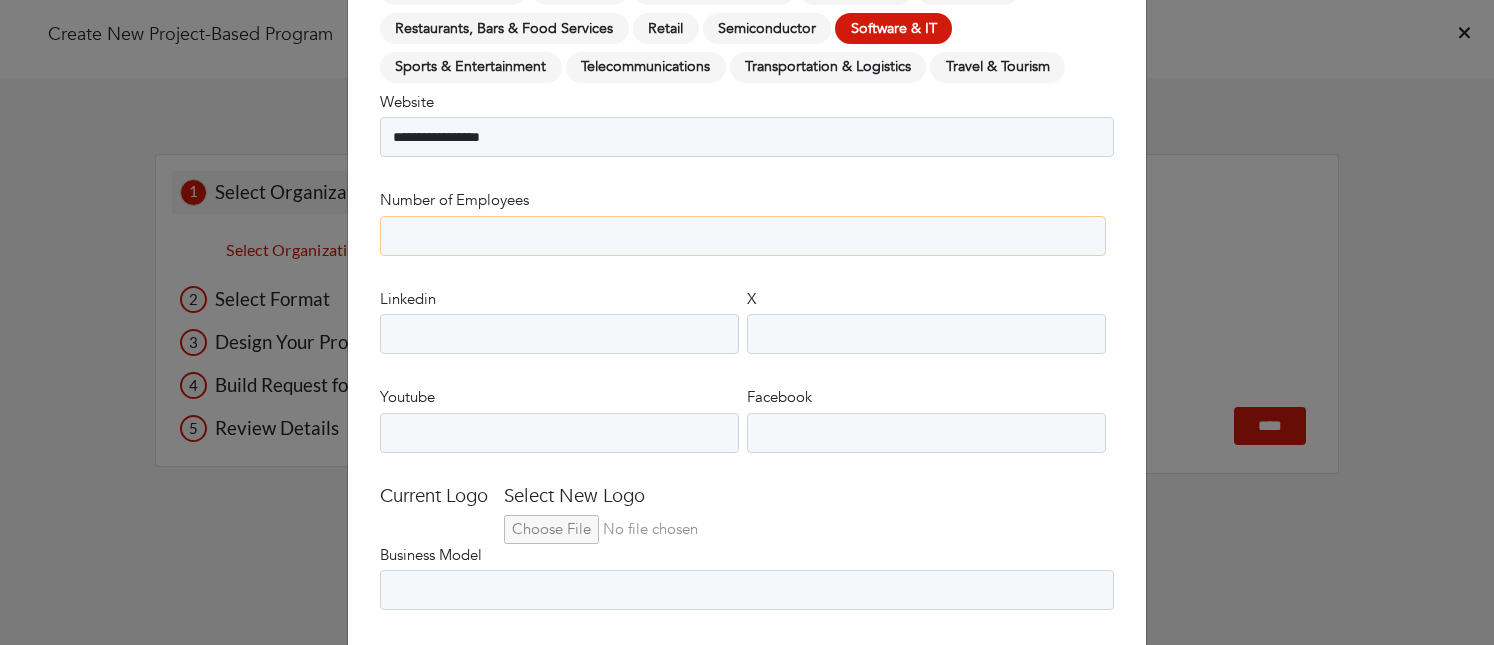 click on "**********" at bounding box center [743, 236] 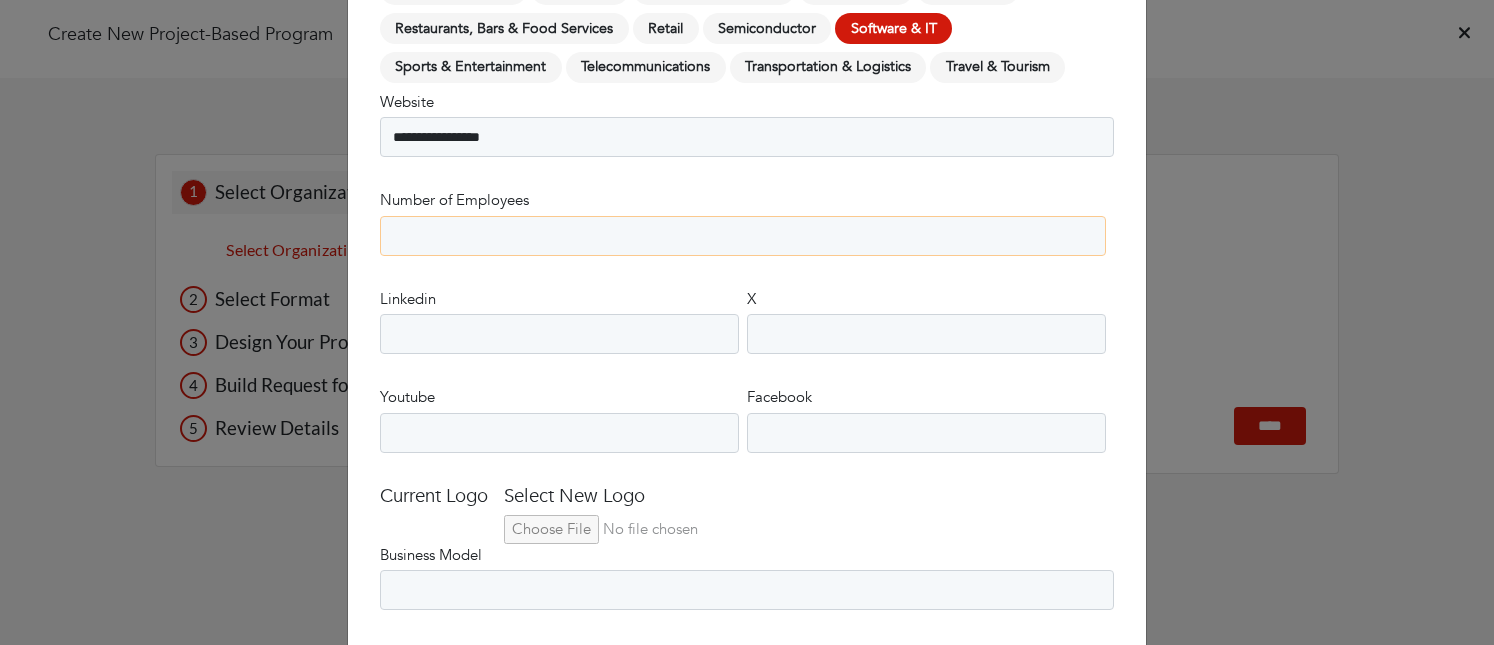 select on "****" 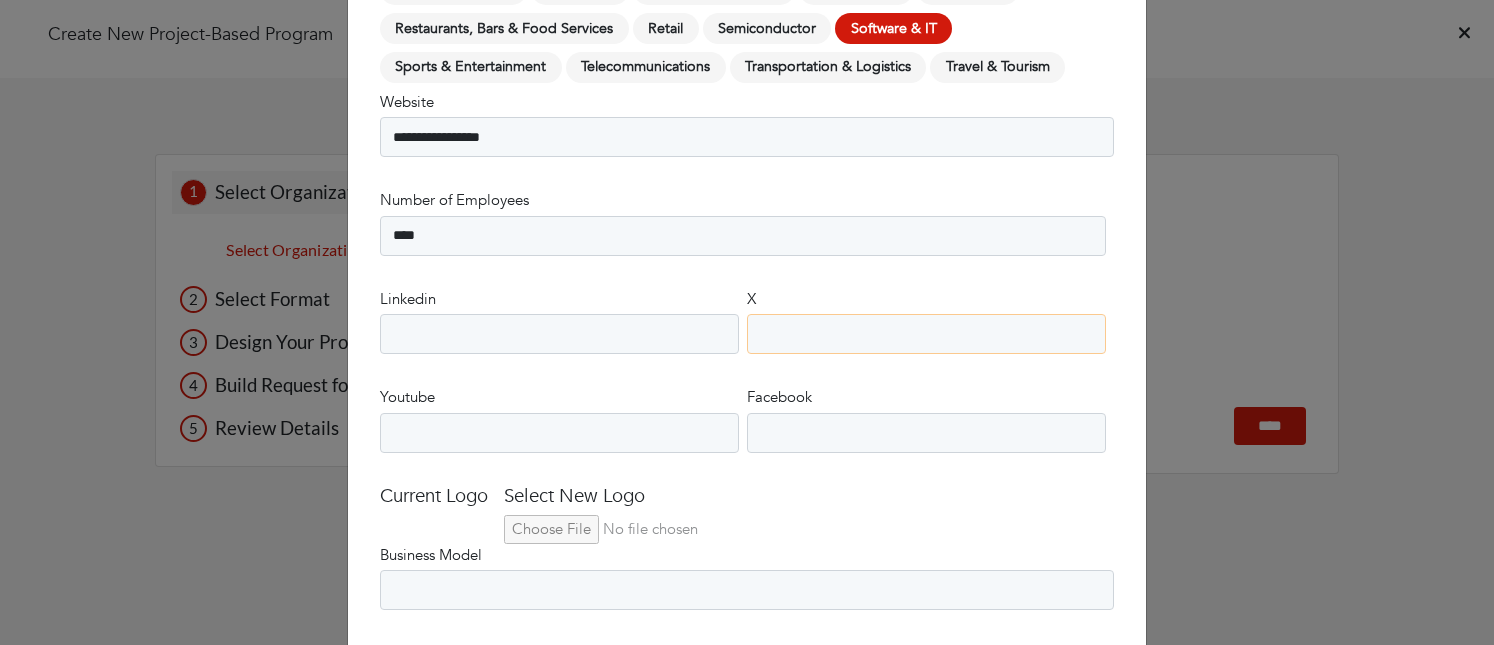 click on "X" at bounding box center [926, 334] 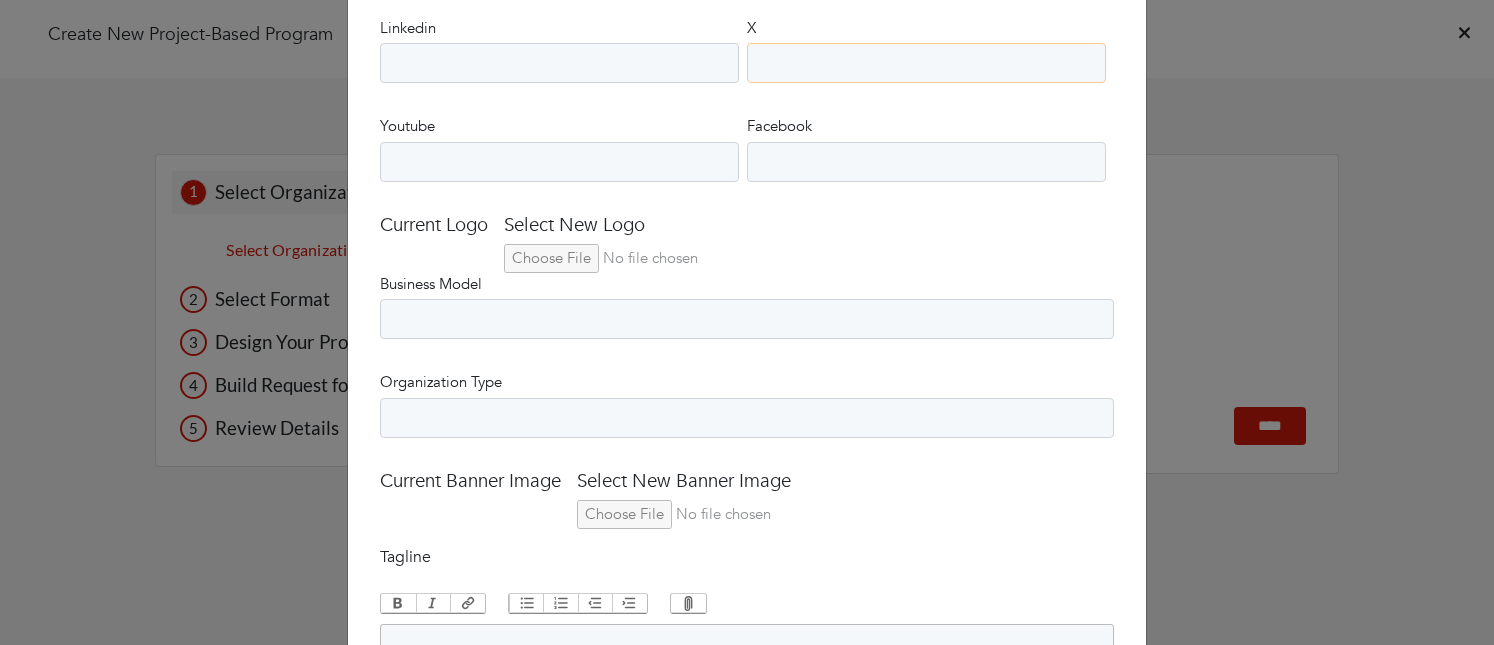 scroll, scrollTop: 1788, scrollLeft: 0, axis: vertical 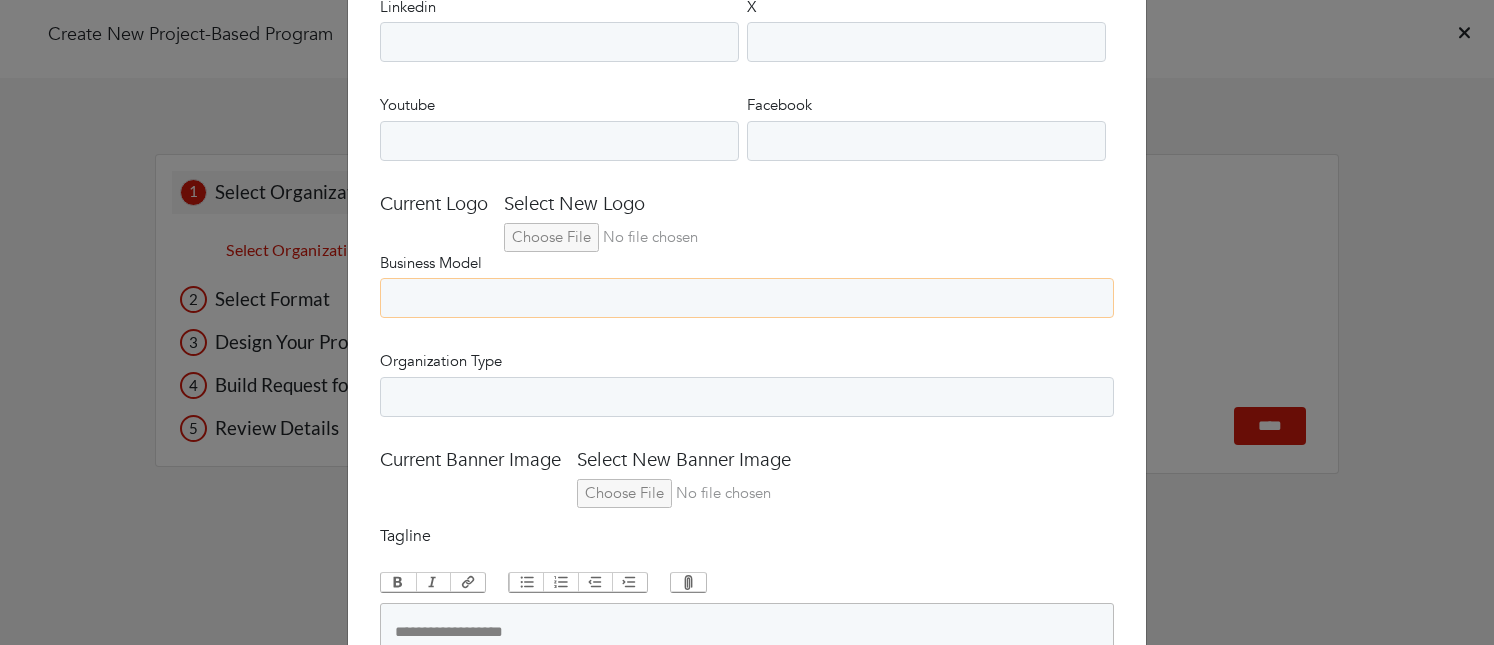 click on "**********" at bounding box center [747, 298] 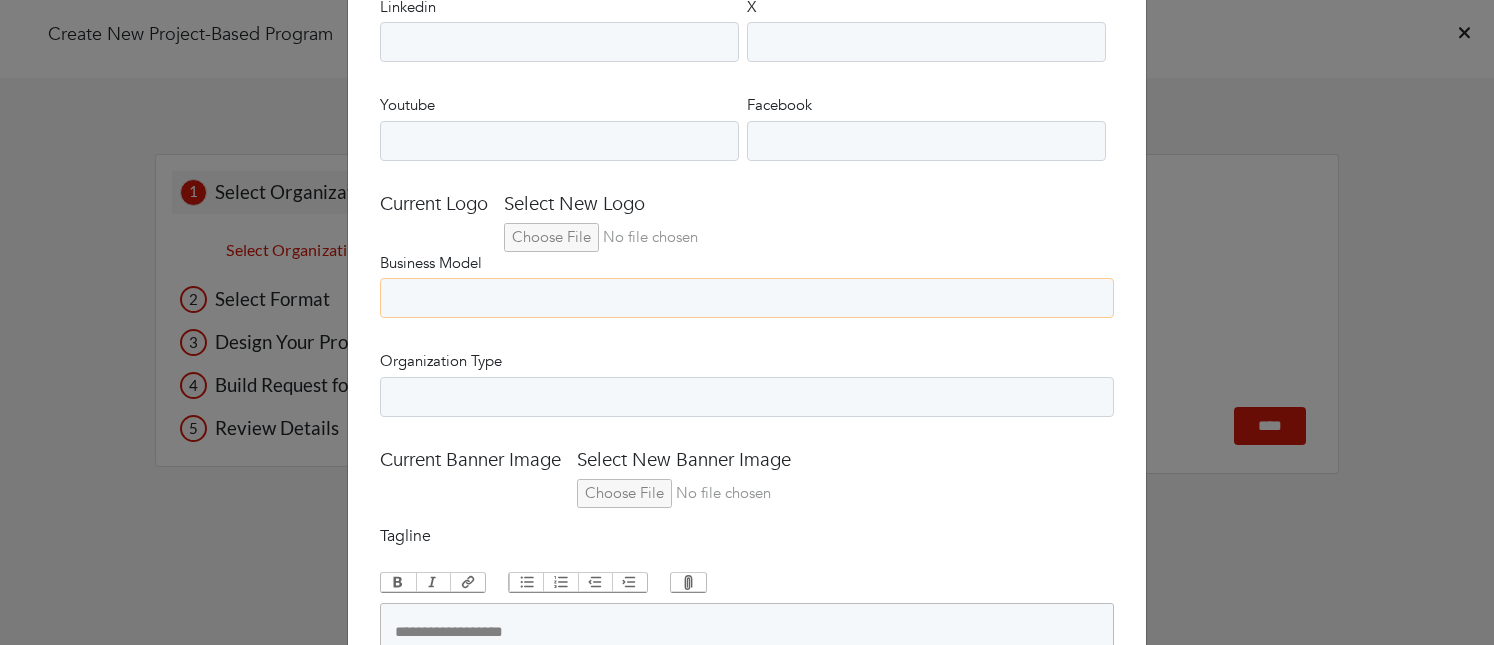 select on "**********" 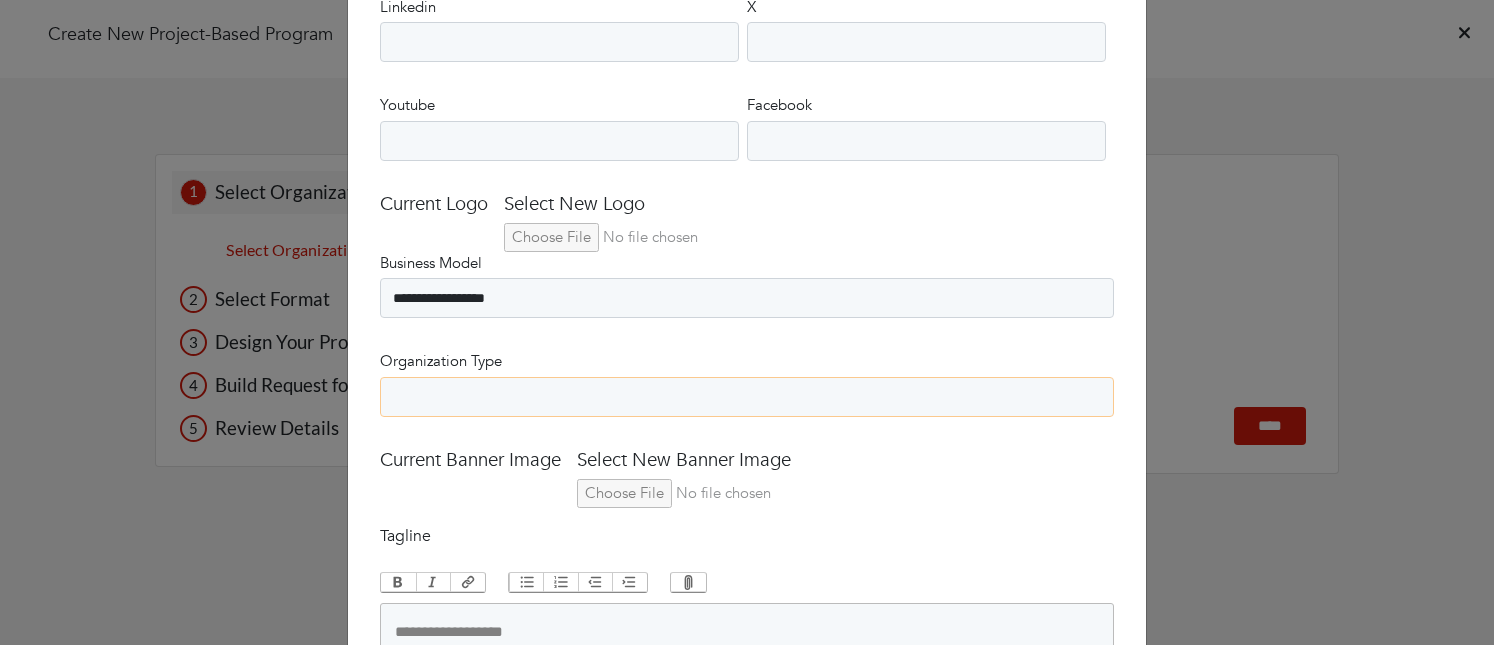 click on "**********" at bounding box center (747, 397) 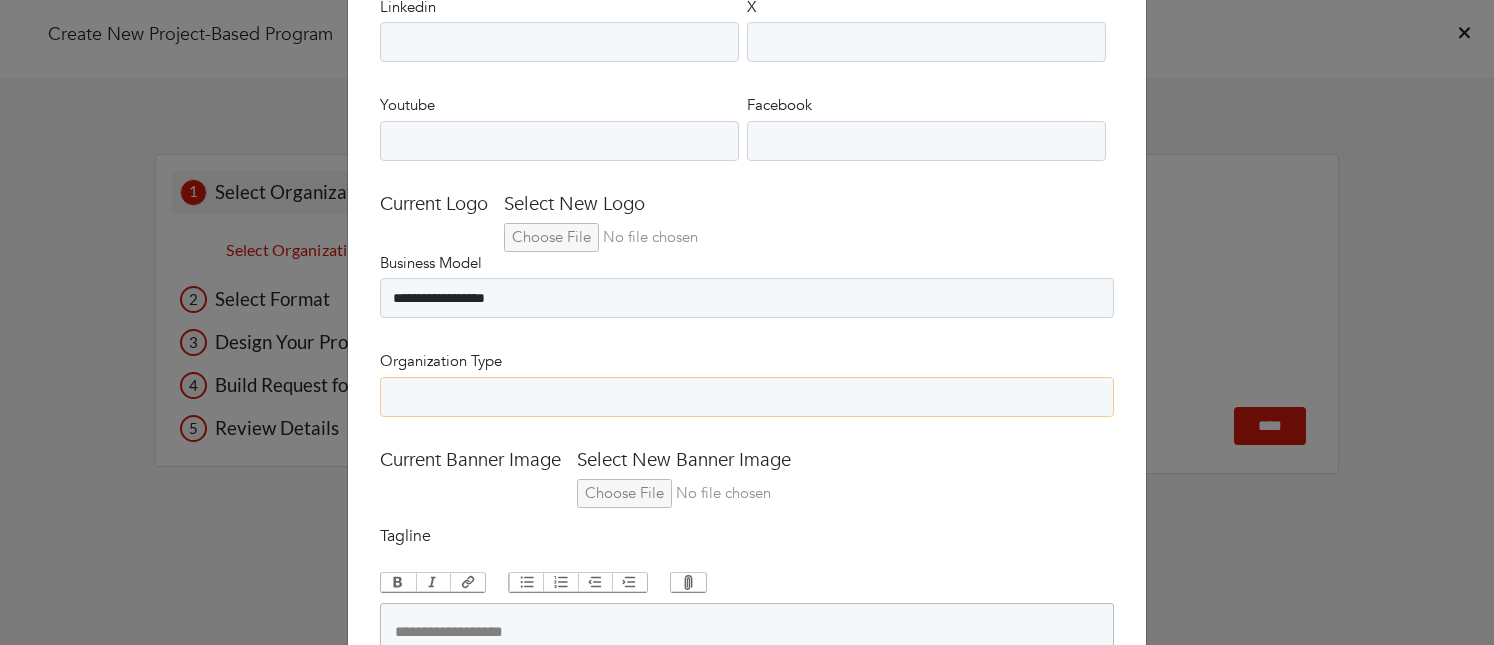 select on "**********" 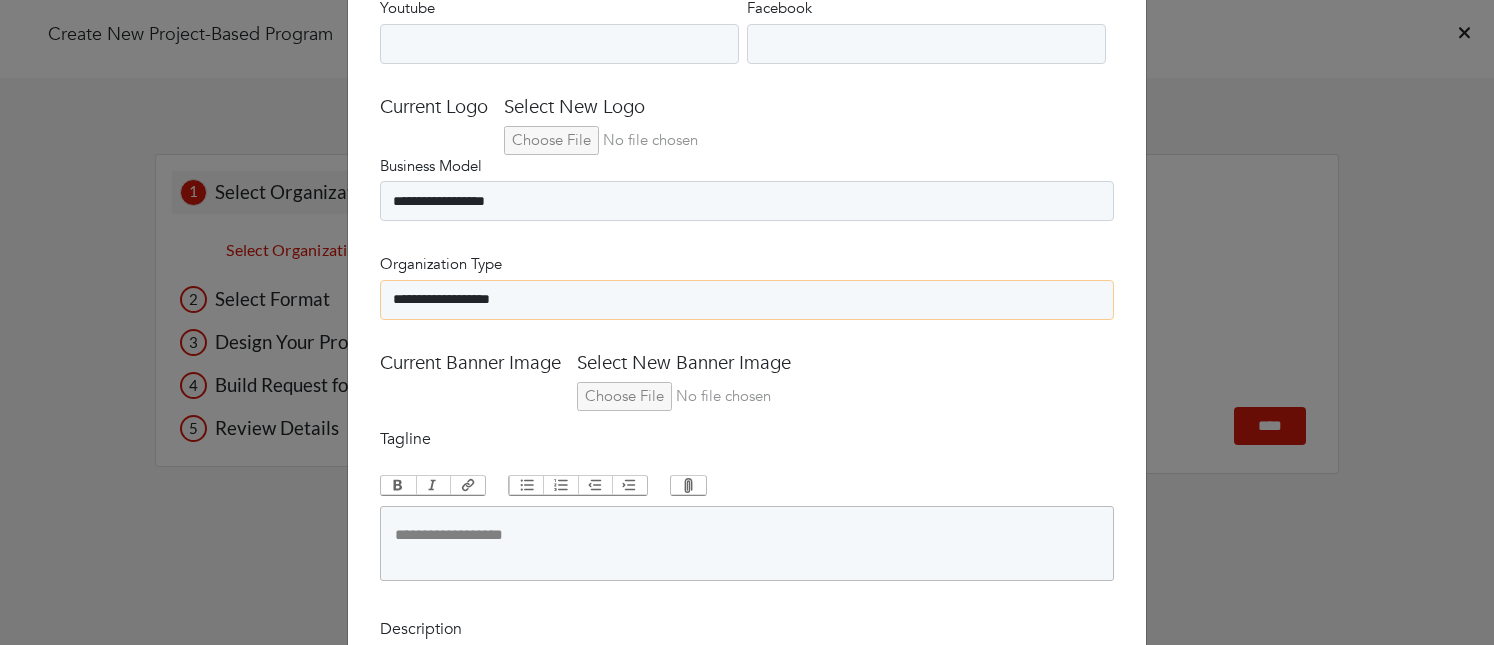 scroll, scrollTop: 1870, scrollLeft: 0, axis: vertical 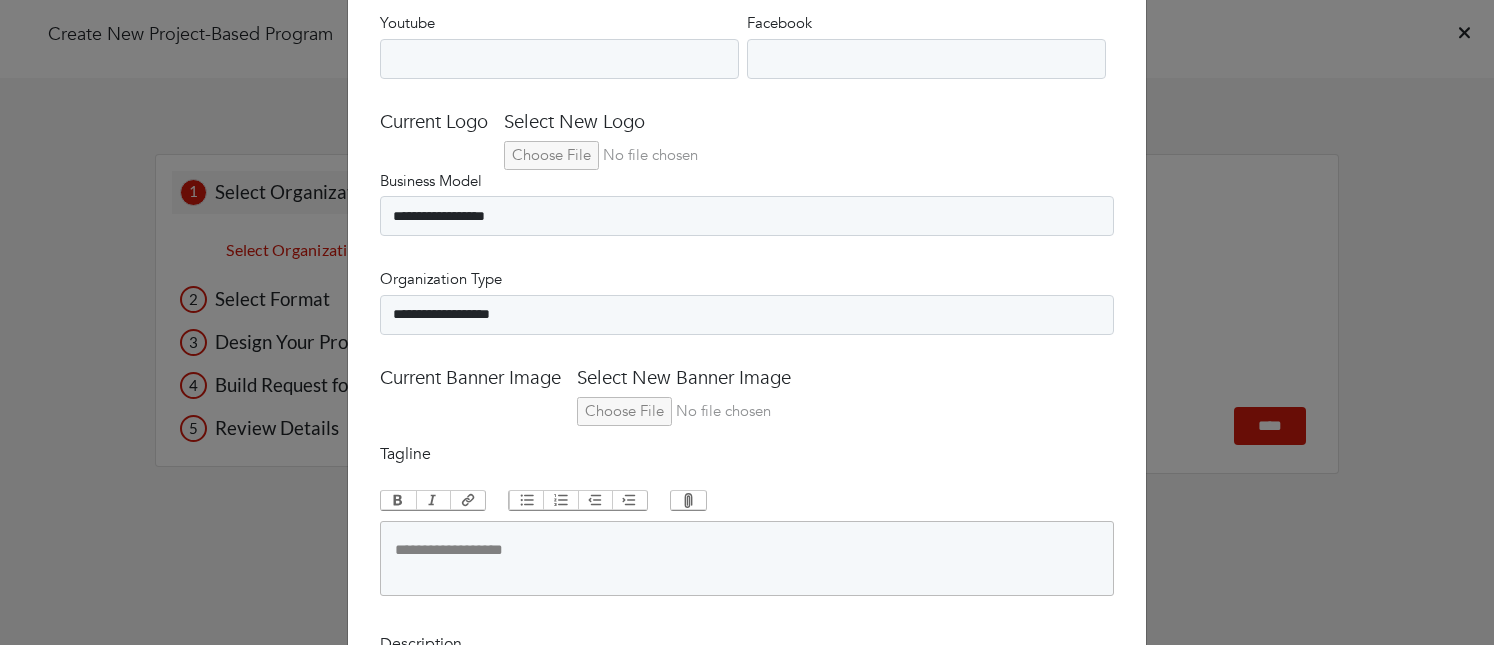 click at bounding box center [640, 155] 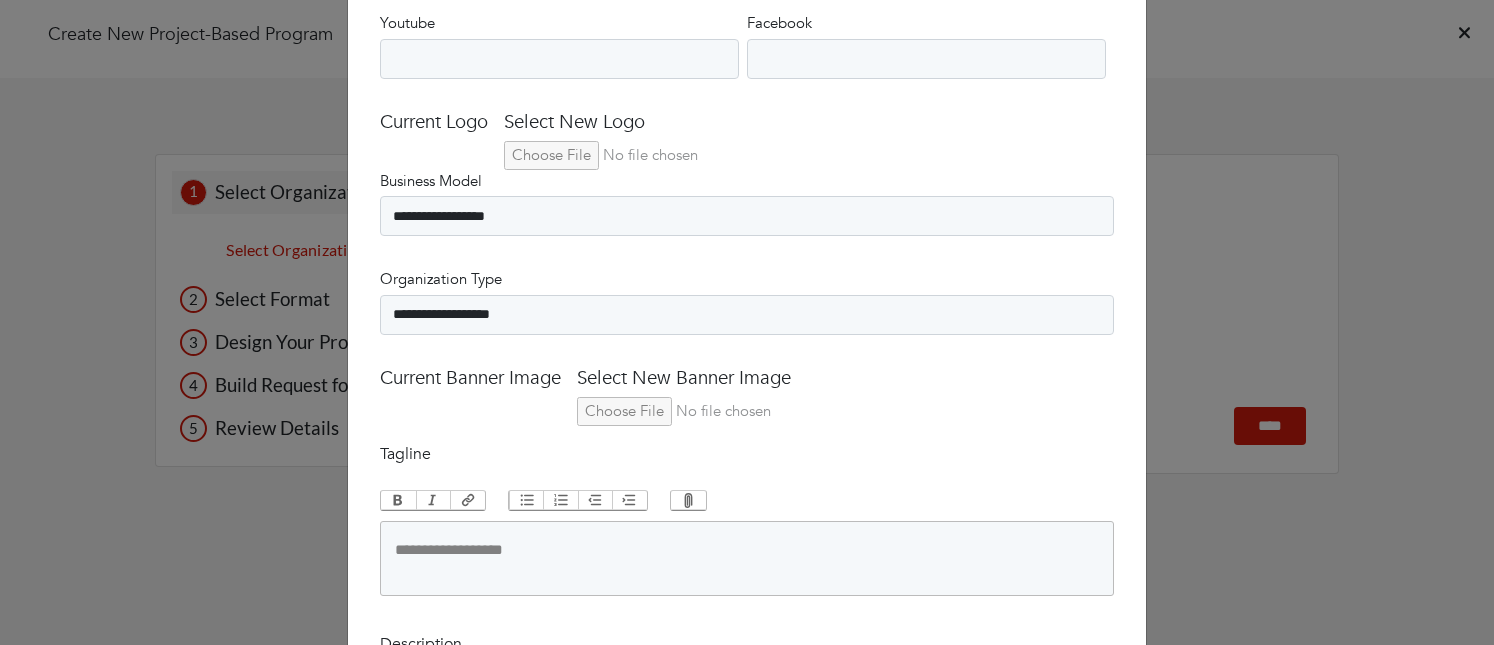 type on "**********" 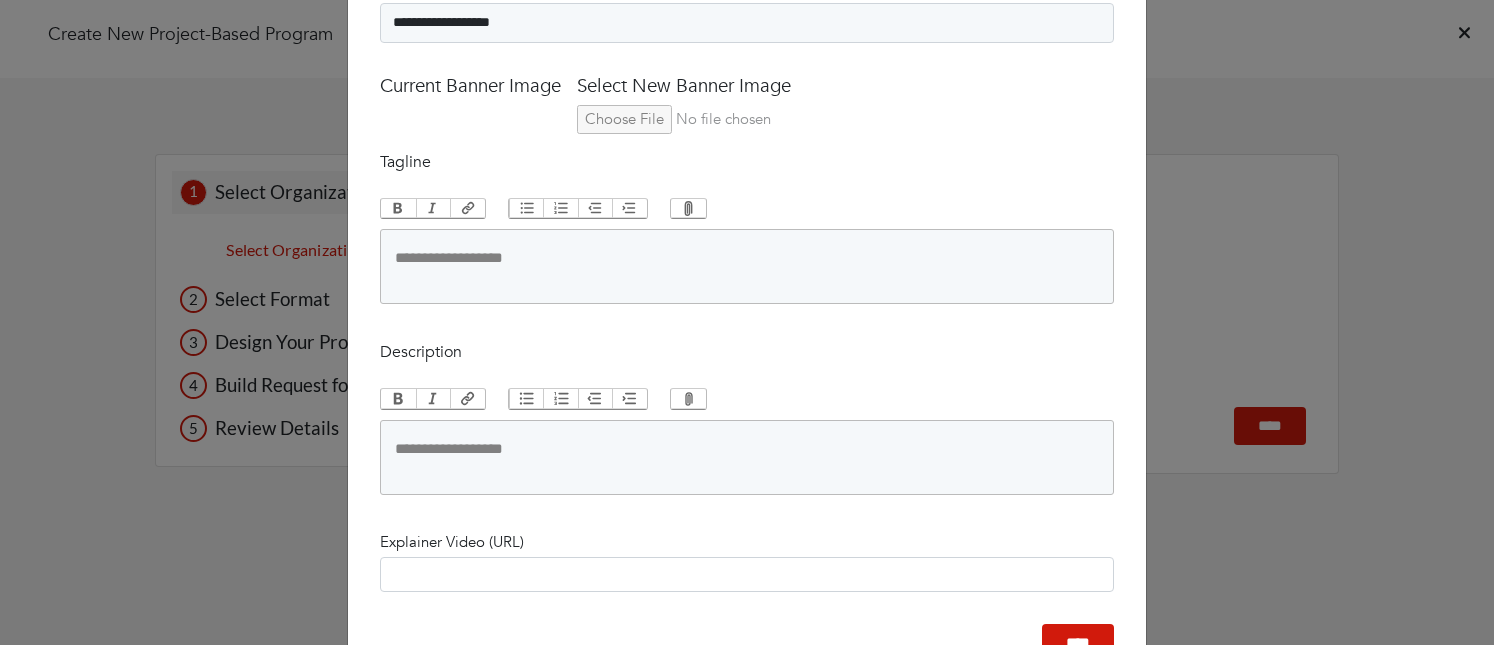 scroll, scrollTop: 2163, scrollLeft: 0, axis: vertical 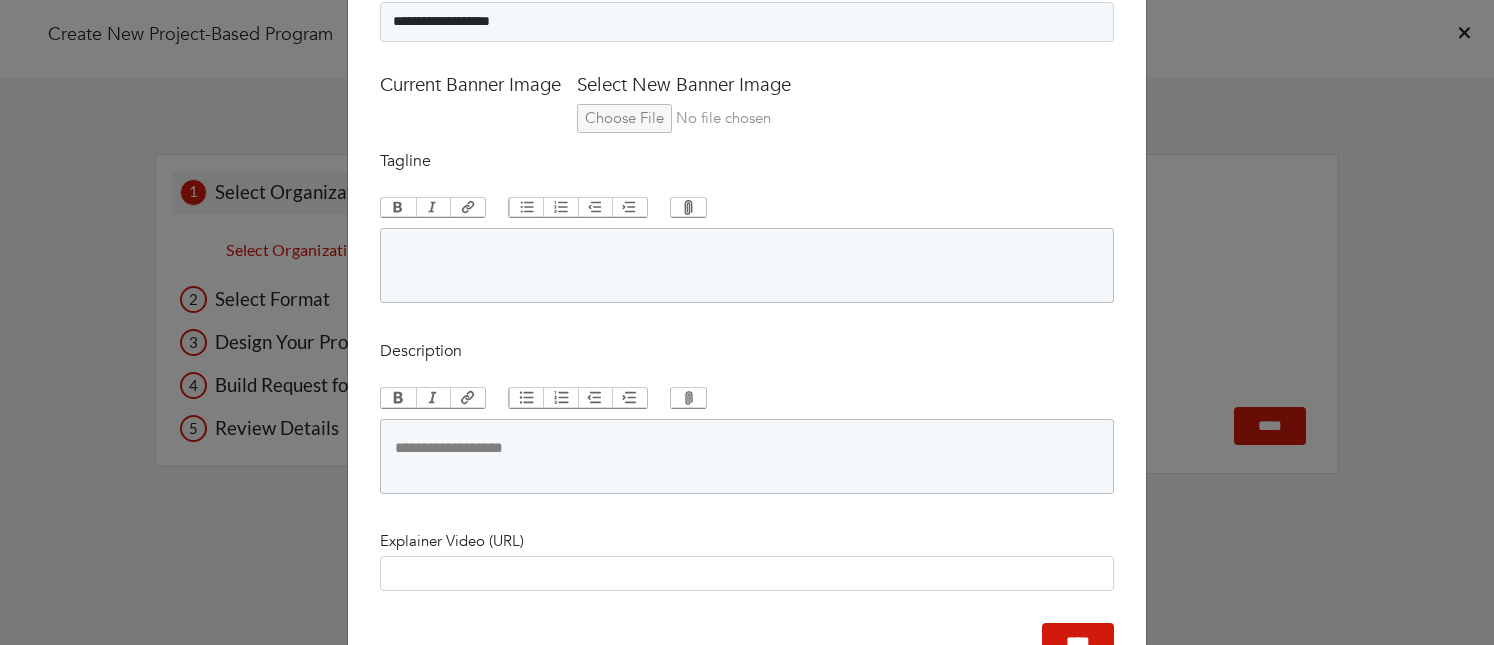 click at bounding box center (747, 265) 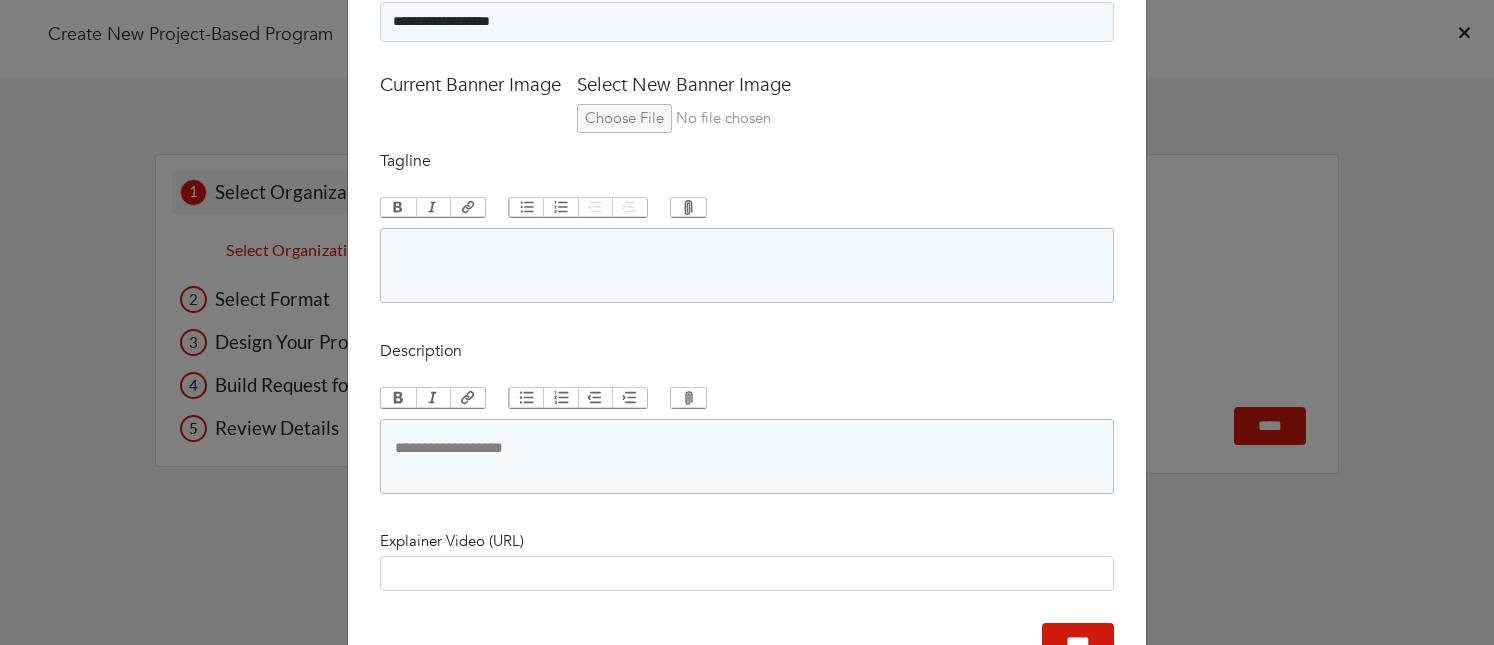 paste on "**********" 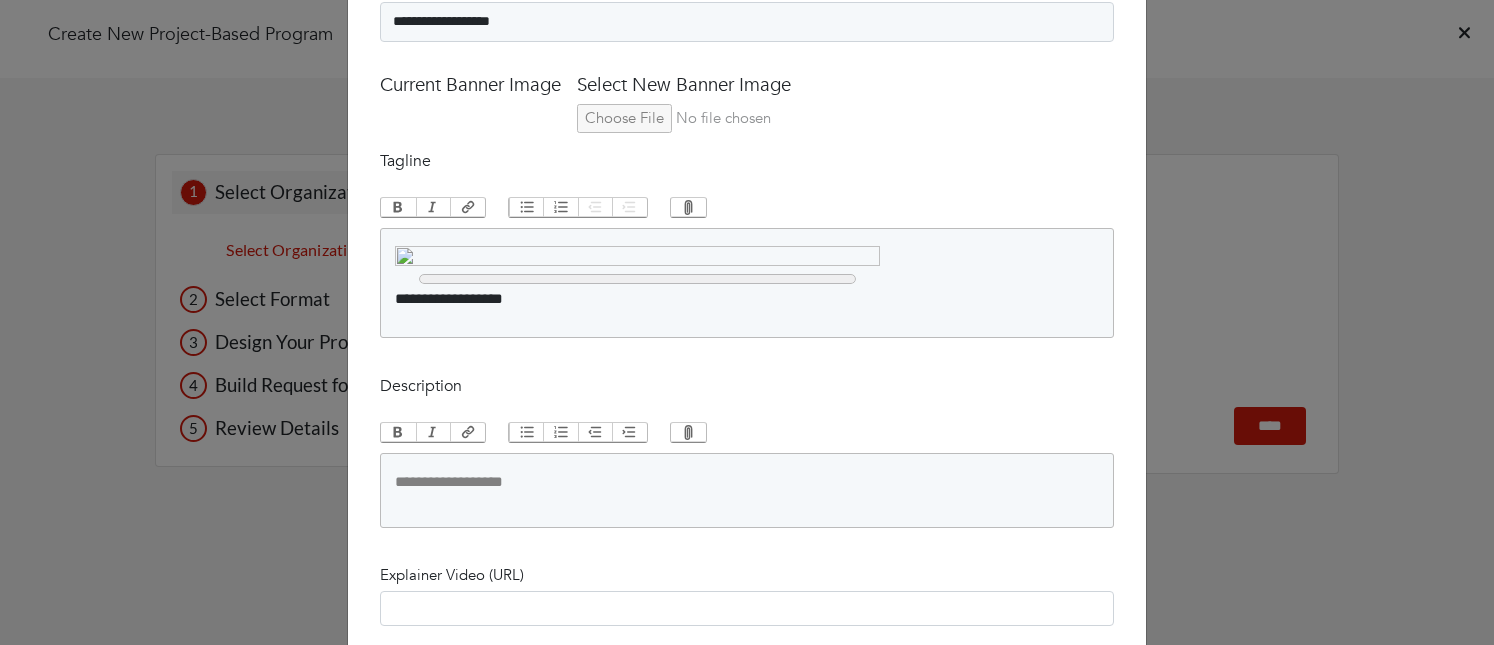 type on "**********" 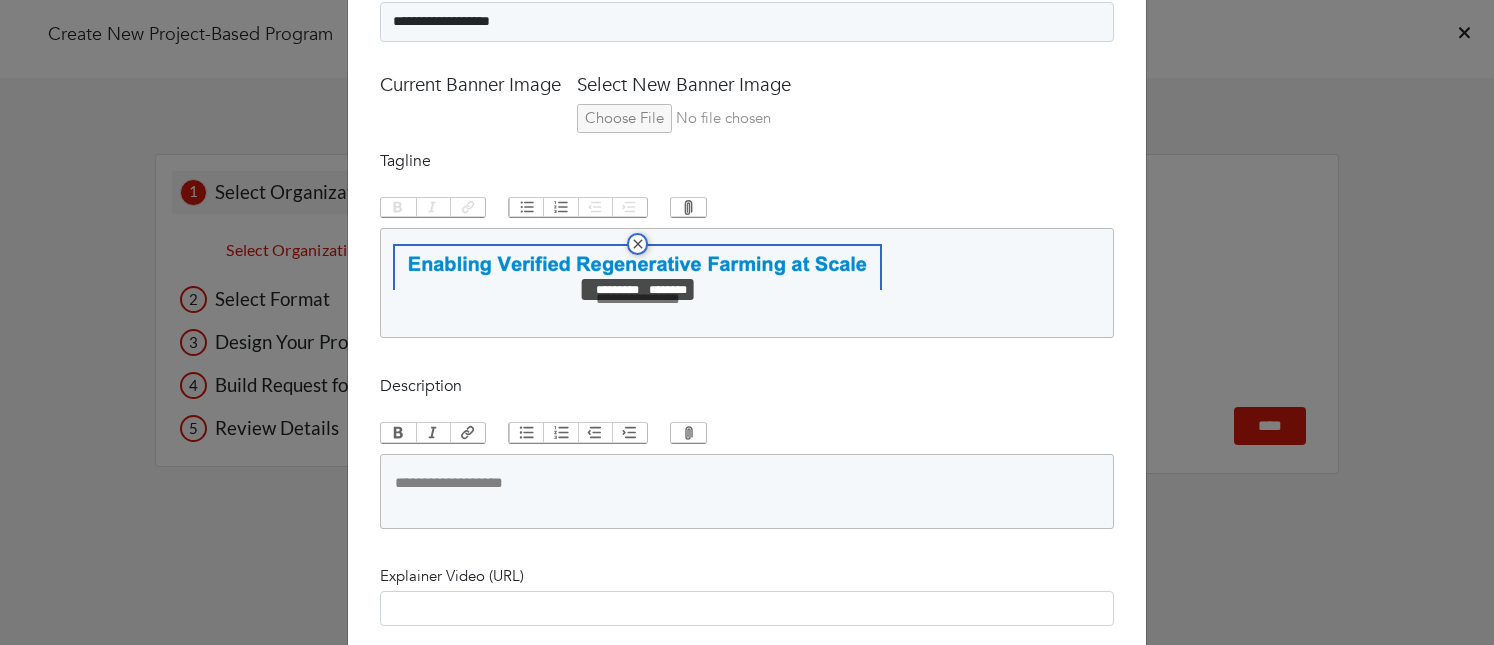 click at bounding box center (637, 267) 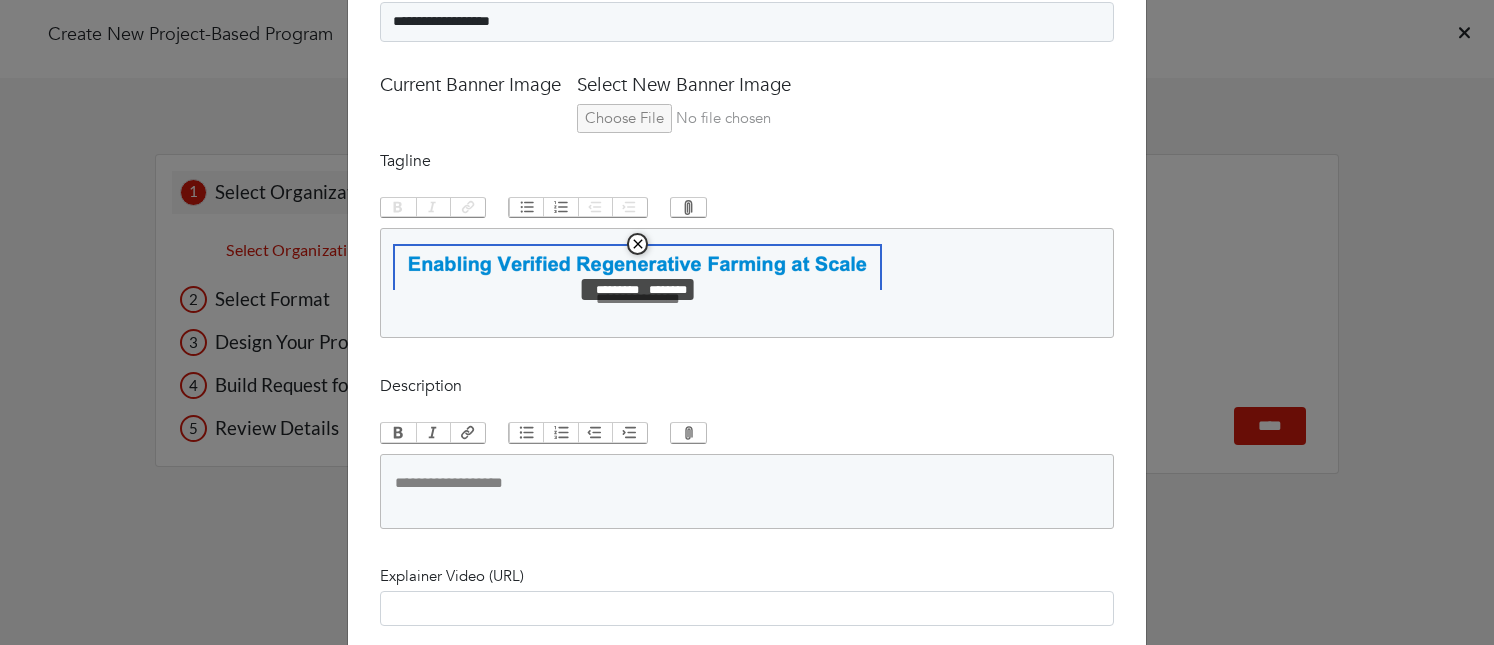 click on "******" at bounding box center [638, 244] 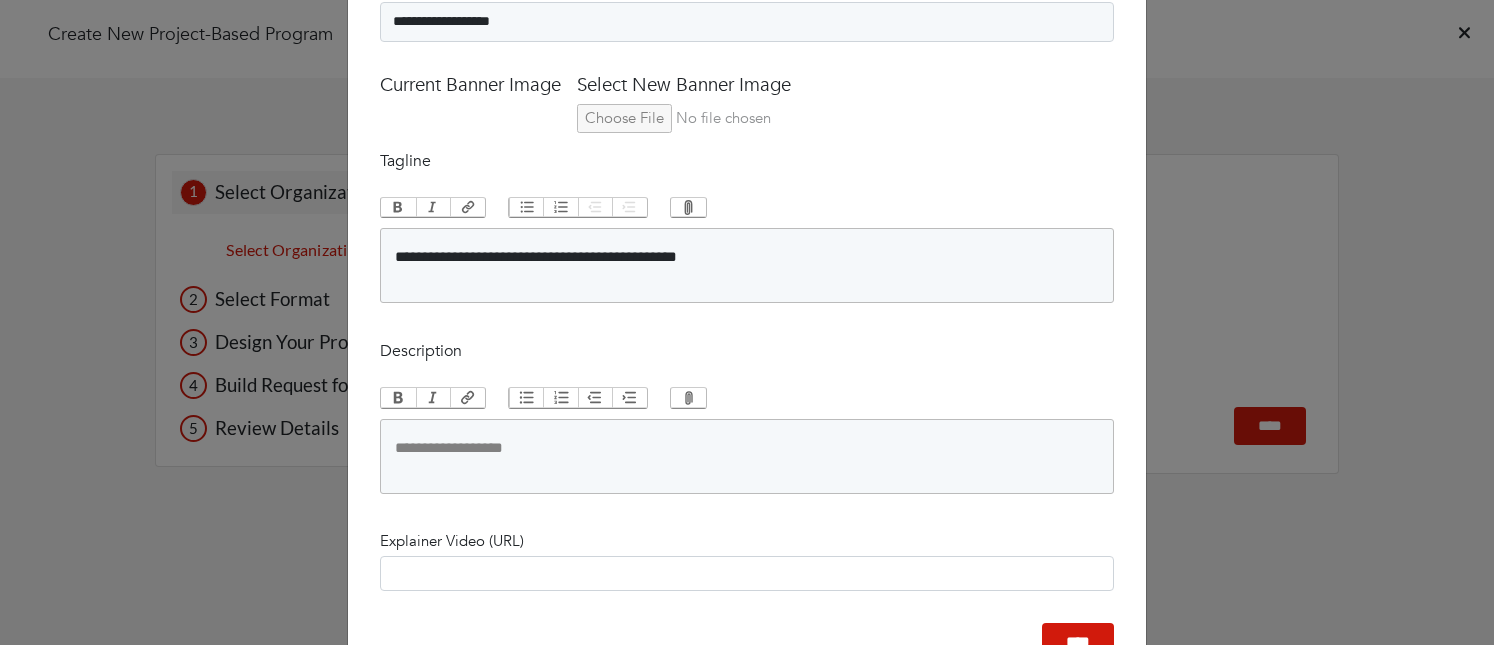 type on "**********" 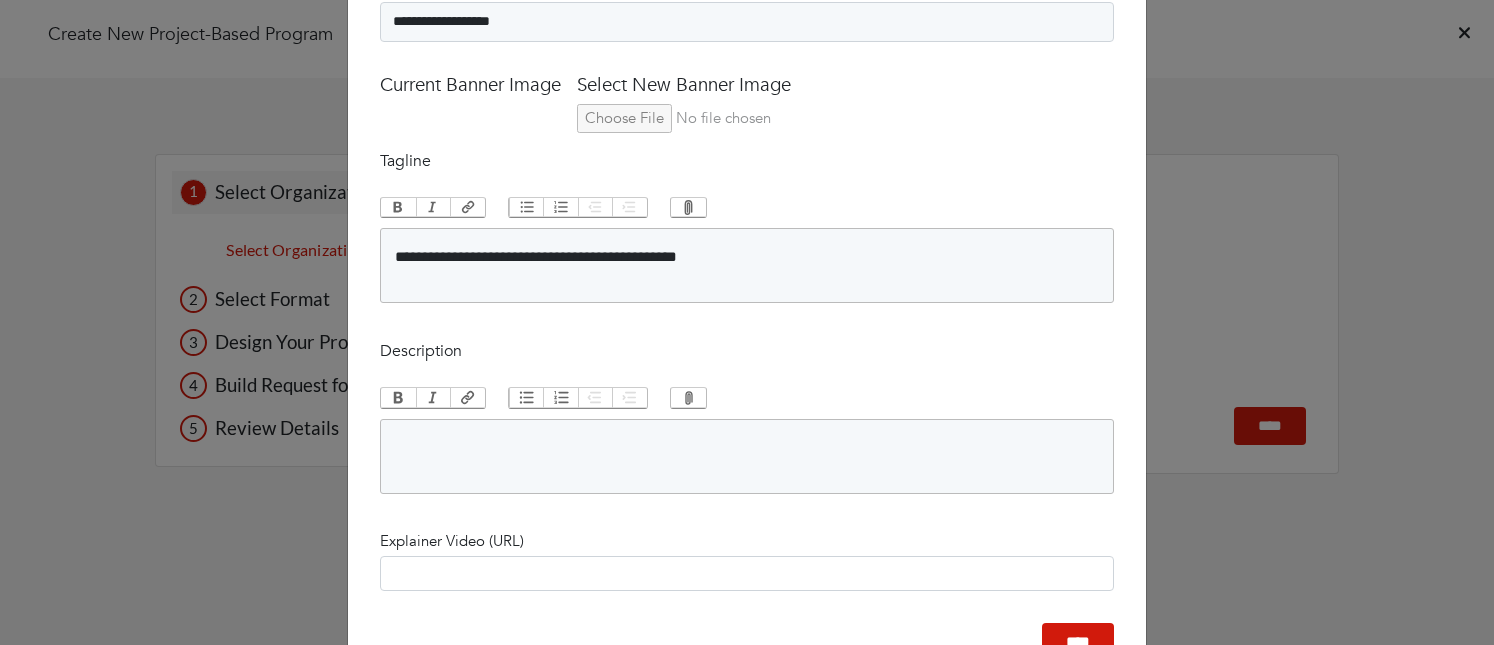click at bounding box center (747, 456) 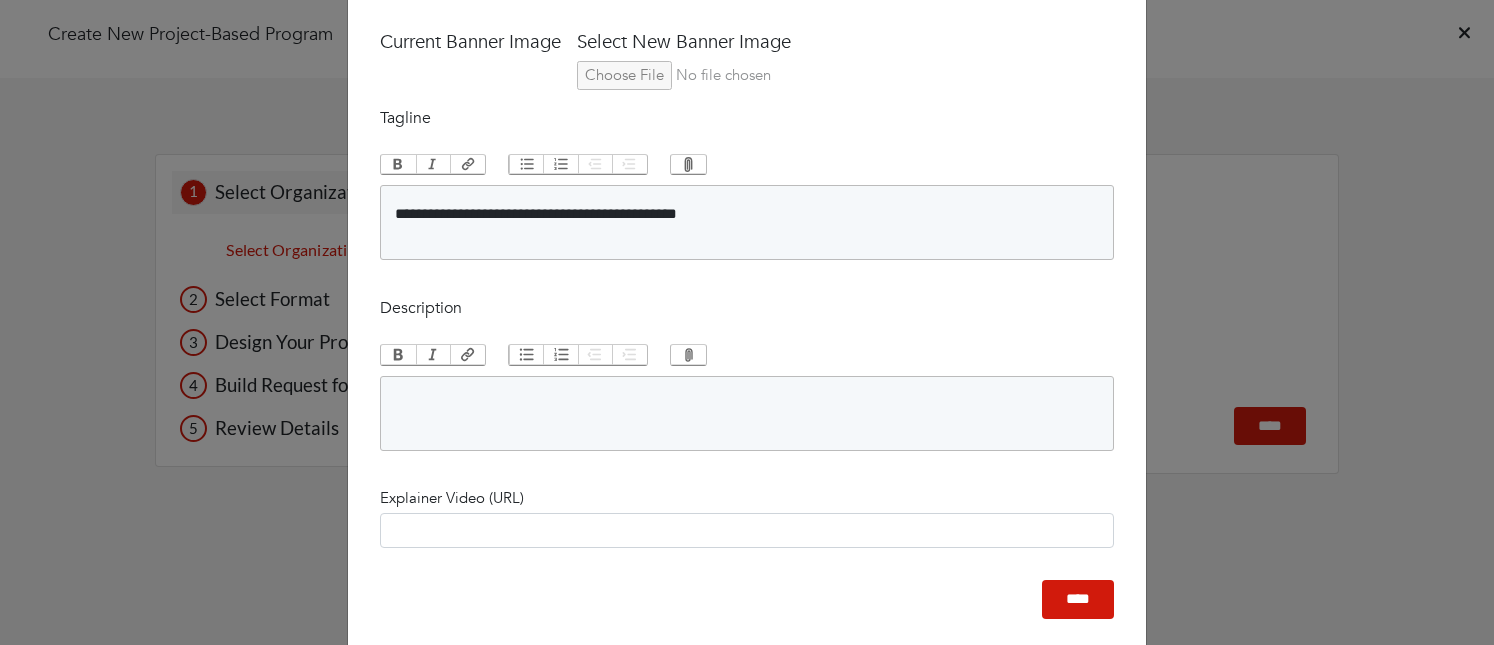 scroll, scrollTop: 2192, scrollLeft: 0, axis: vertical 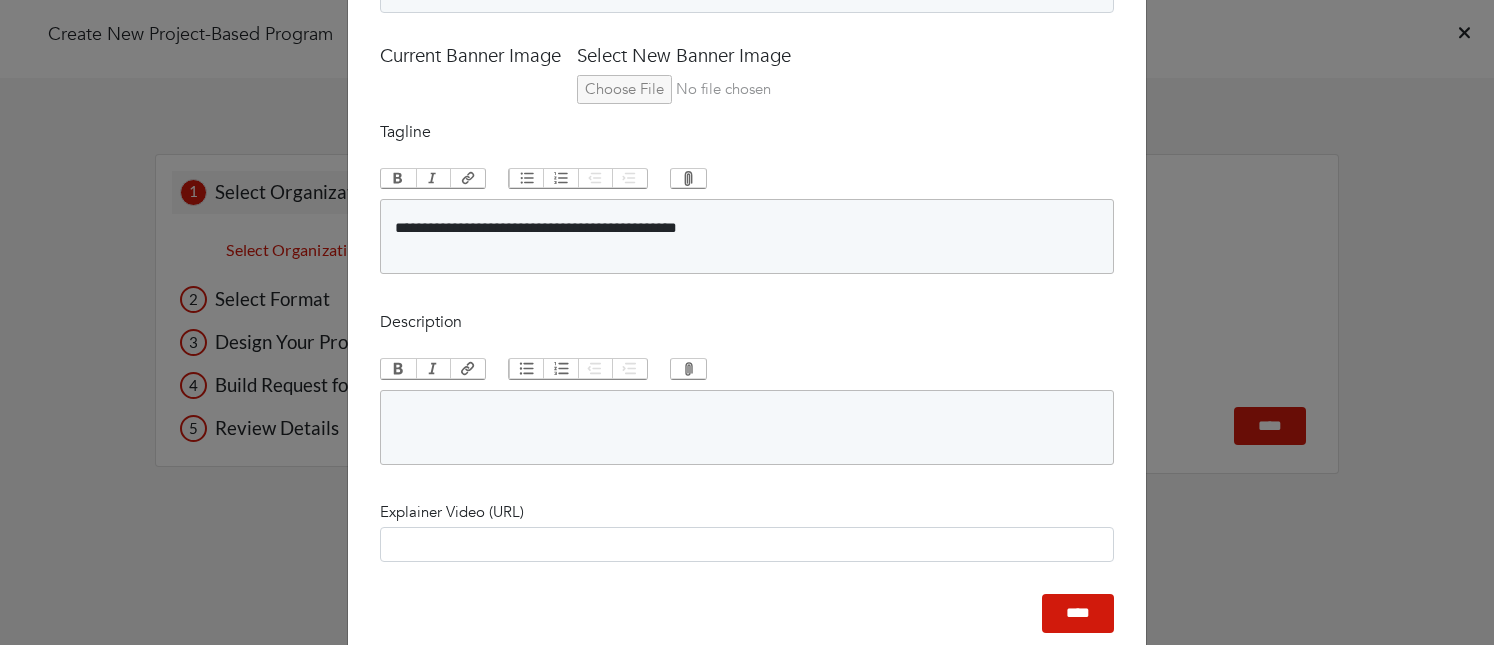 paste on "**********" 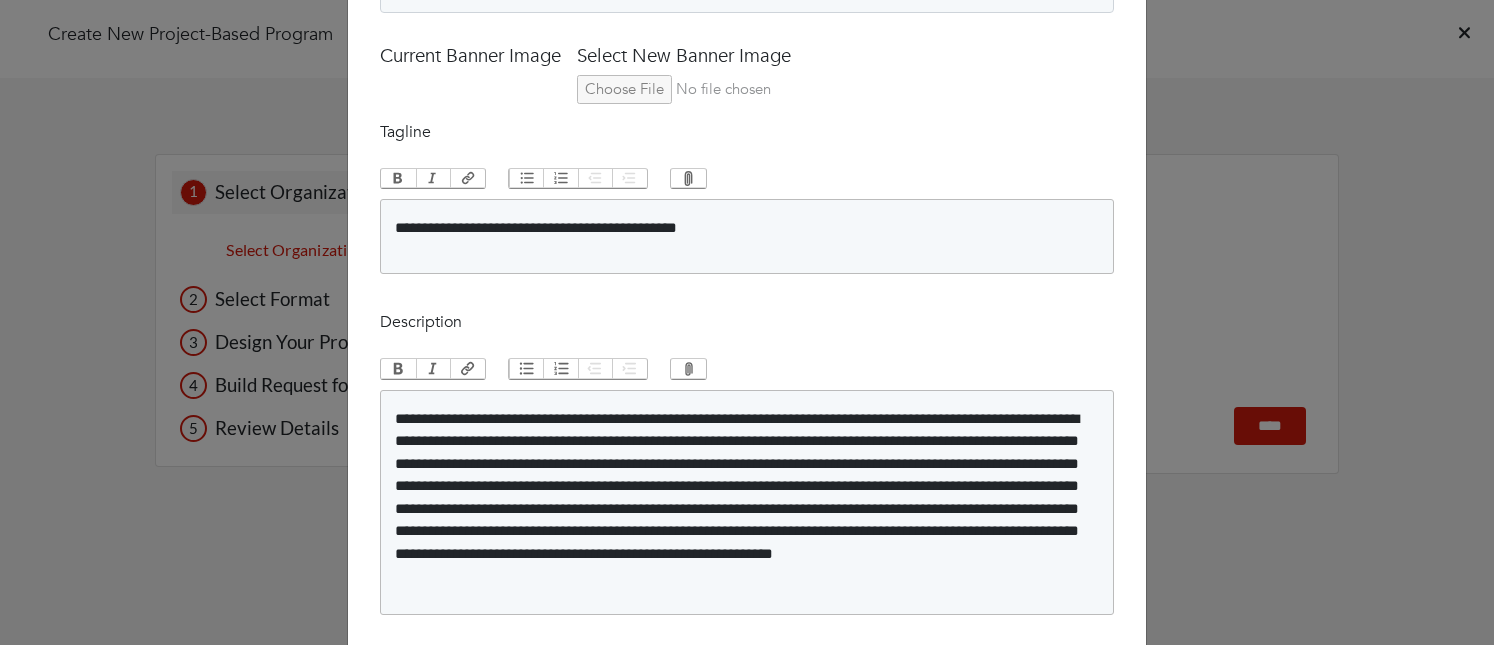 type on "**********" 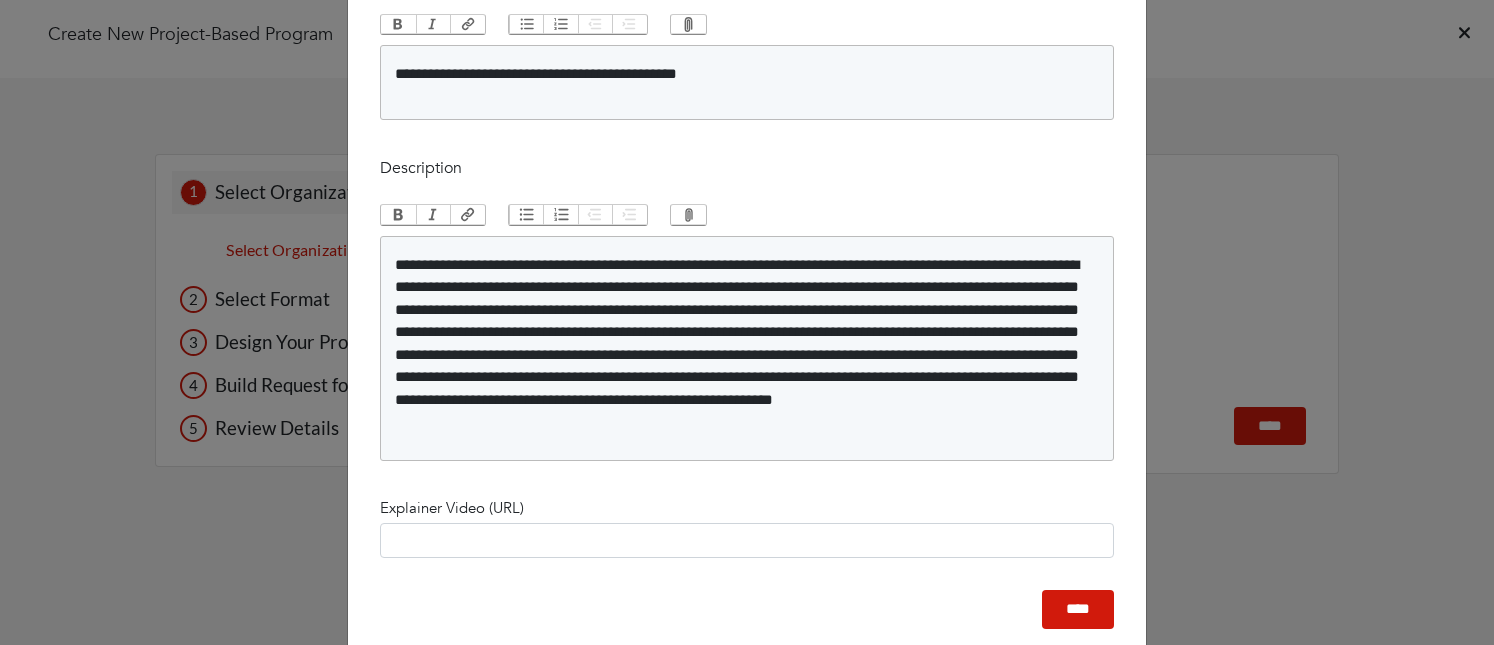 scroll, scrollTop: 2391, scrollLeft: 0, axis: vertical 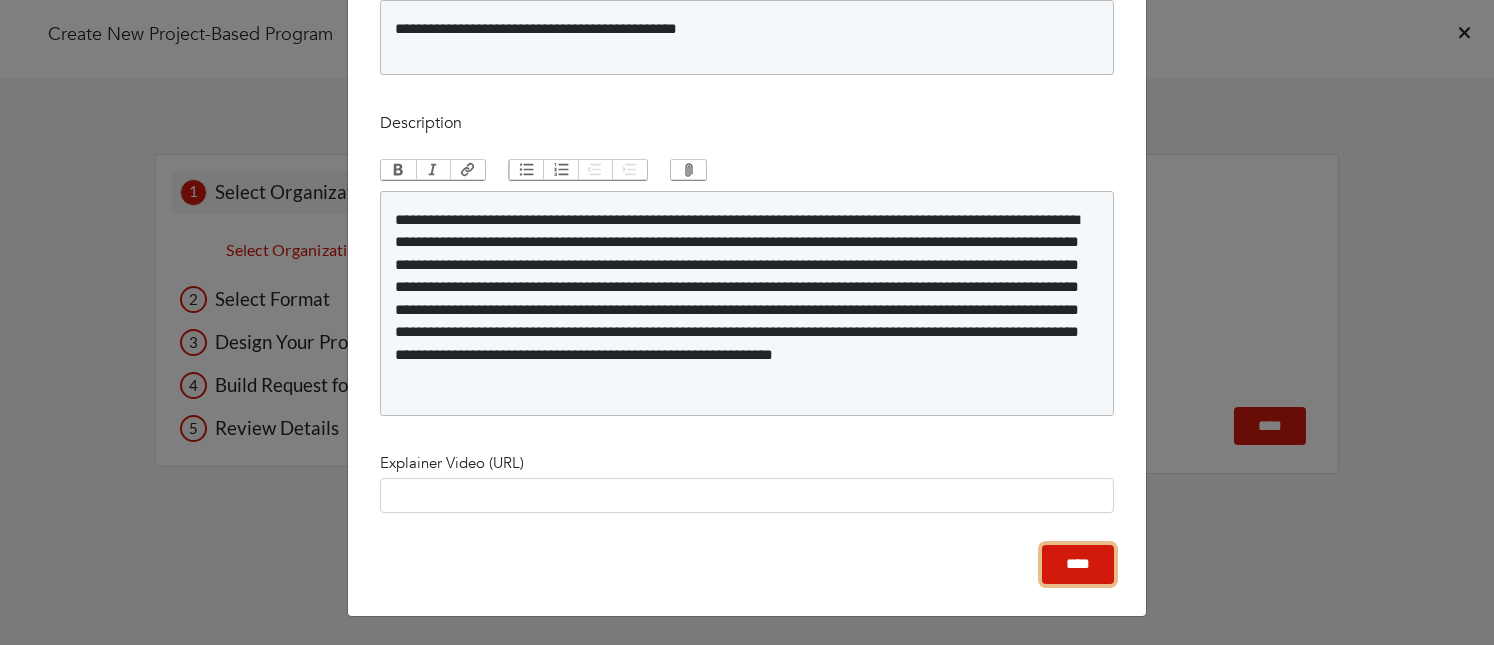 click on "****" at bounding box center (1078, 564) 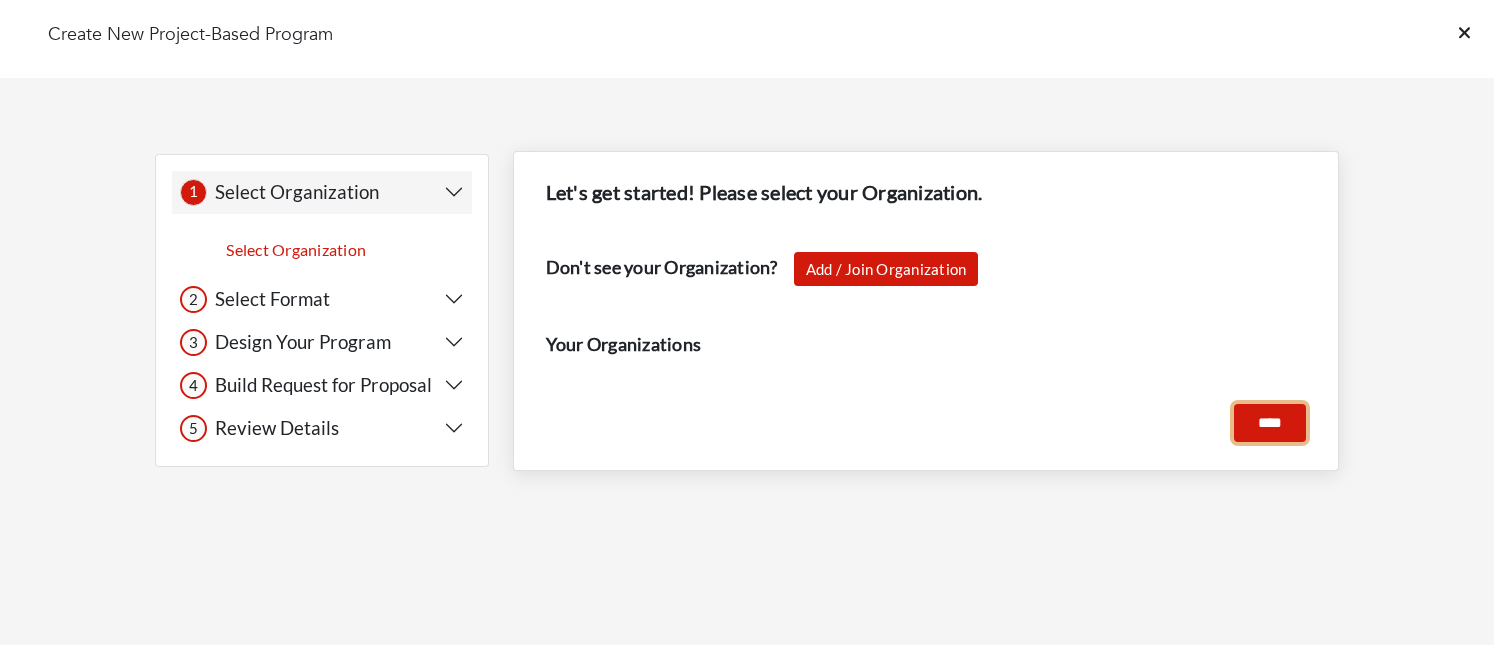 click on "****" at bounding box center (1270, 423) 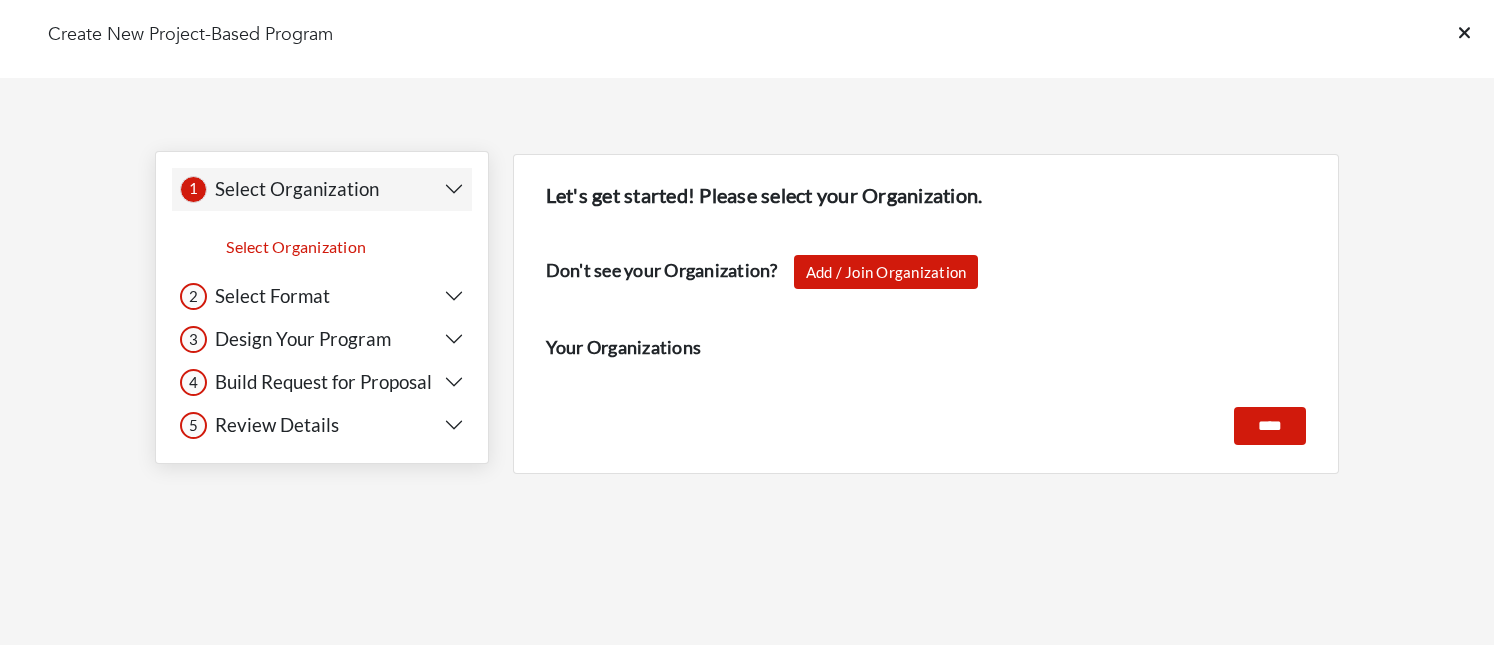 click on "1
1
Select Organization" at bounding box center (322, 189) 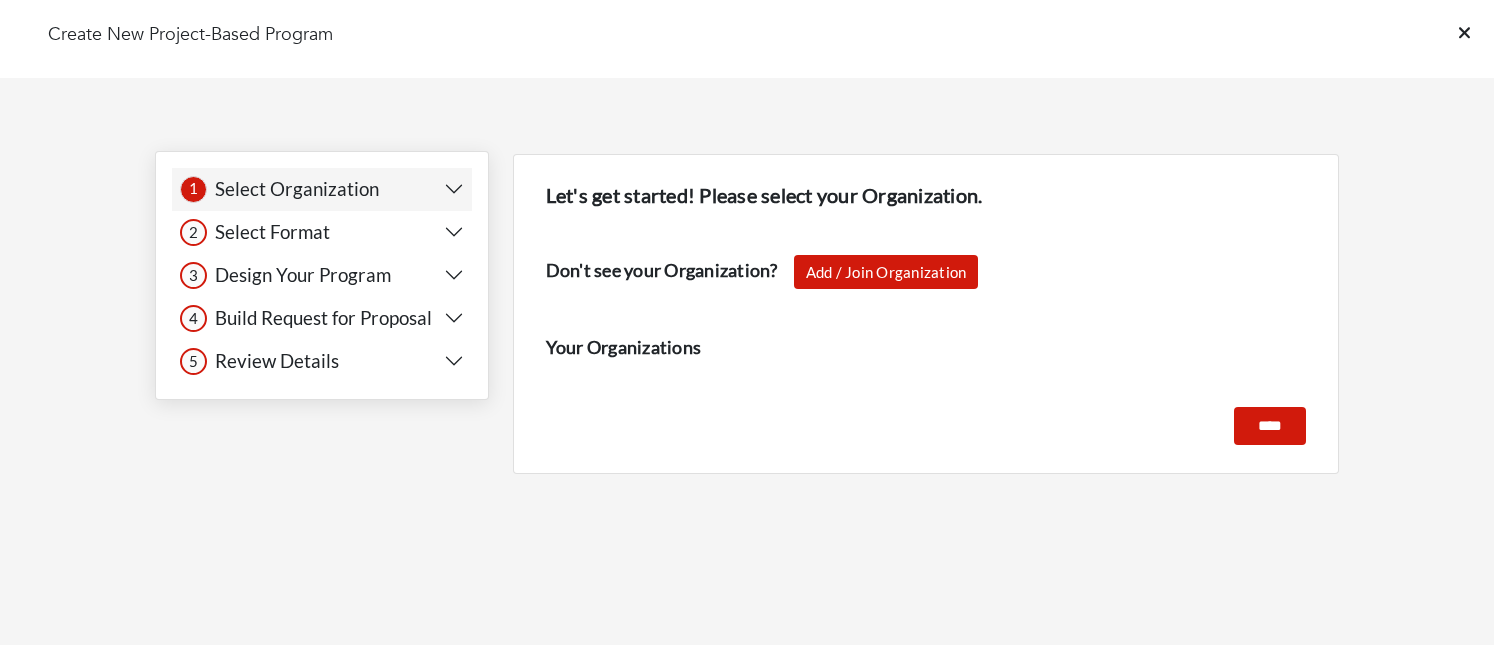 click on "1
1
Select Organization" at bounding box center [322, 189] 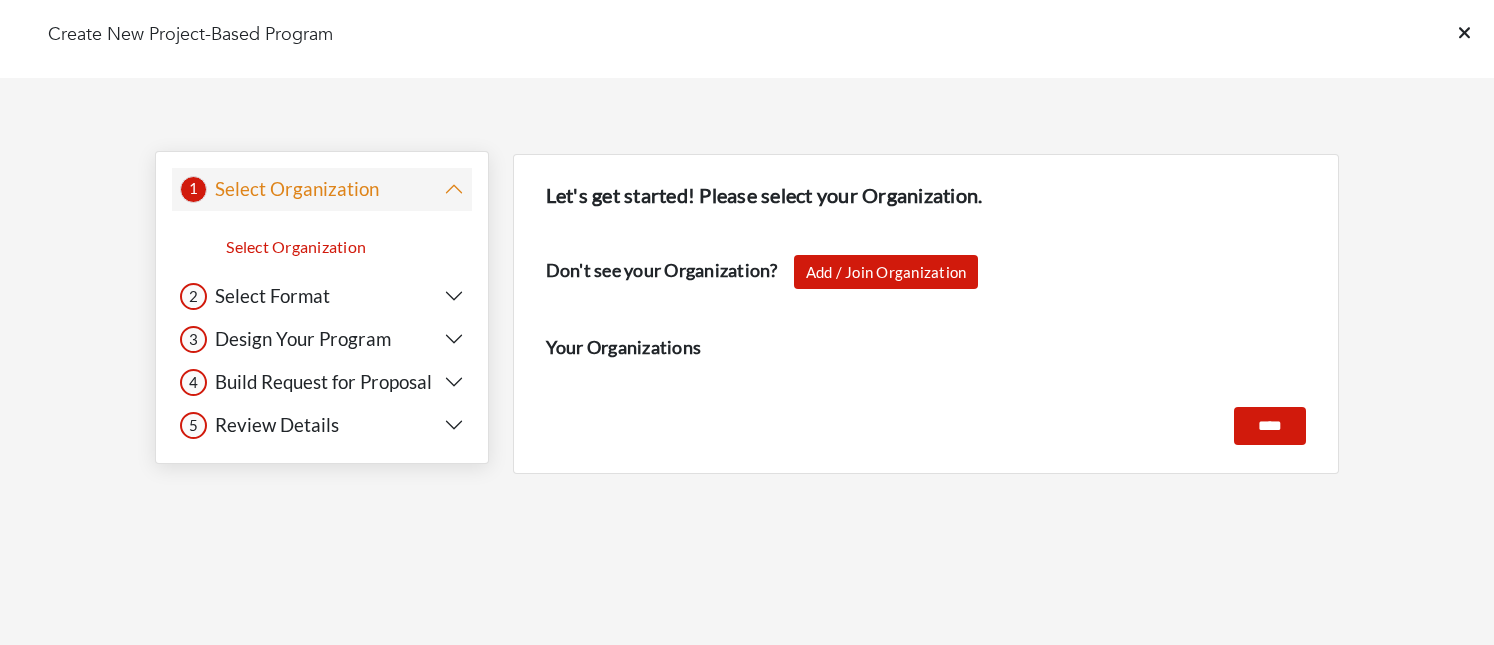 click on "Select Organization" at bounding box center (303, 247) 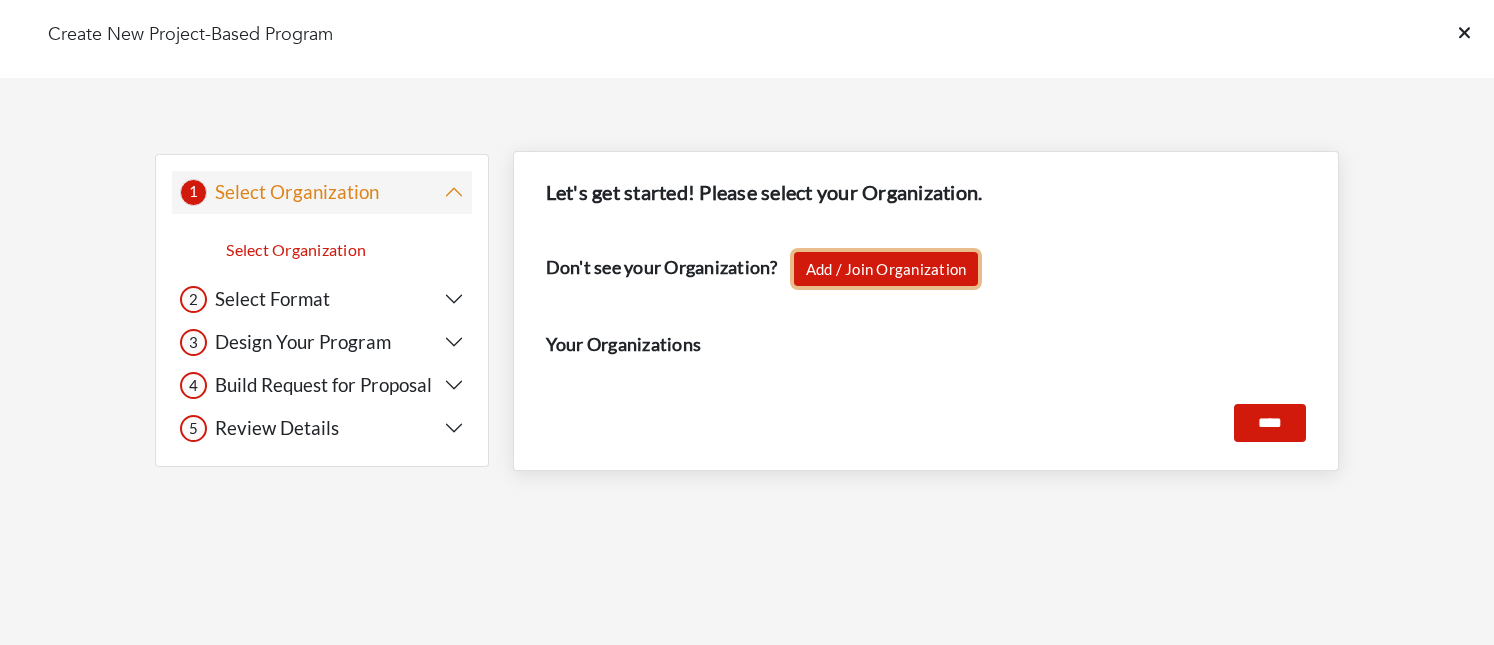 click on "Add / Join Organization" at bounding box center (886, 269) 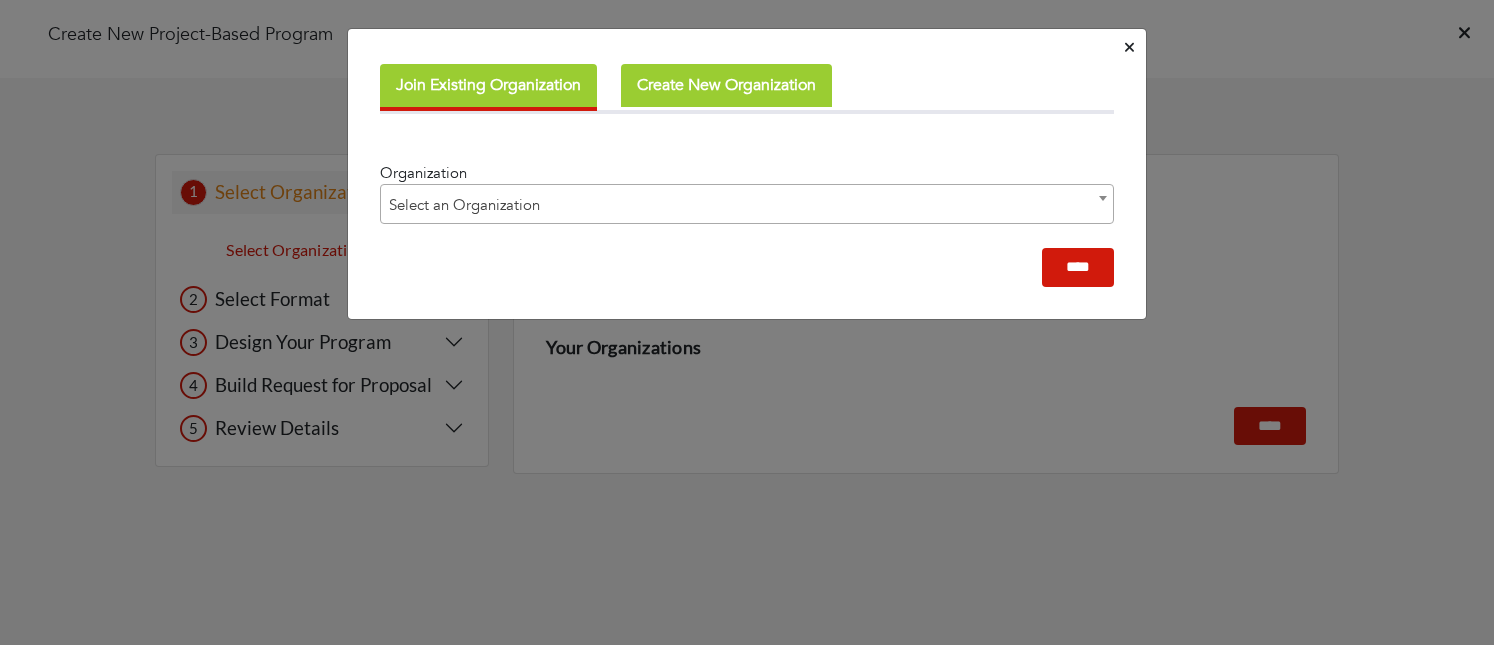 click on "Select an Organization" at bounding box center [747, 205] 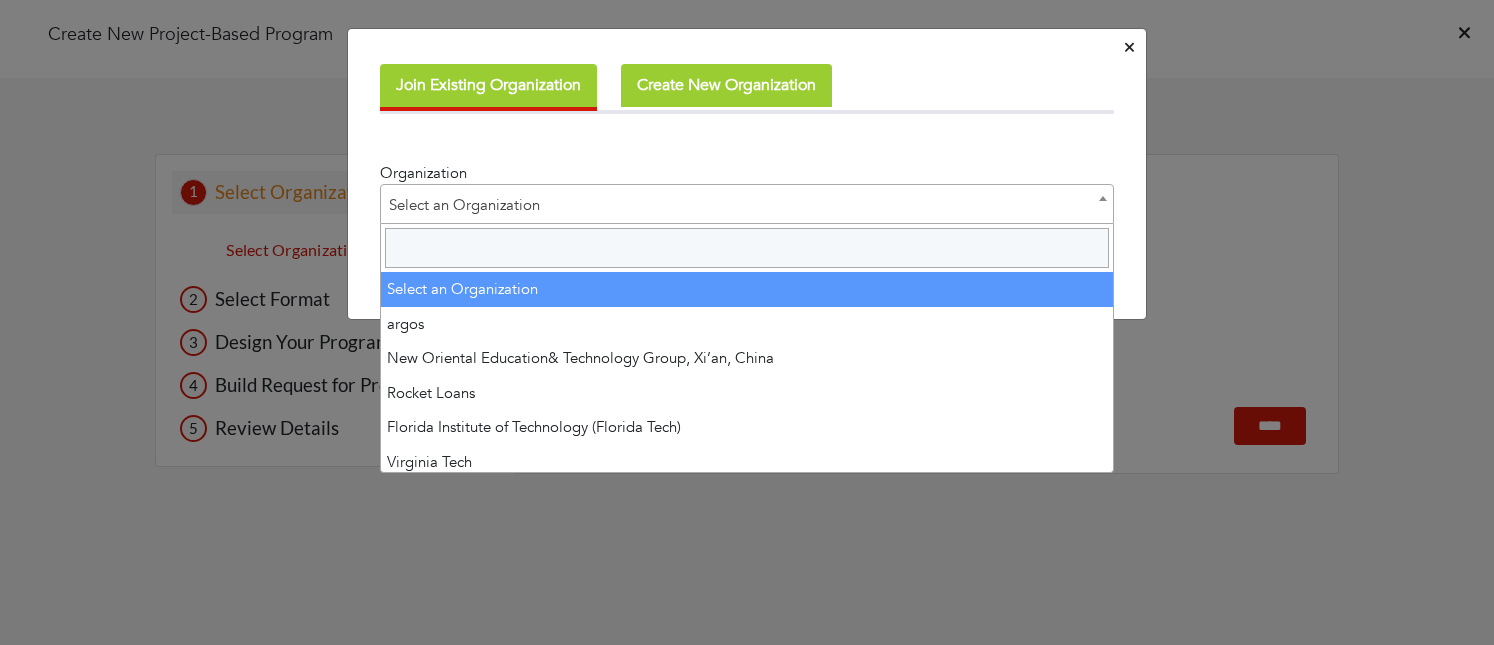 click at bounding box center (747, 248) 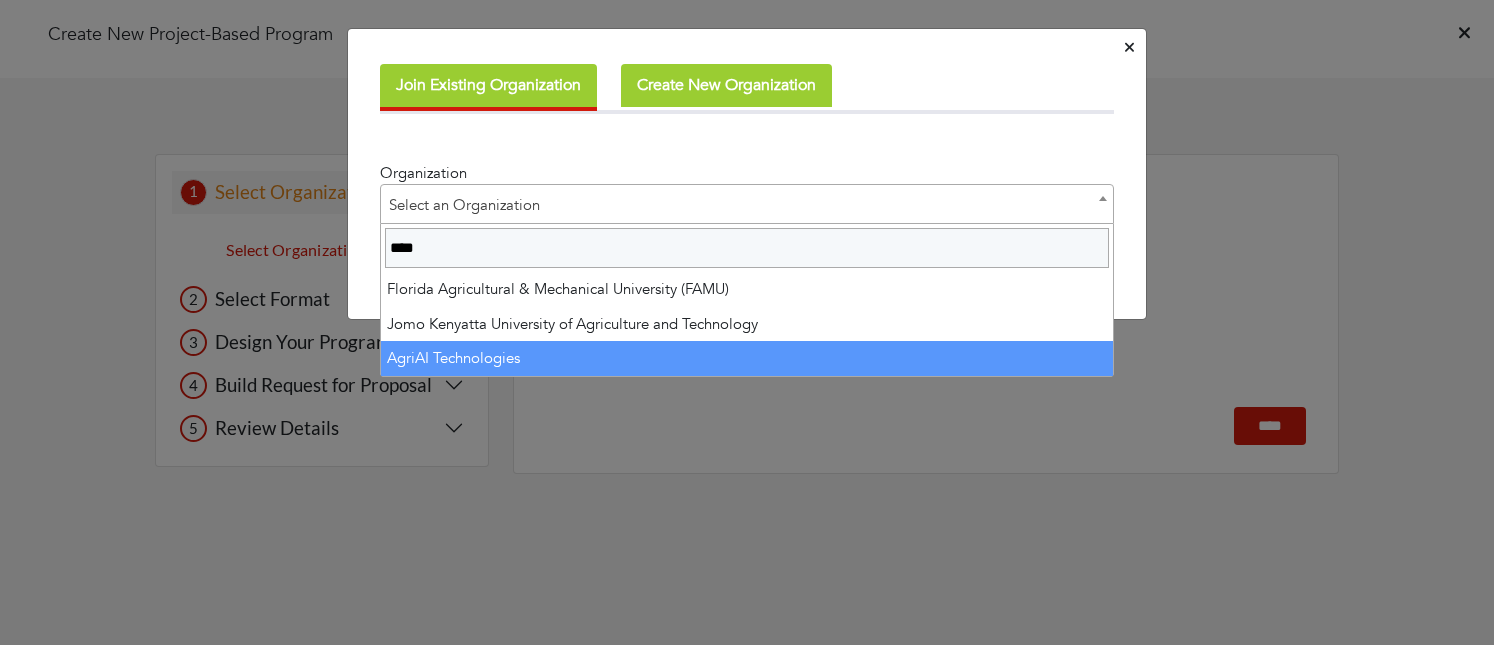 type on "****" 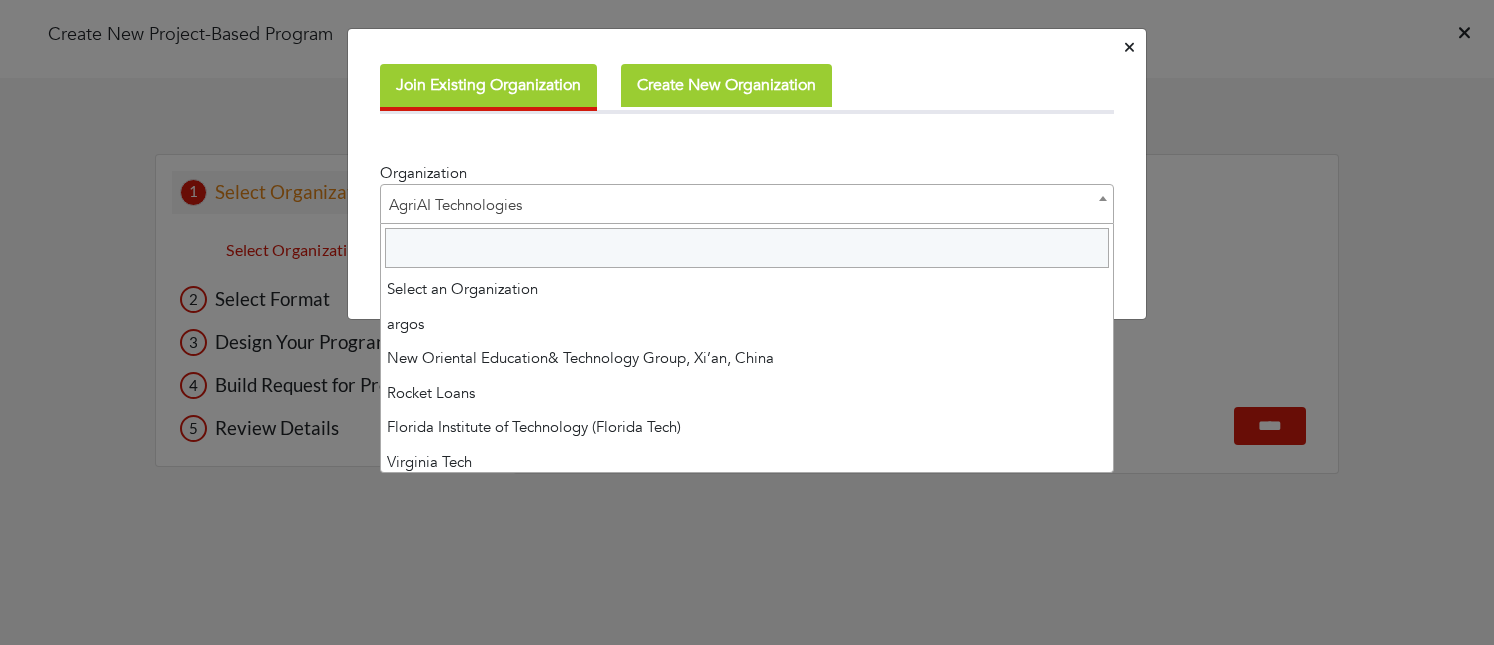 click on "AgriAI Technologies" at bounding box center (747, 205) 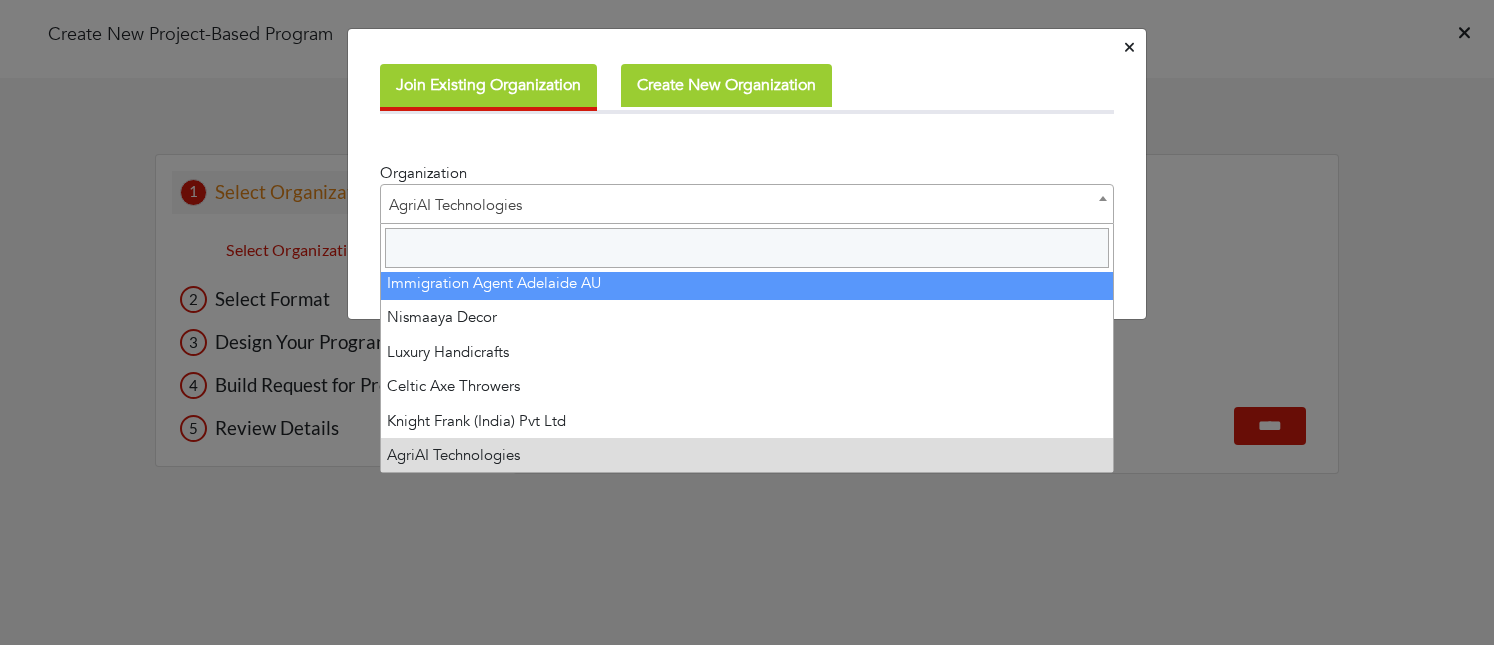 click at bounding box center (747, 248) 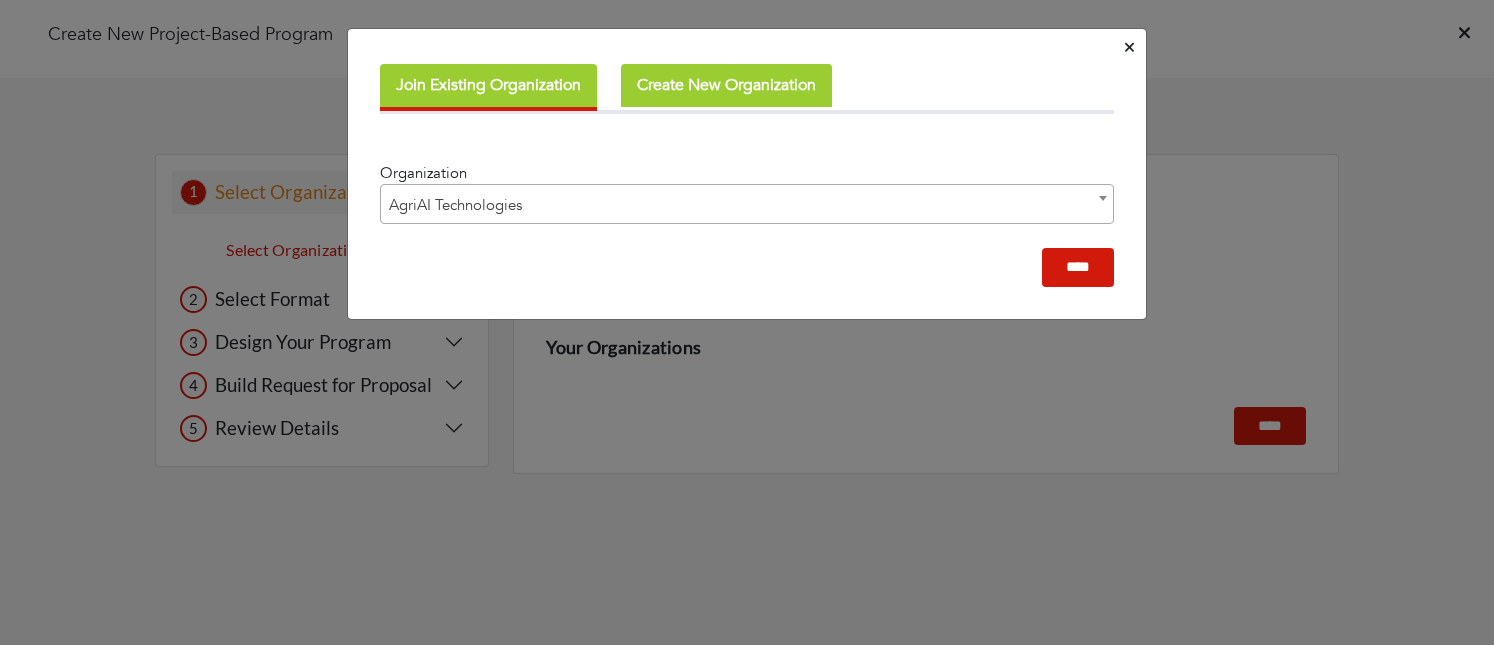 click on "AgriAI Technologies" at bounding box center [747, 205] 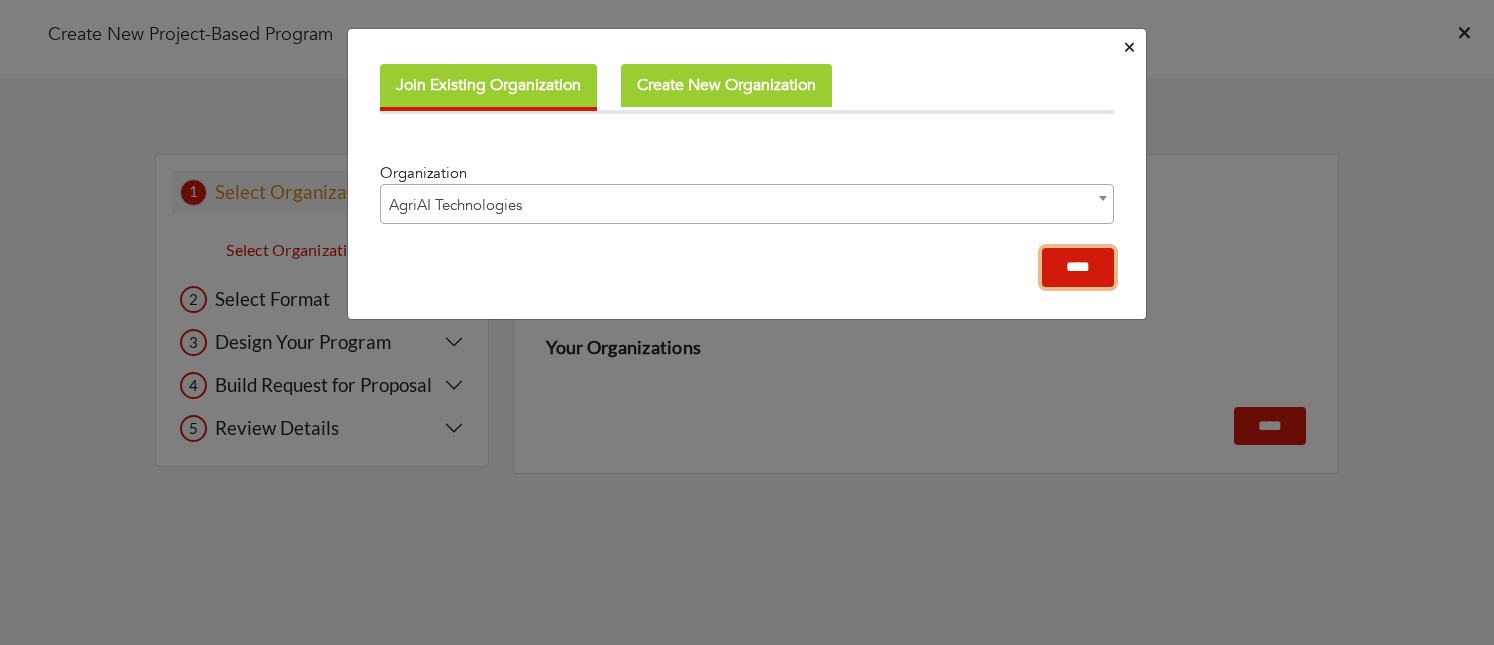 click on "****" at bounding box center [1078, 267] 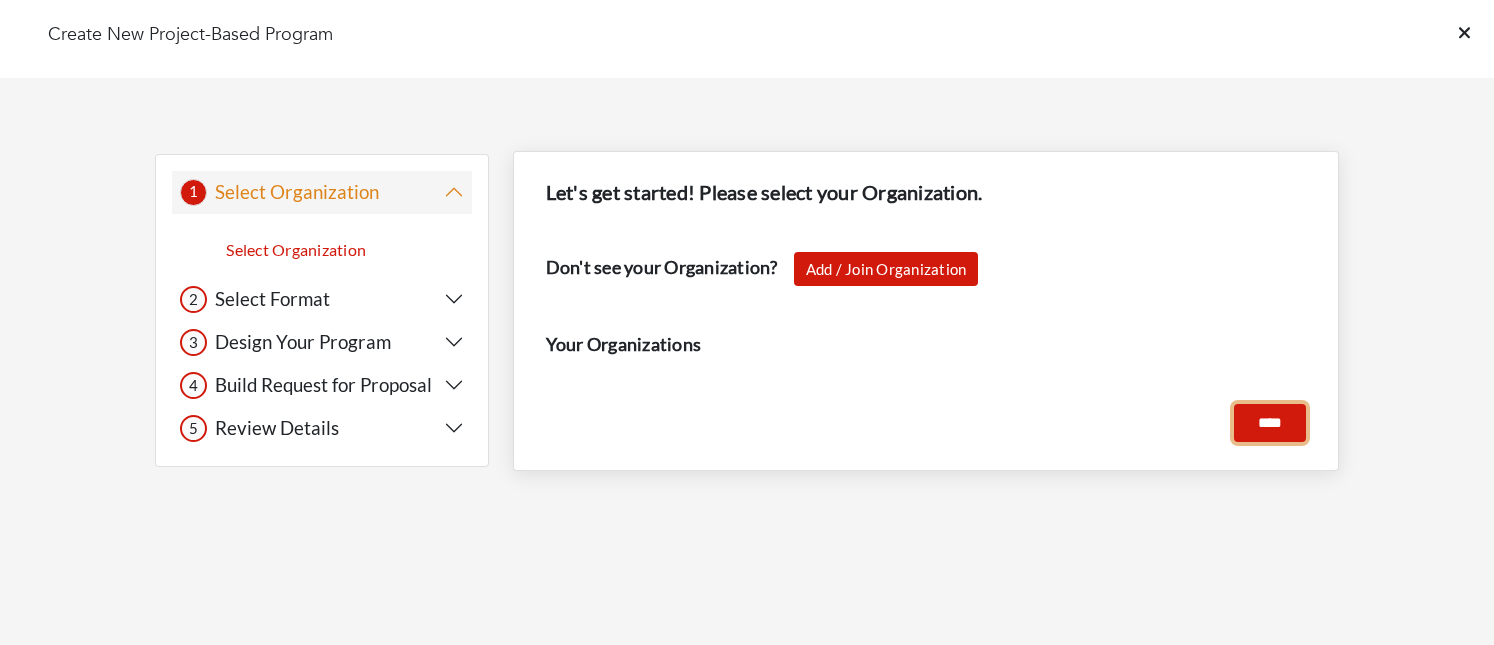 click on "****" at bounding box center [1270, 423] 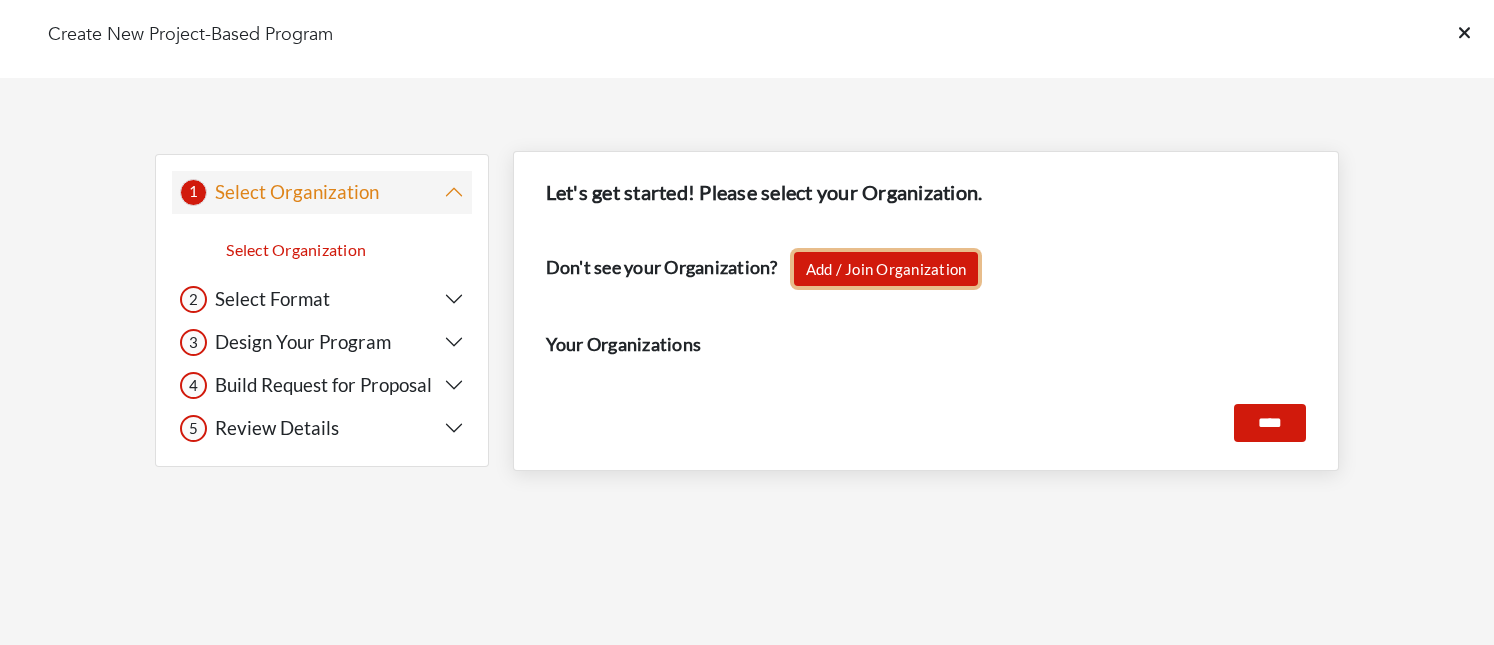 click on "Add / Join Organization" at bounding box center (886, 269) 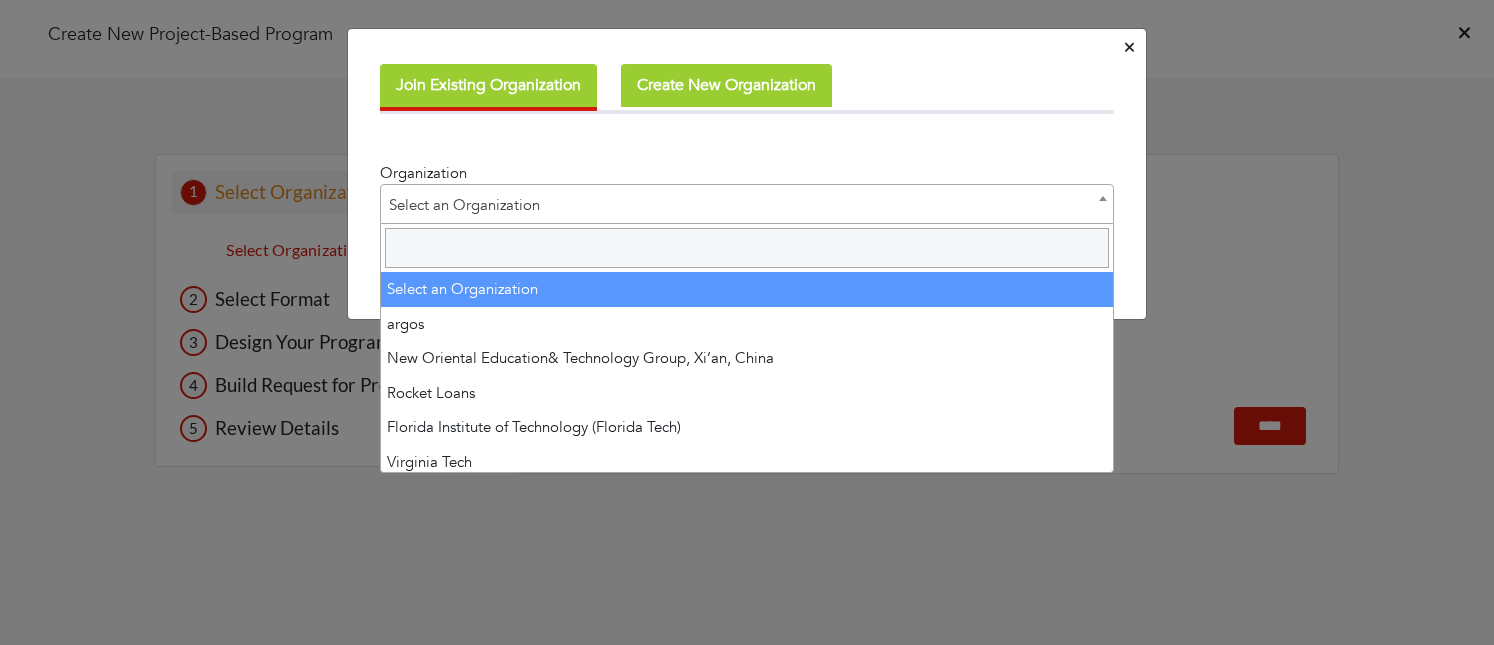 click on "Select an Organization" at bounding box center [747, 205] 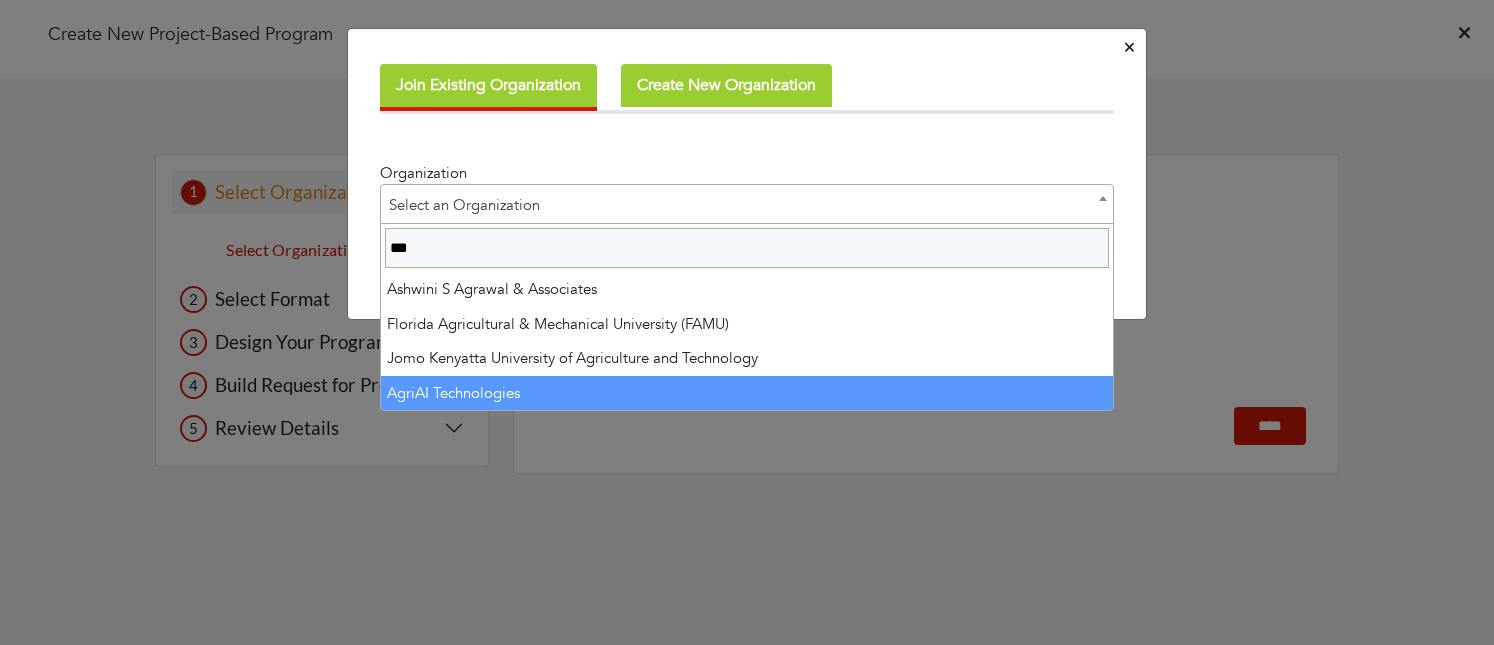 type on "***" 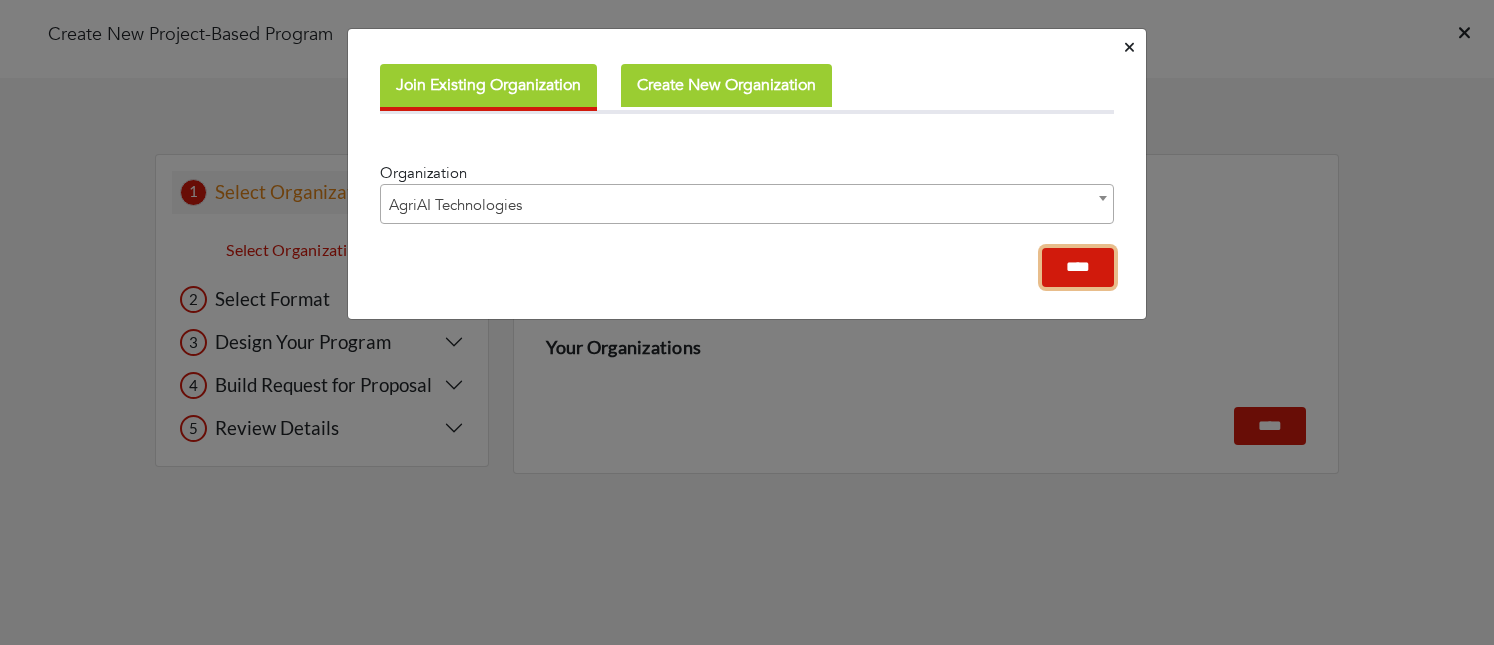 click on "****" at bounding box center [1078, 267] 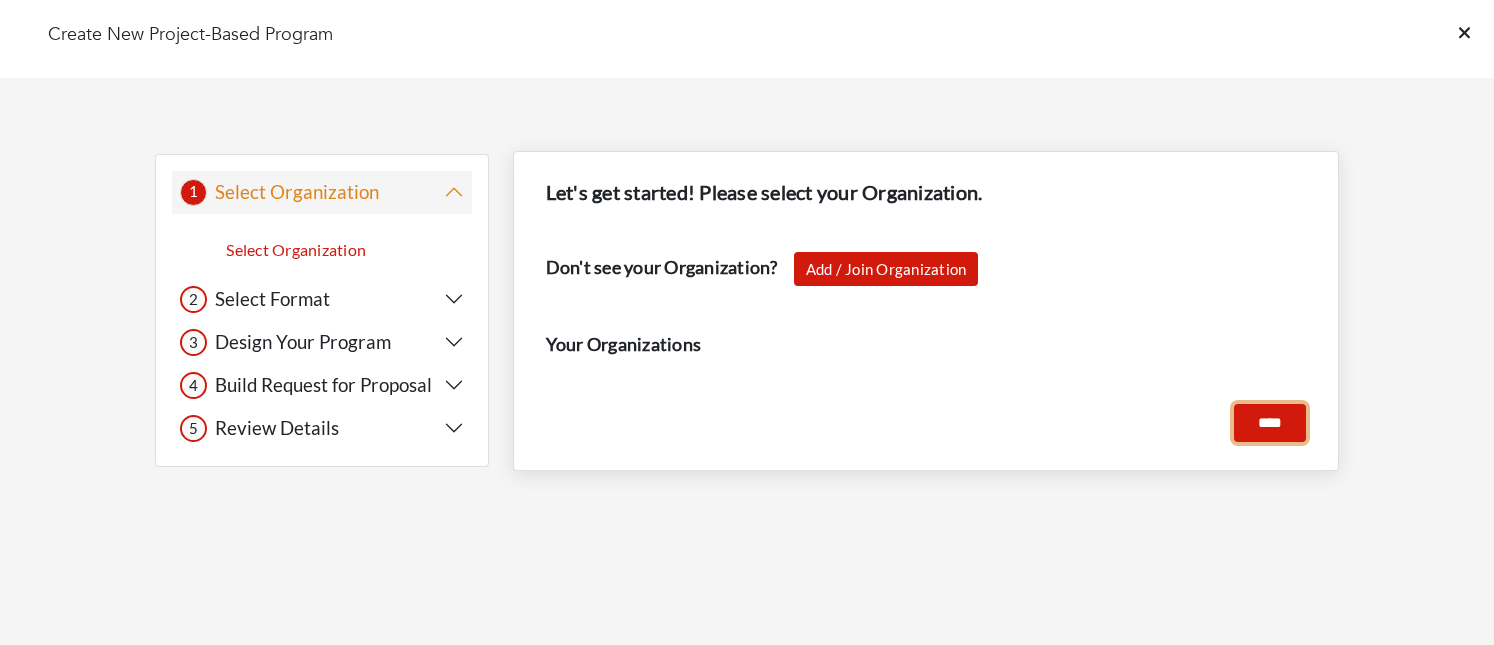 click on "****" at bounding box center [1270, 423] 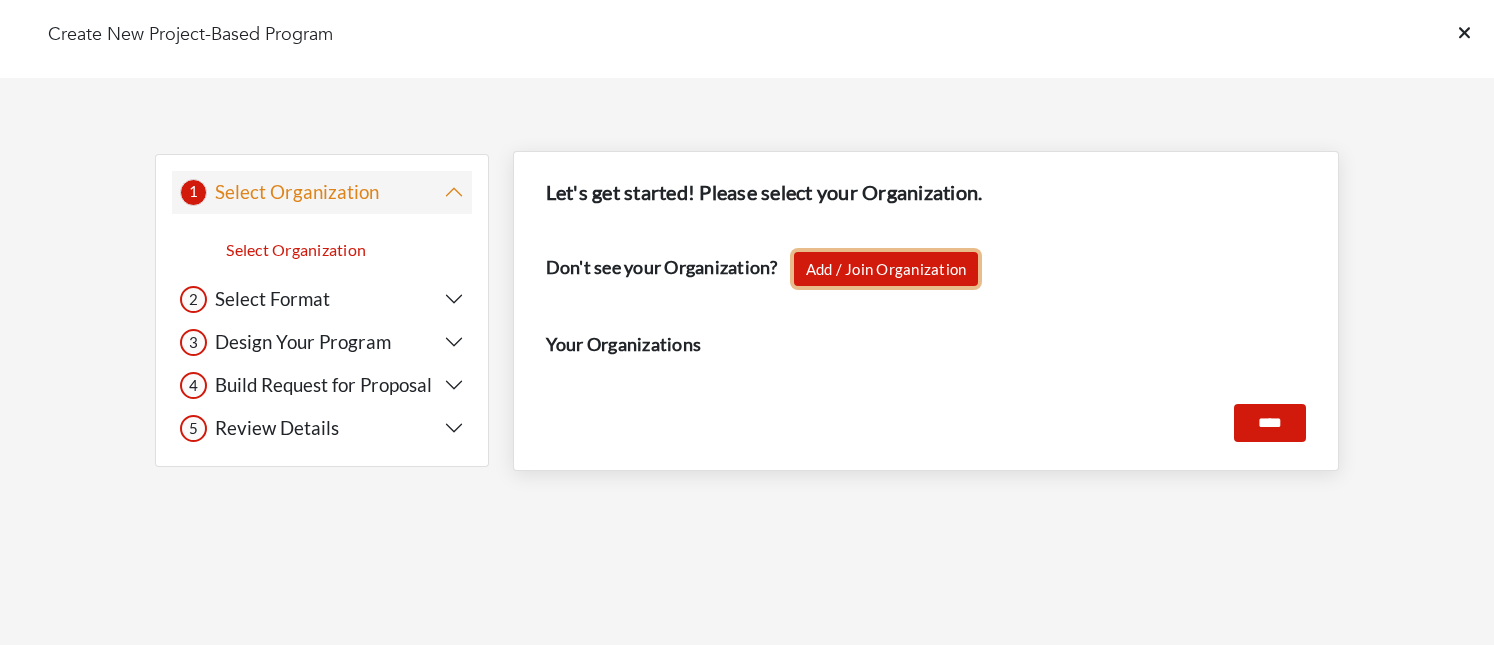 click on "Add / Join Organization" at bounding box center (886, 269) 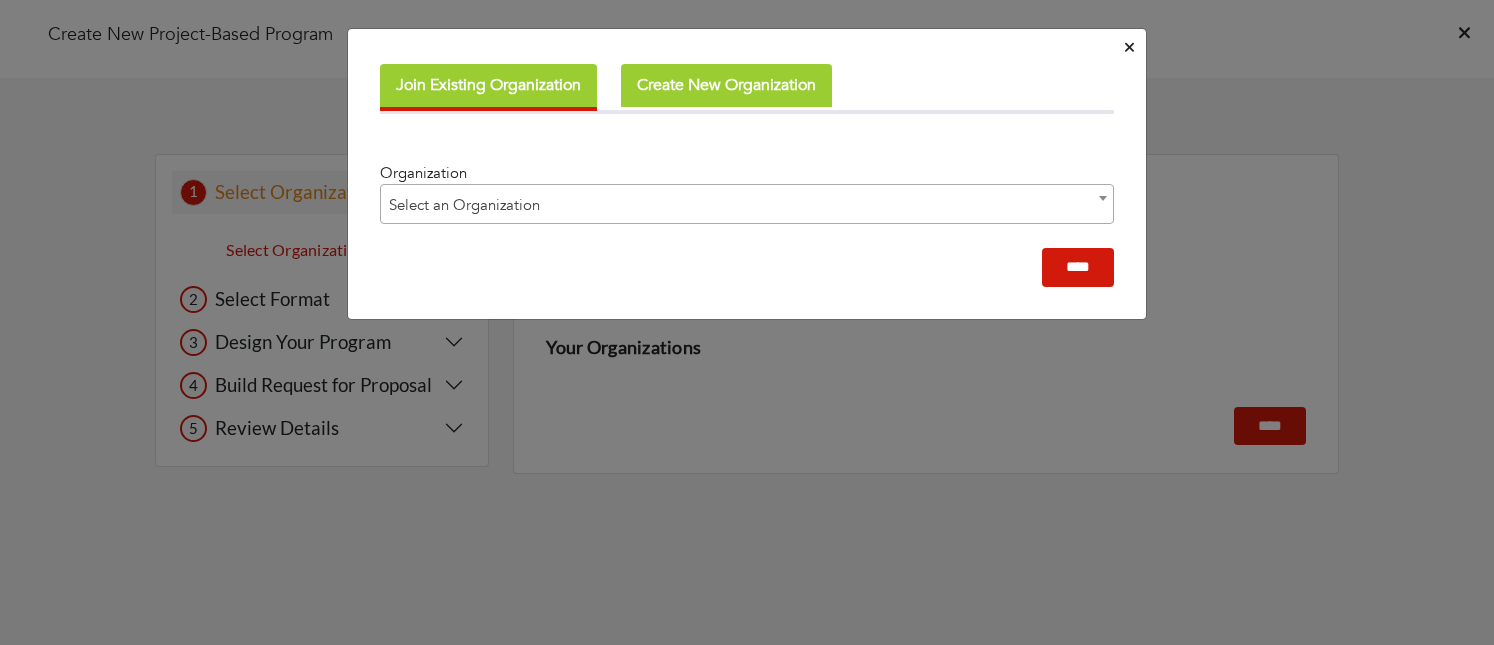 click on "Join Existing Organization" at bounding box center (488, 87) 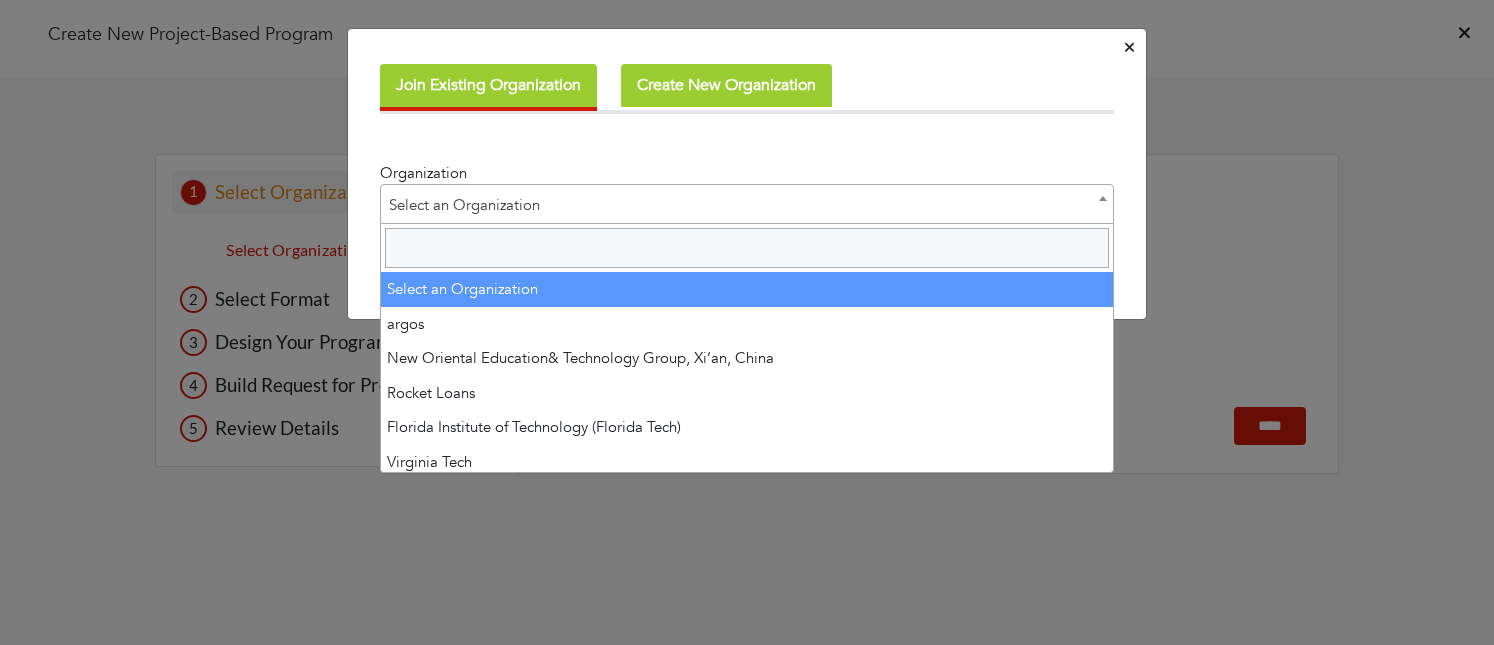 click on "Select an Organization" at bounding box center (747, 205) 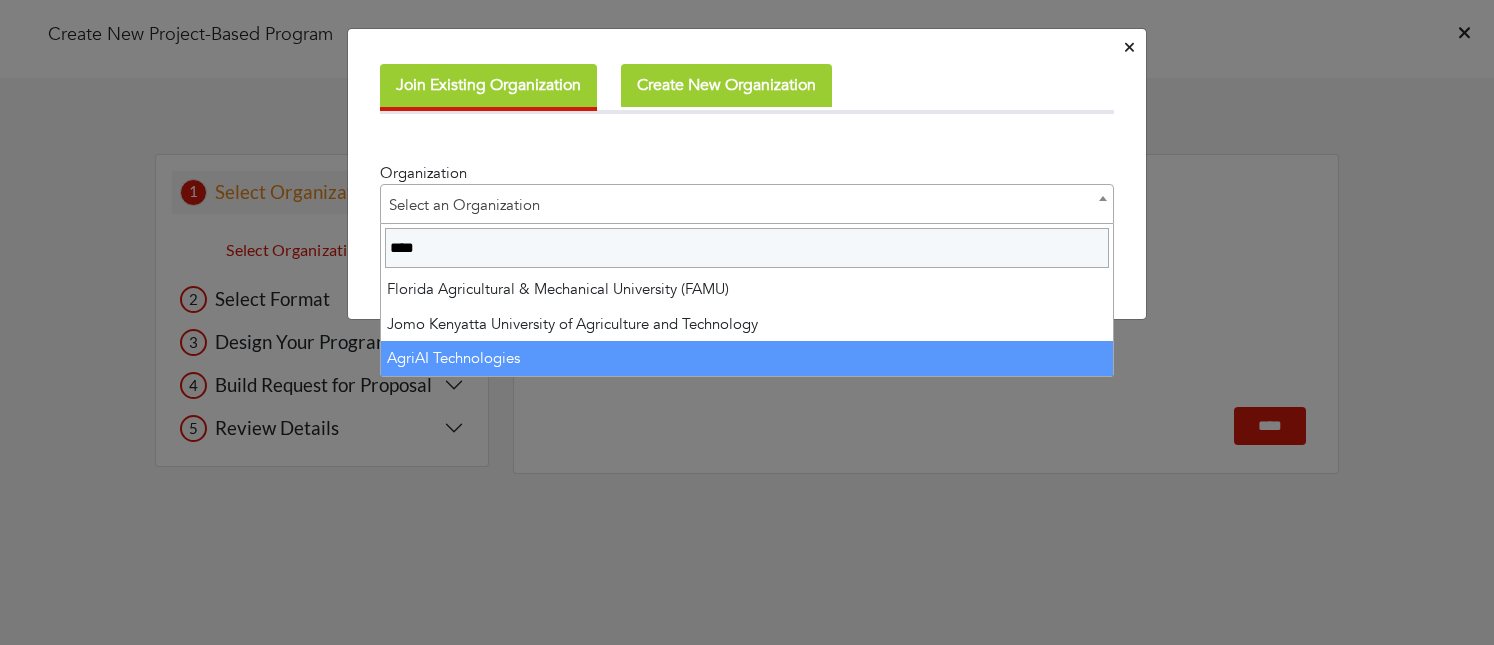 type on "****" 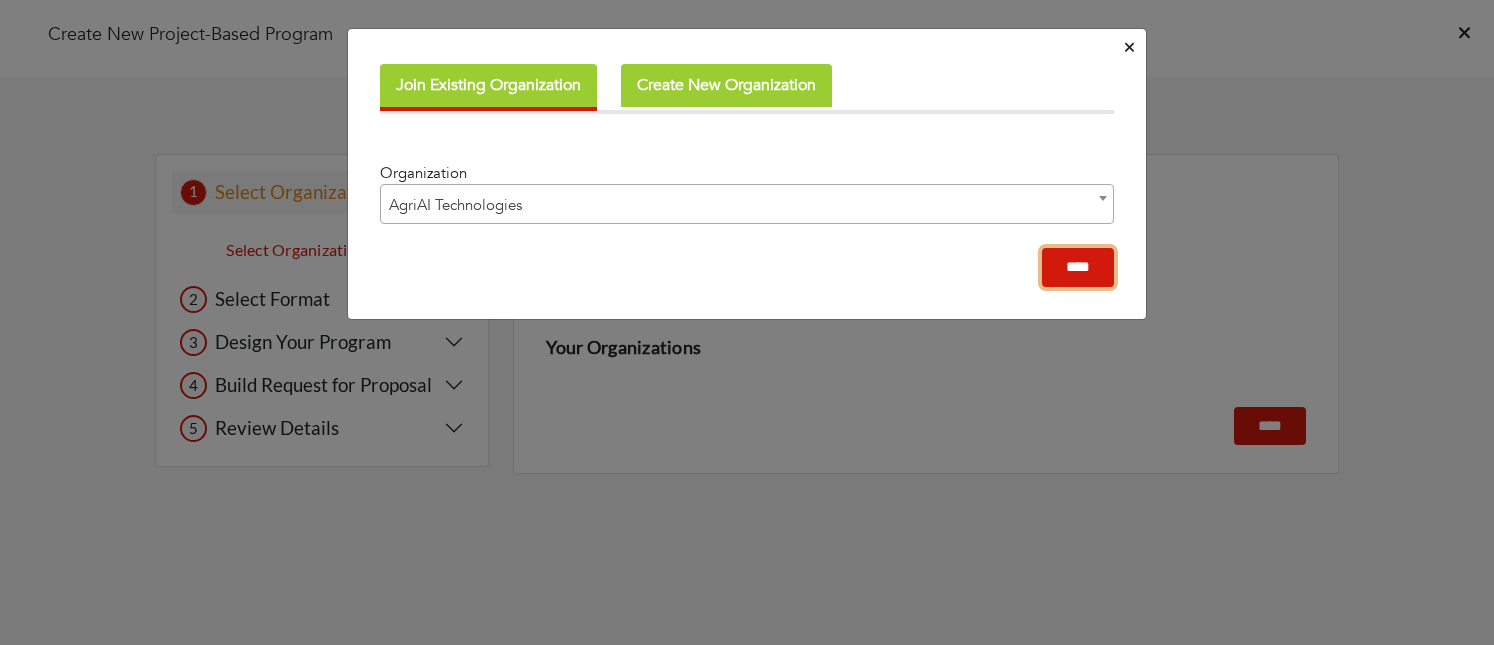 click on "****" at bounding box center (1078, 267) 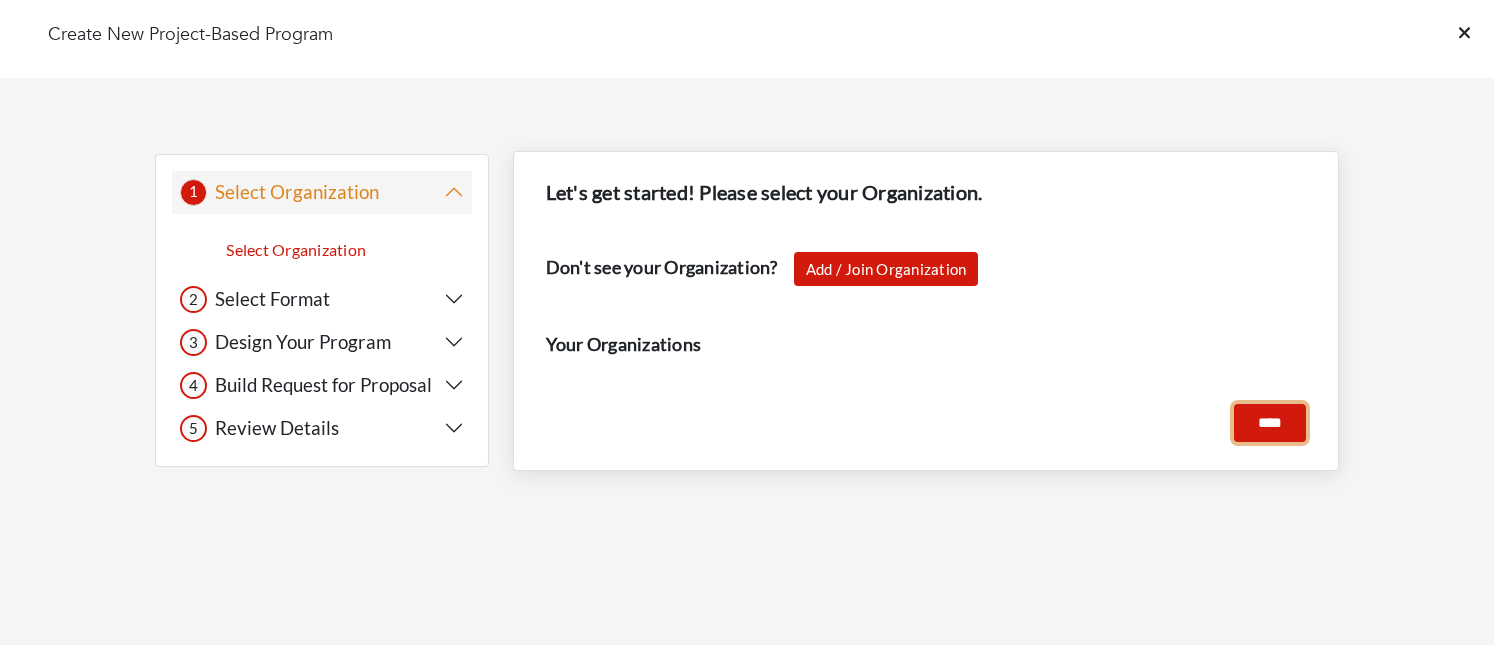 click on "****" at bounding box center (1270, 423) 